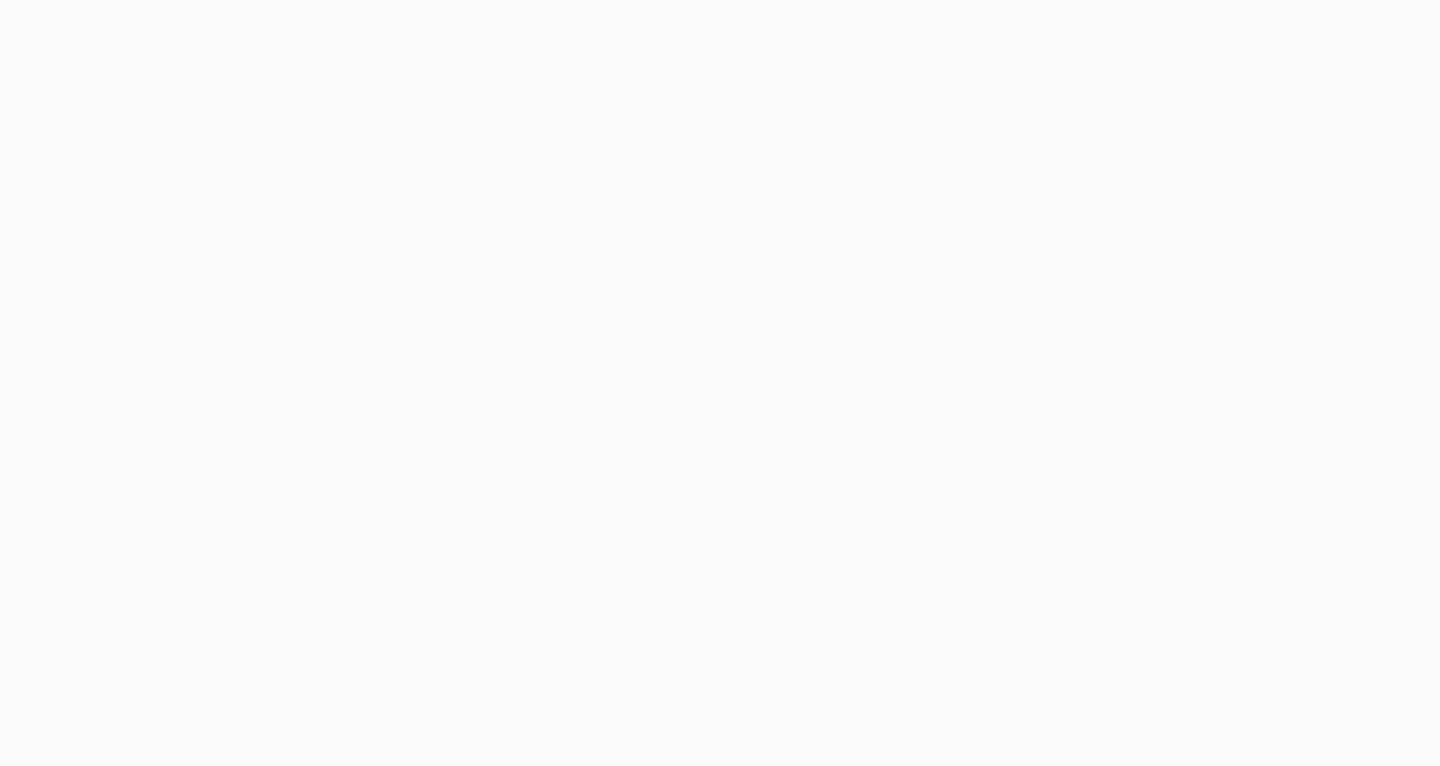 scroll, scrollTop: 0, scrollLeft: 0, axis: both 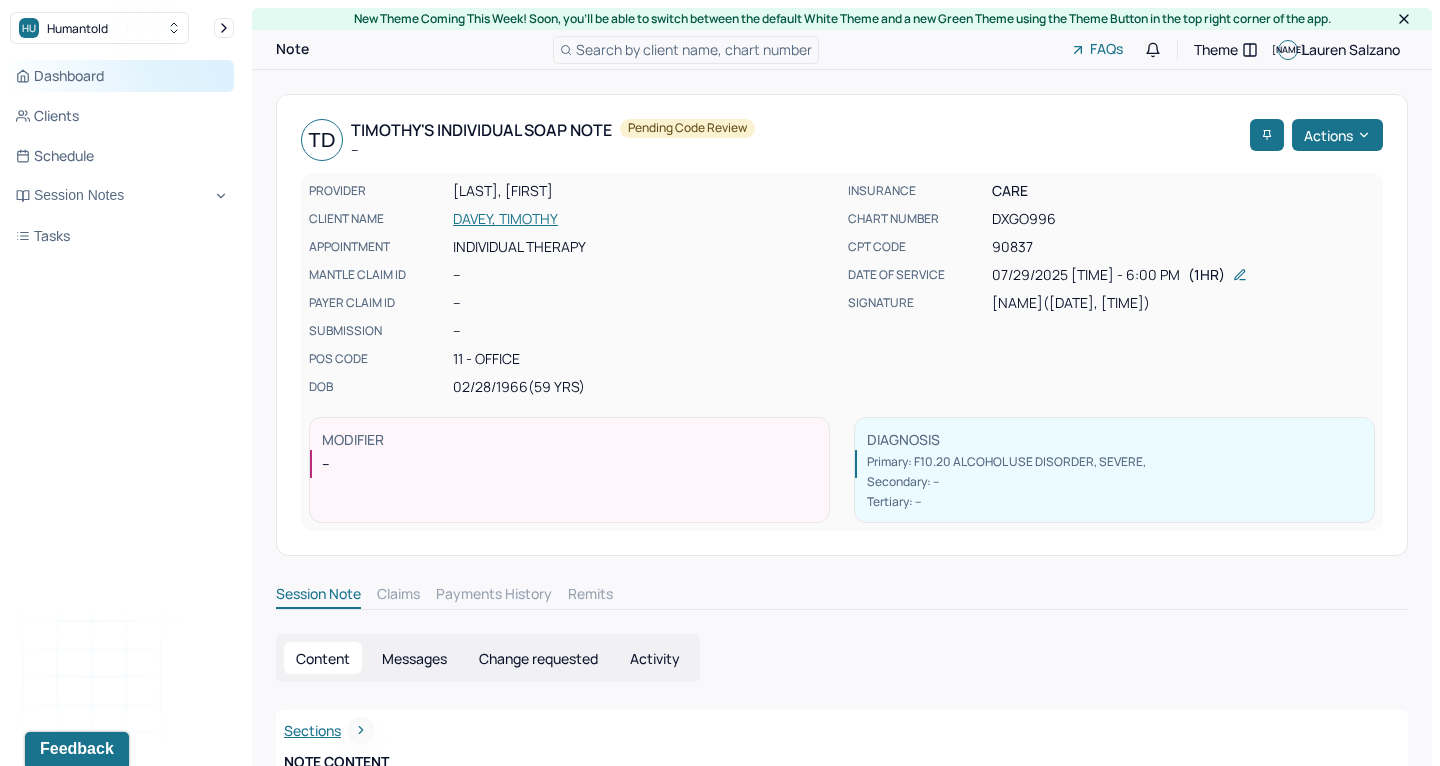 click on "Dashboard" at bounding box center [122, 76] 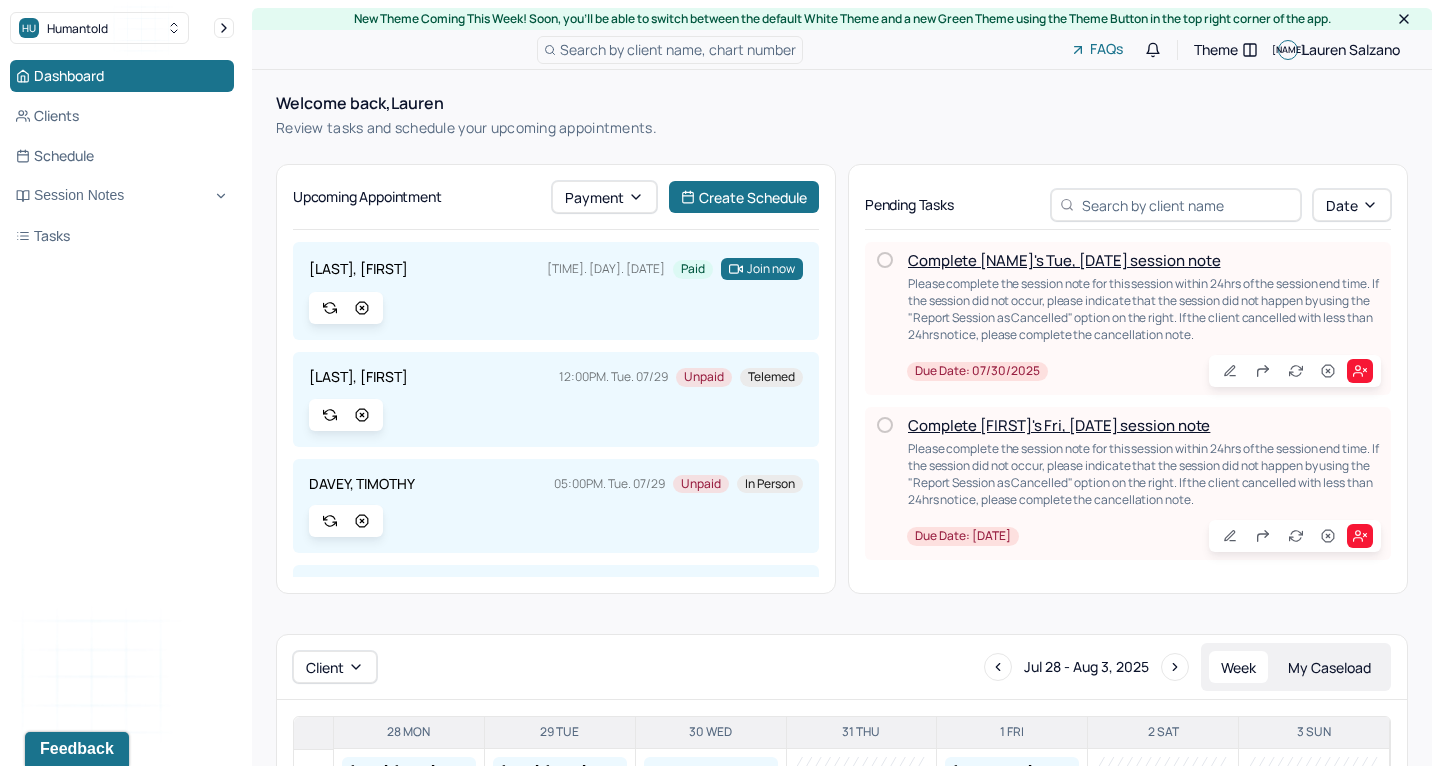 click on "Complete [NAME]'s Tue, [DATE] session note" at bounding box center [1064, 260] 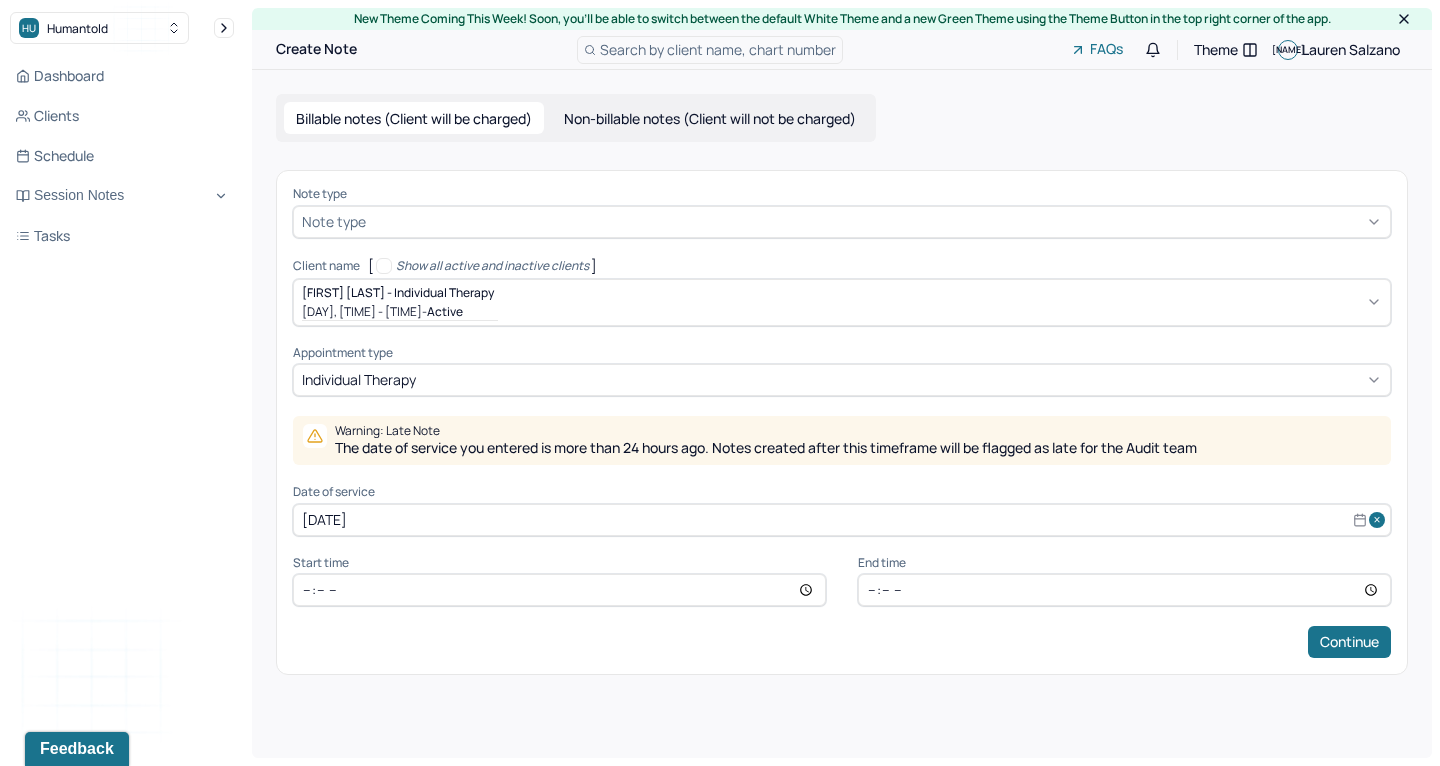 click on "Note type" at bounding box center (334, 221) 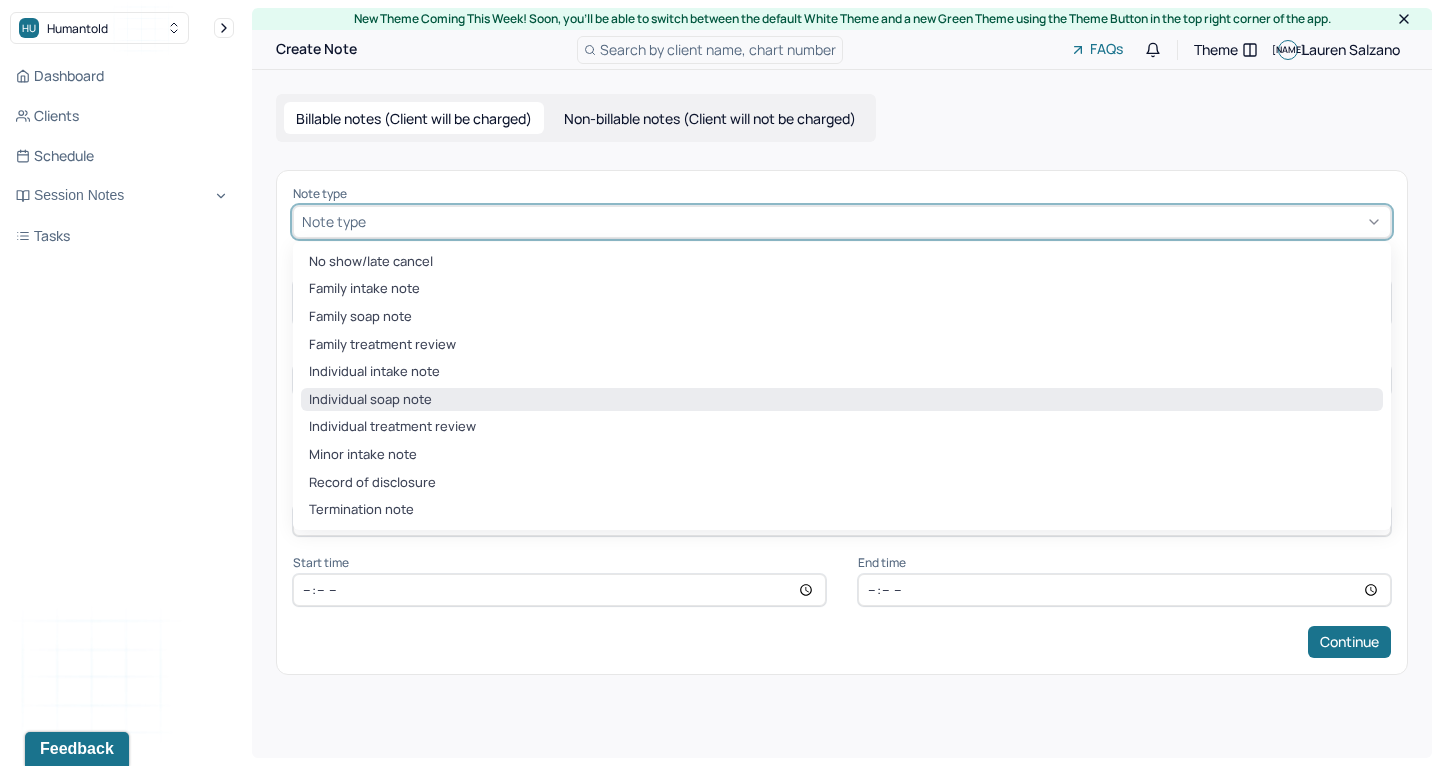 click on "Individual soap note" at bounding box center (842, 400) 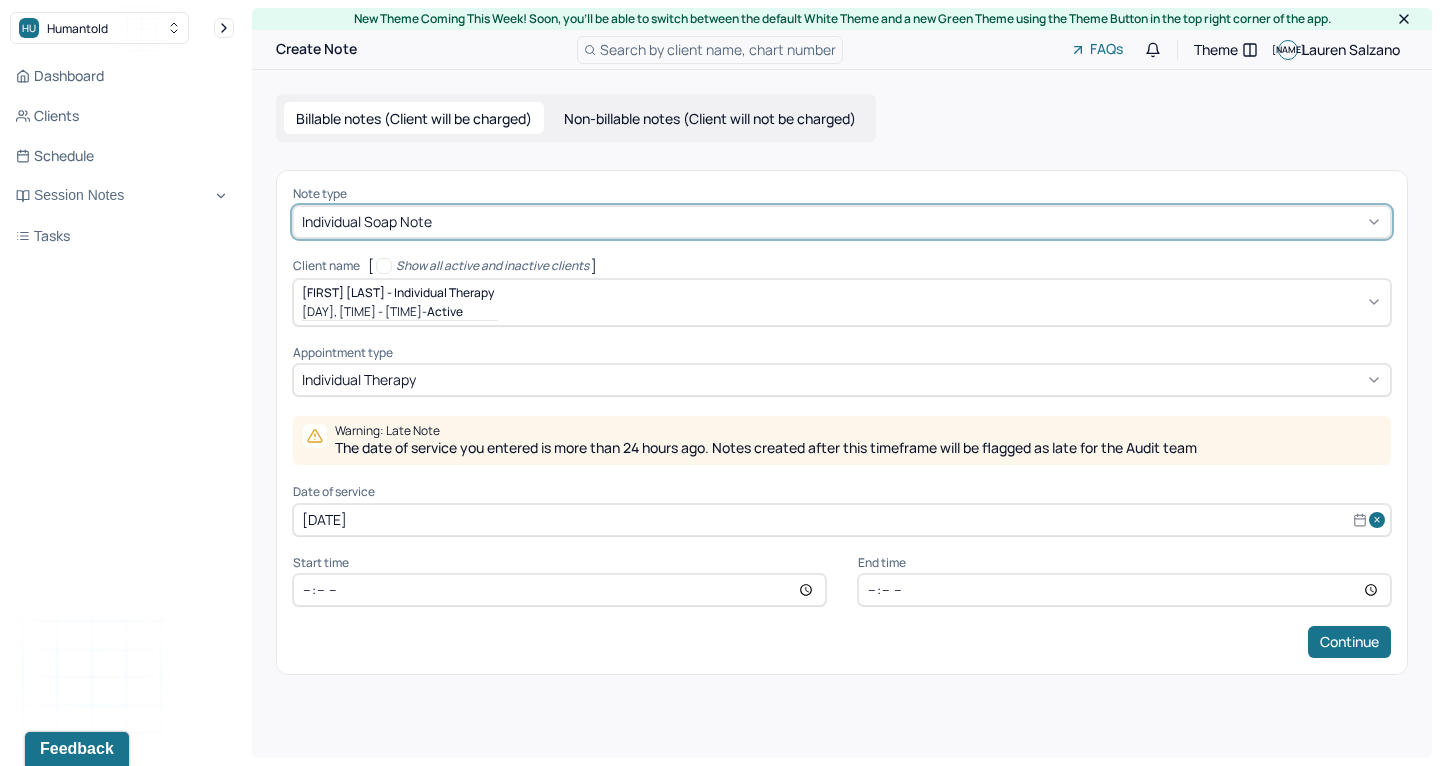 select on "6" 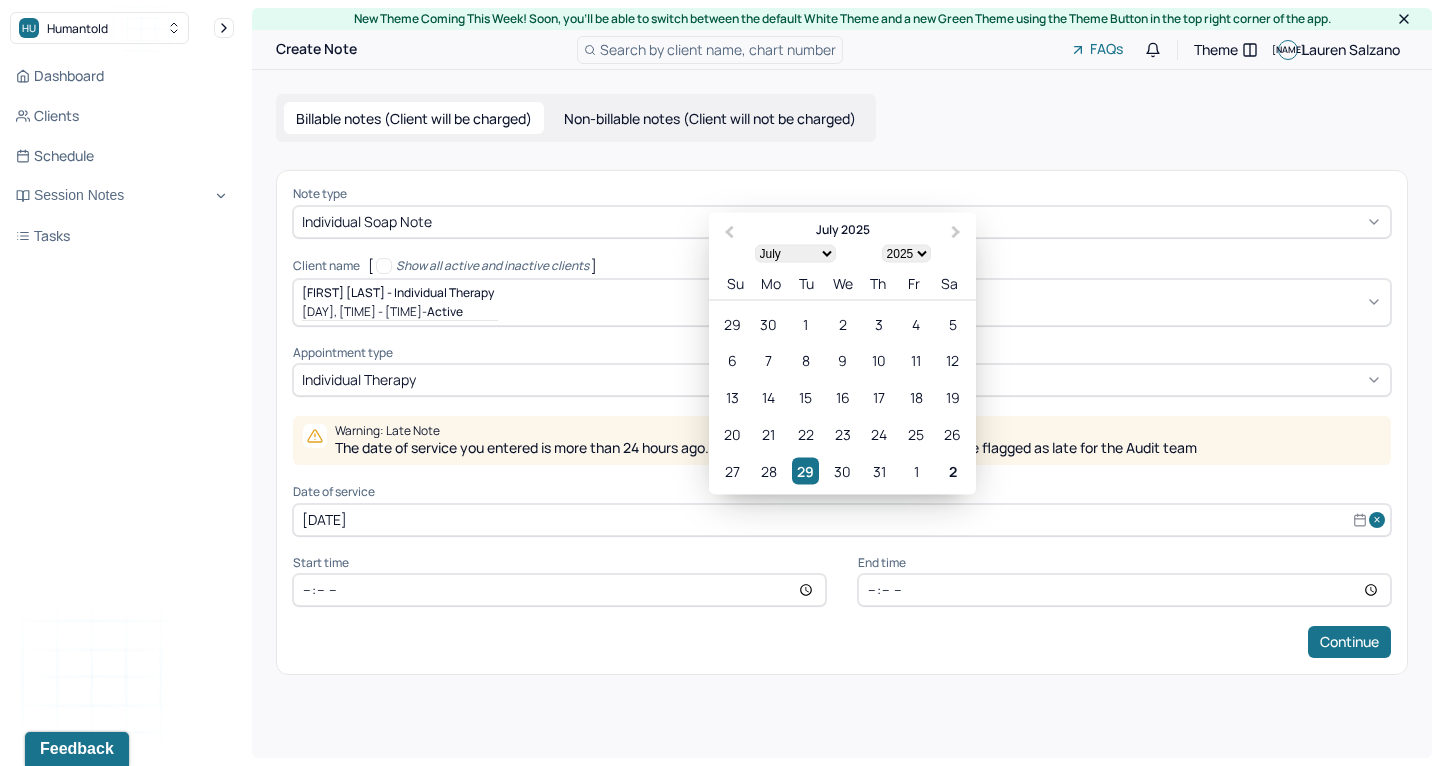 click on "[DATE]" at bounding box center [842, 520] 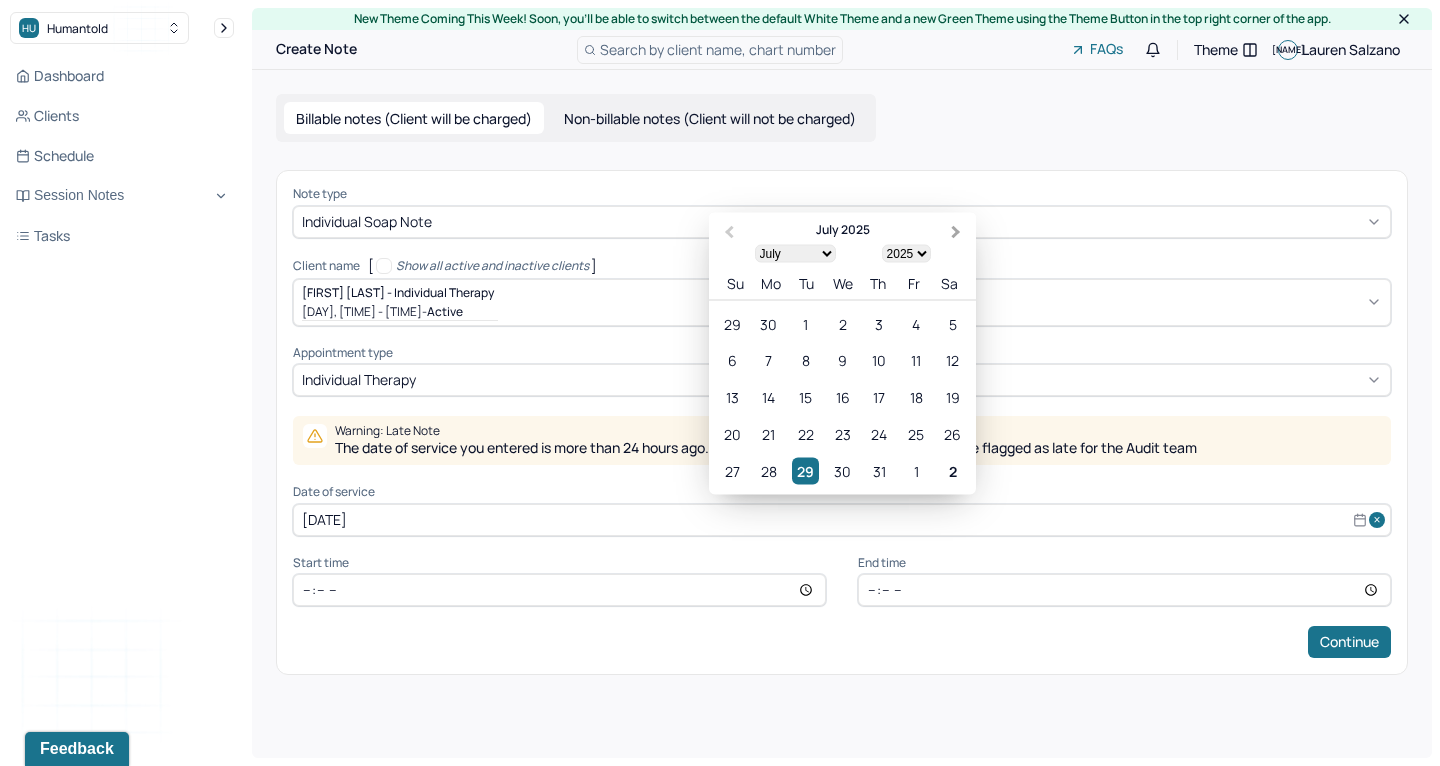 click on "Next Month" at bounding box center (956, 232) 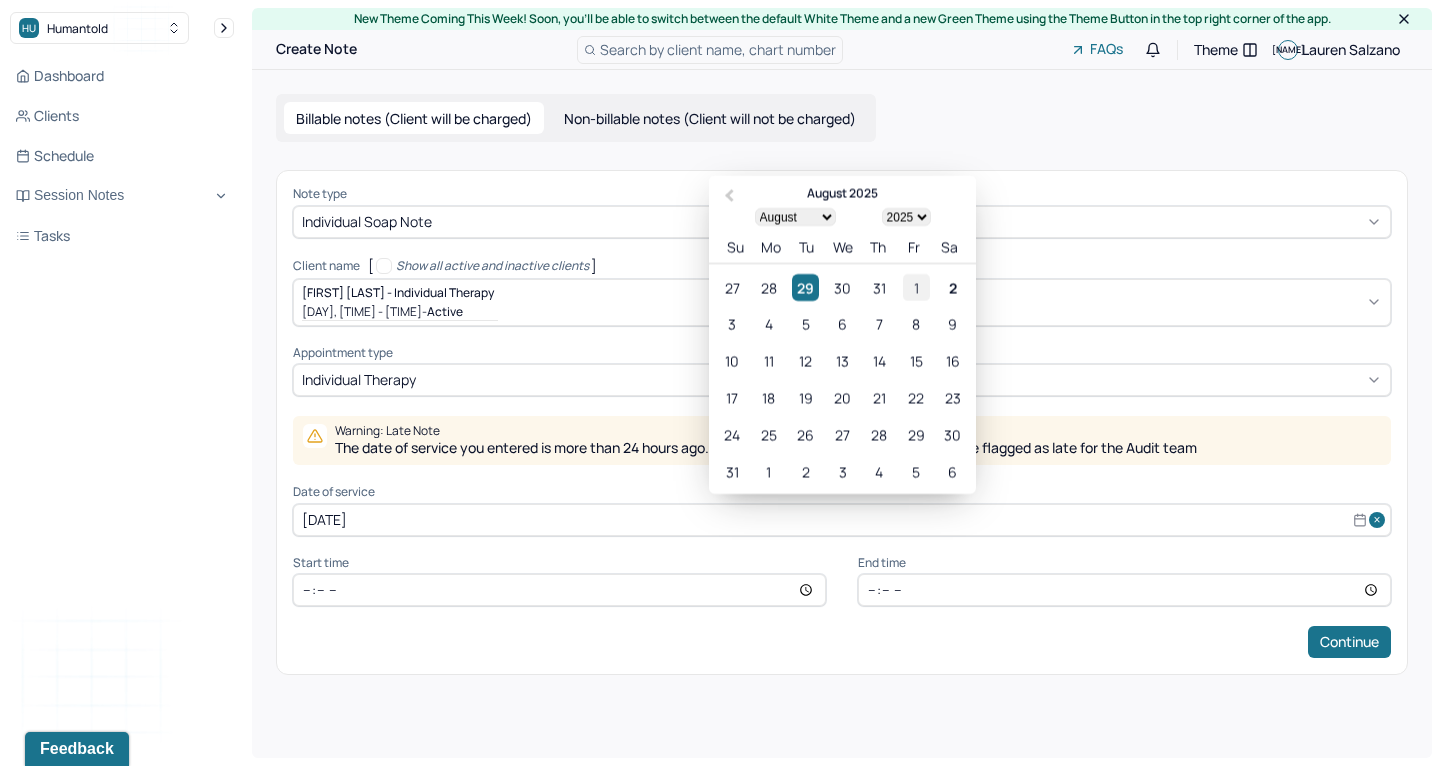 click on "1" at bounding box center (916, 286) 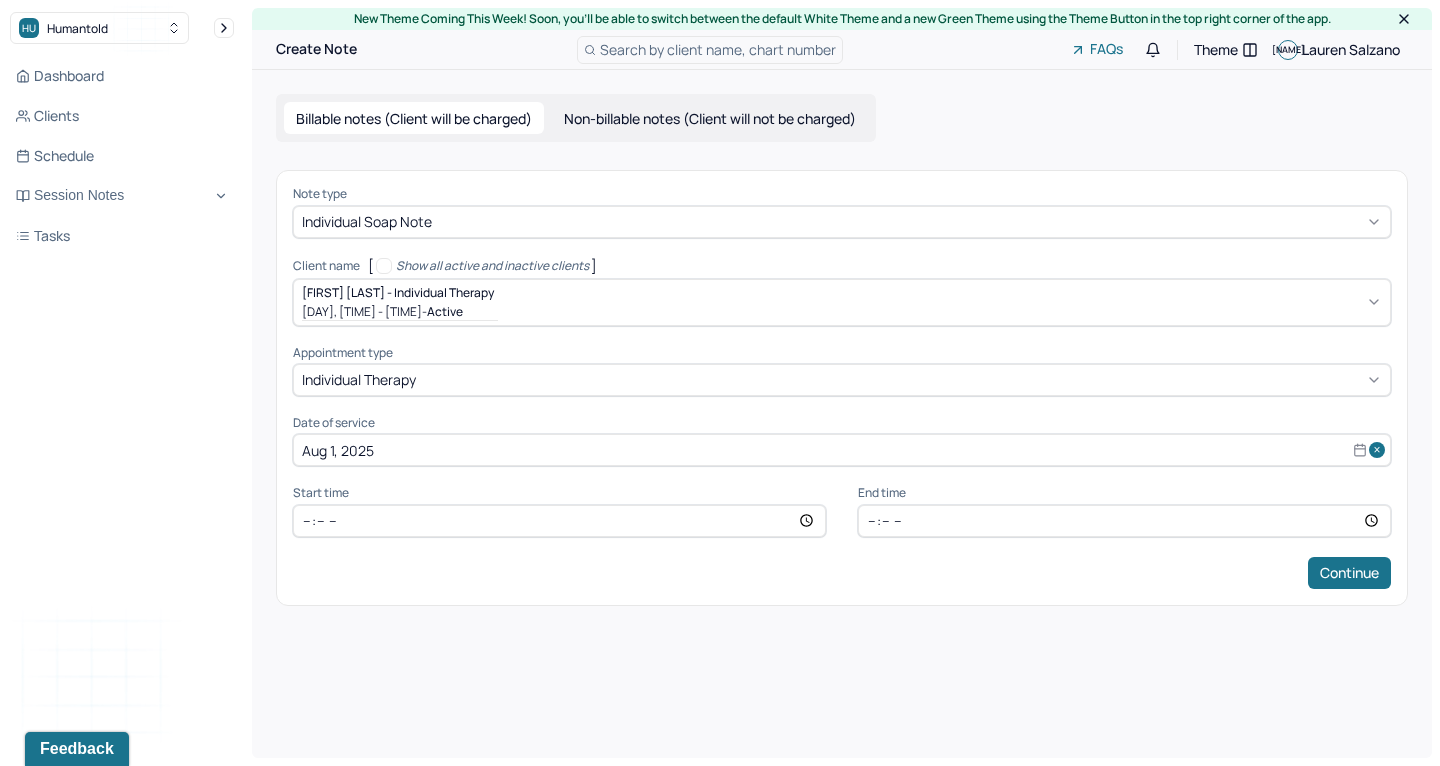 click on "[TIME]" at bounding box center (559, 521) 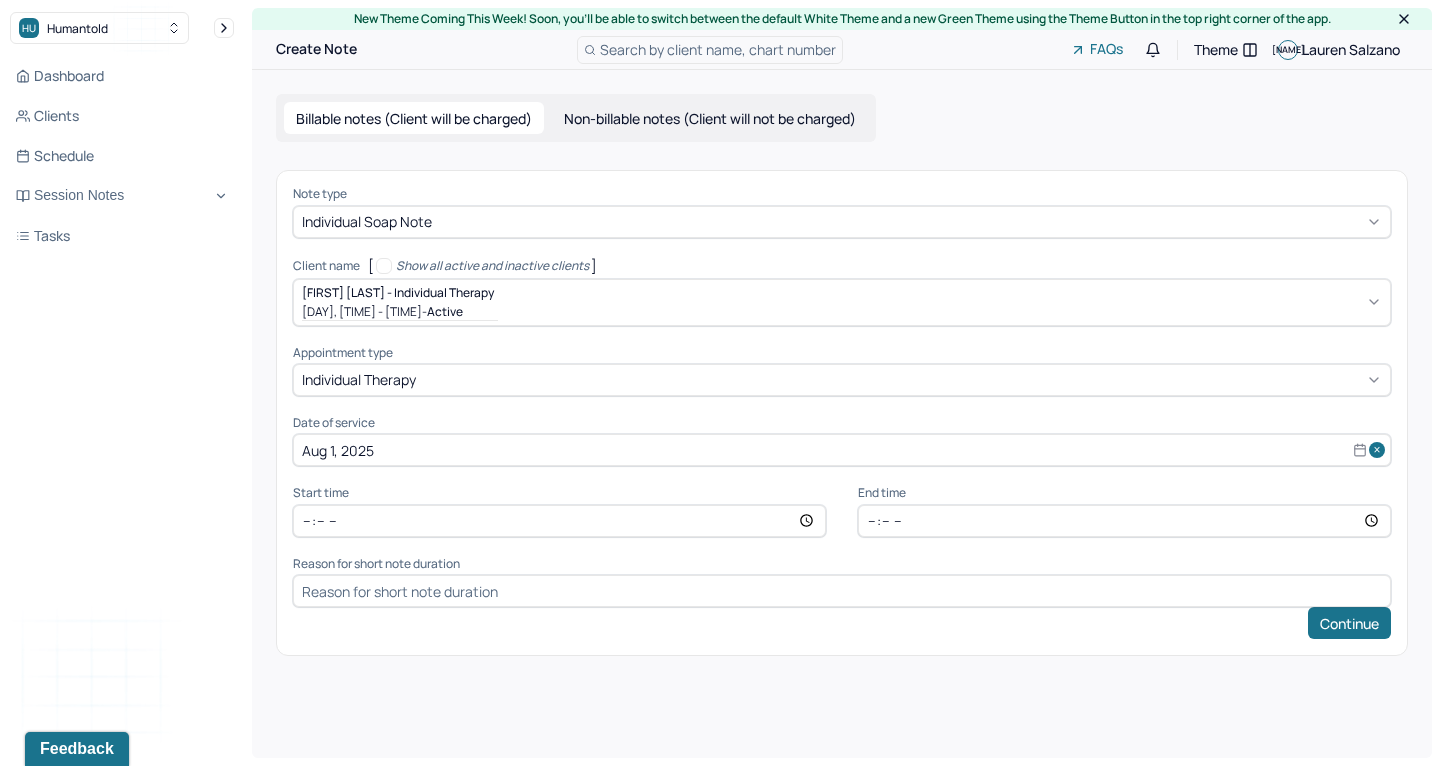 type on "[TIME]" 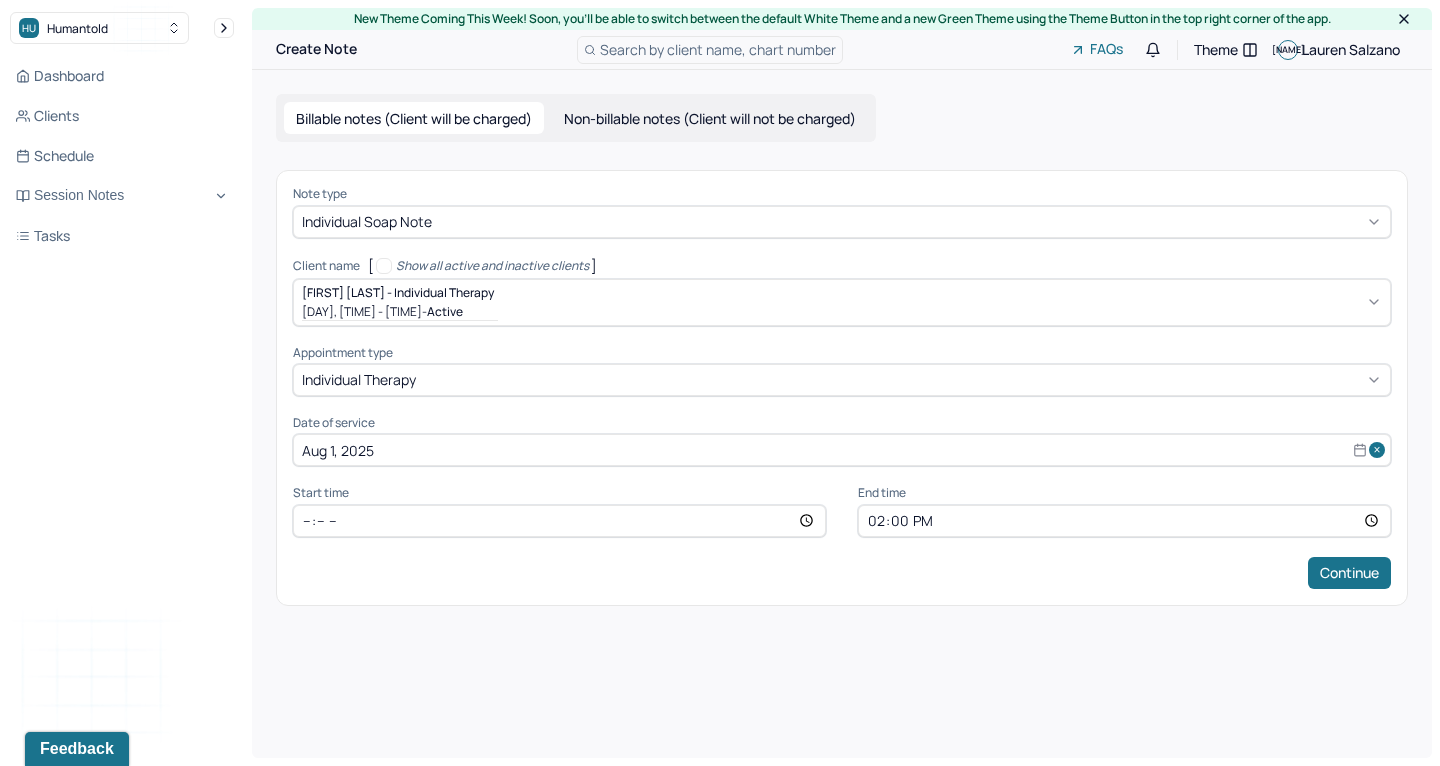 type on "14:00" 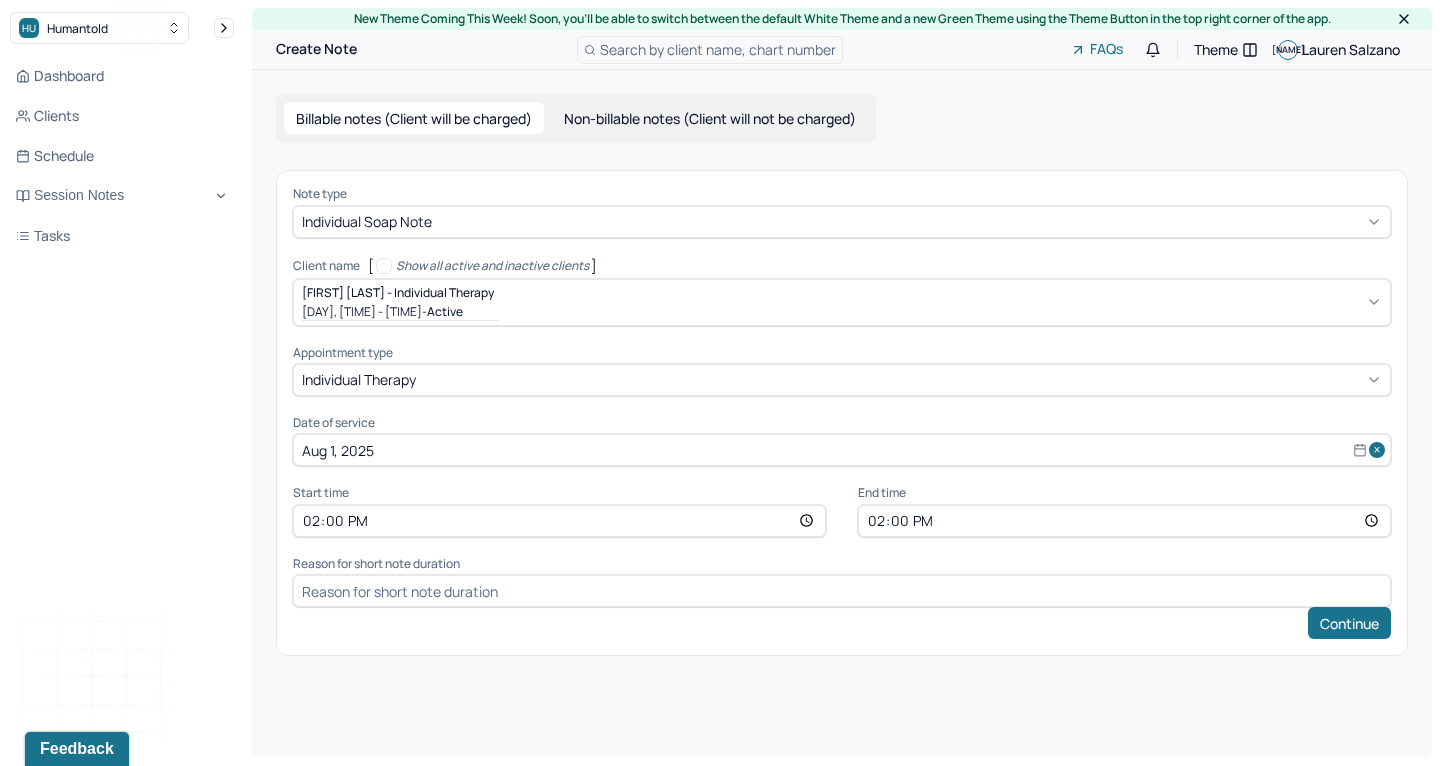 type on "14:00" 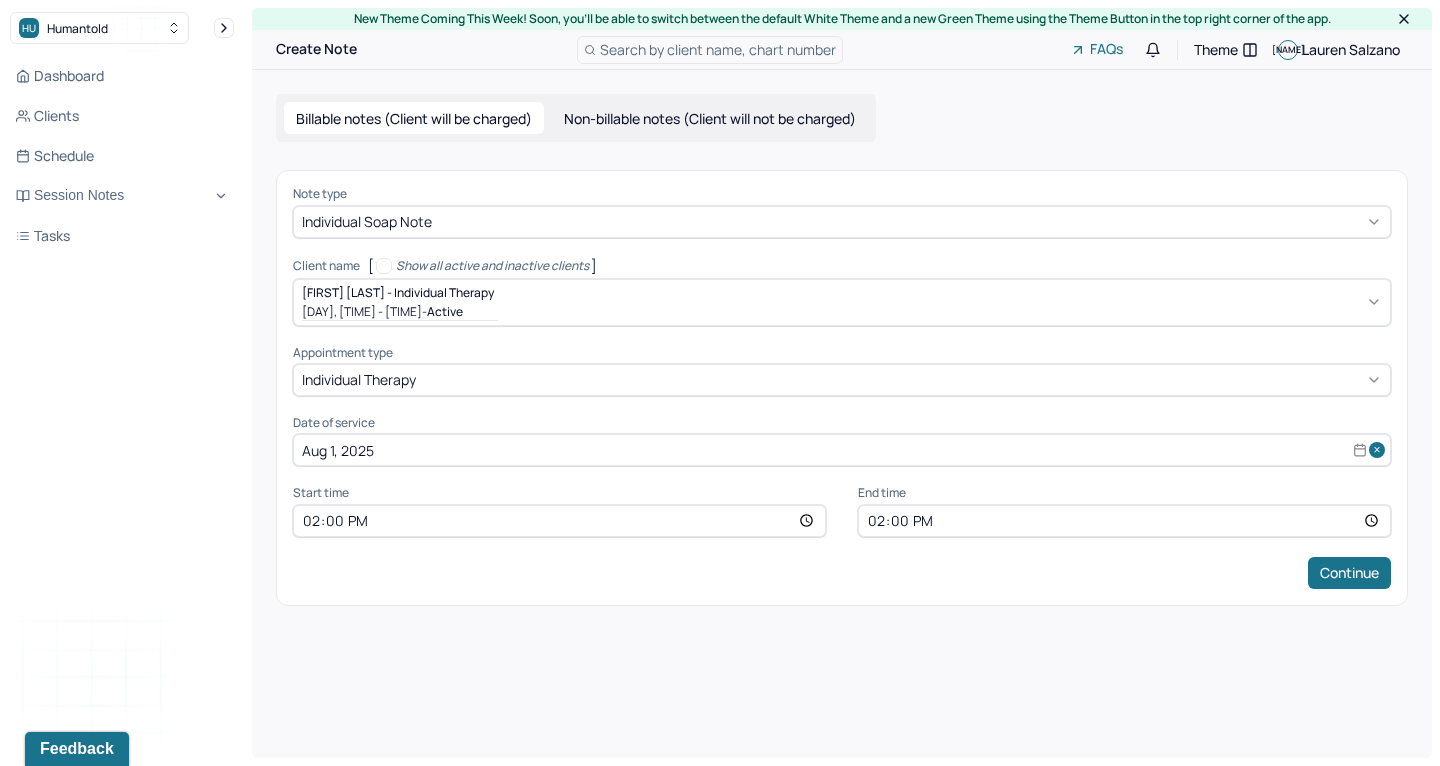 type on "[TIME]" 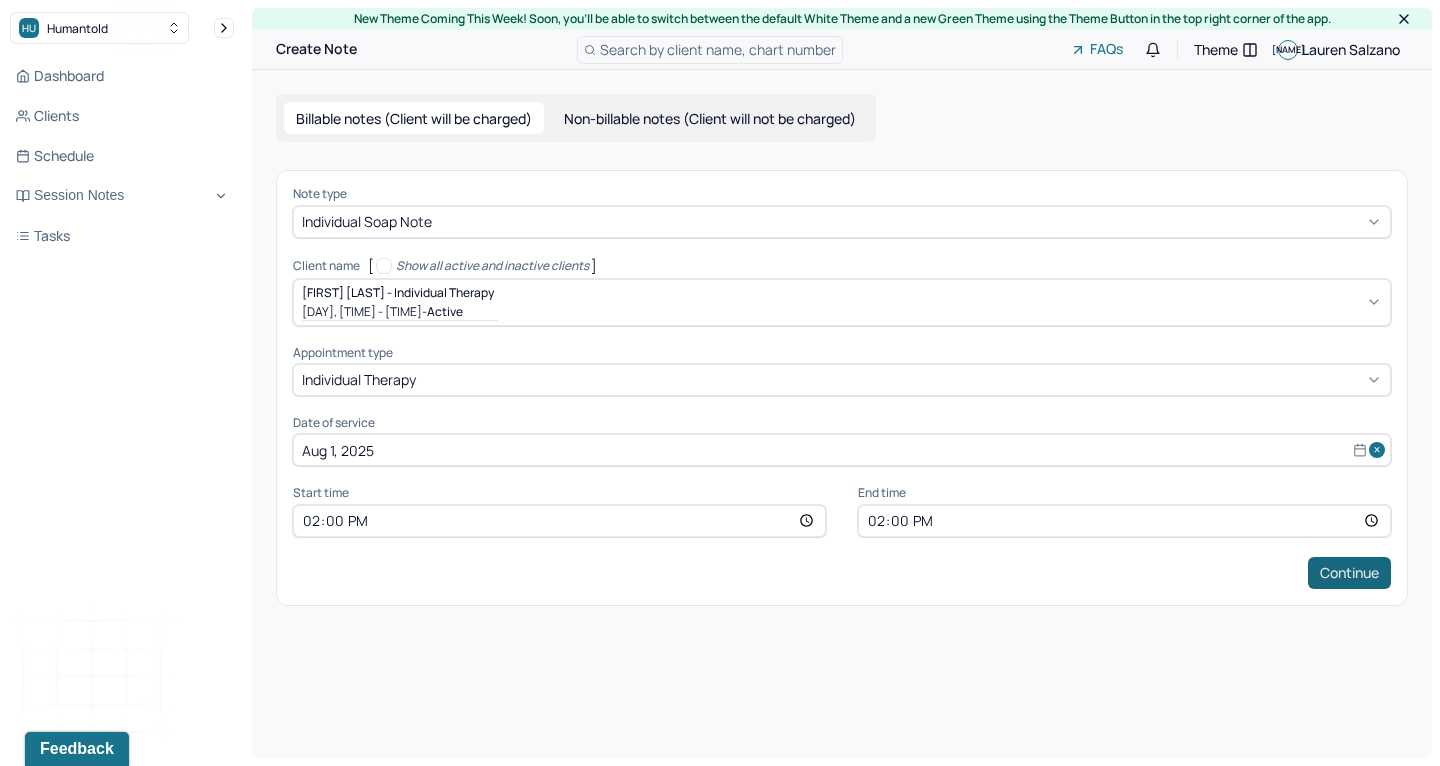 click on "Continue" at bounding box center [1349, 573] 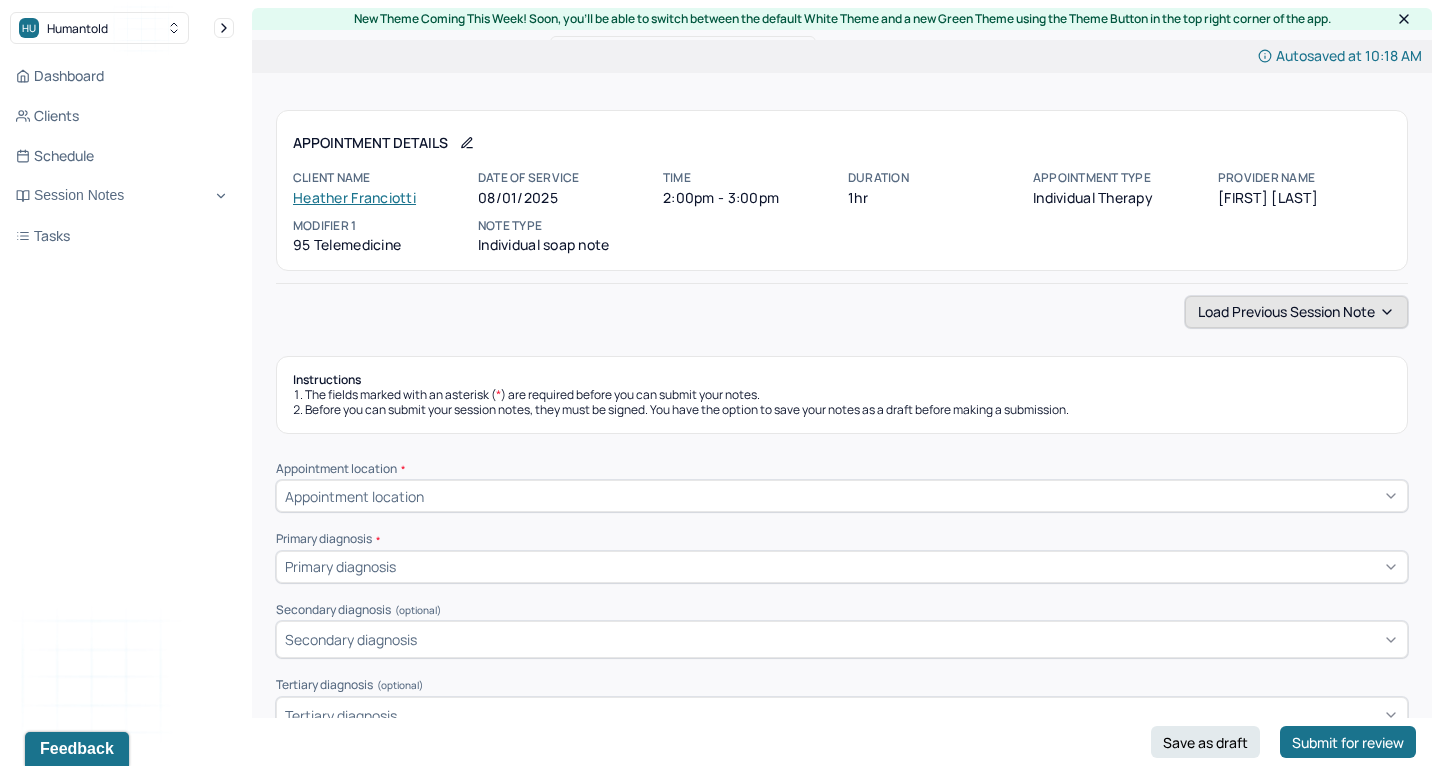 click on "Load previous session note" at bounding box center (1296, 312) 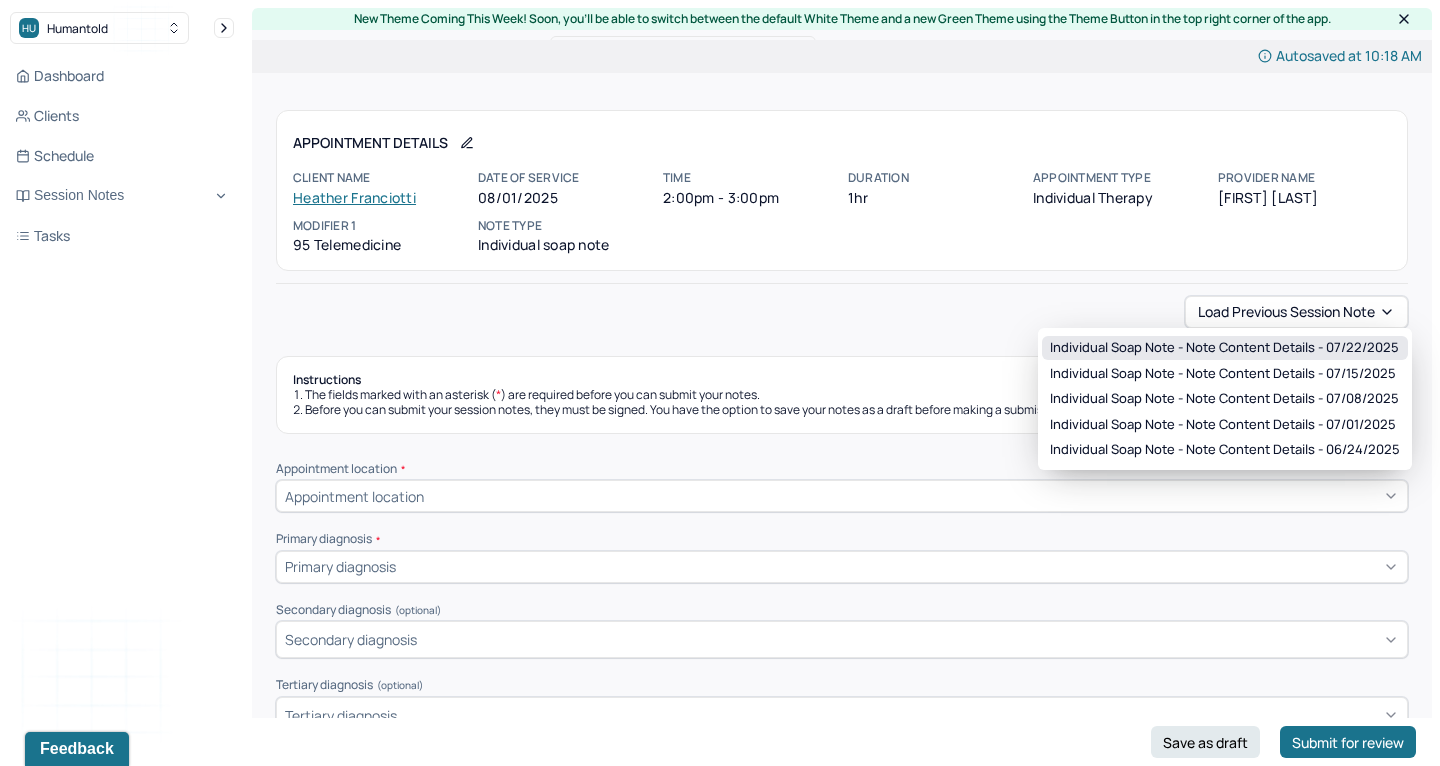 click on "Individual soap note   - Note content Details -   [DATE]" at bounding box center (1224, 348) 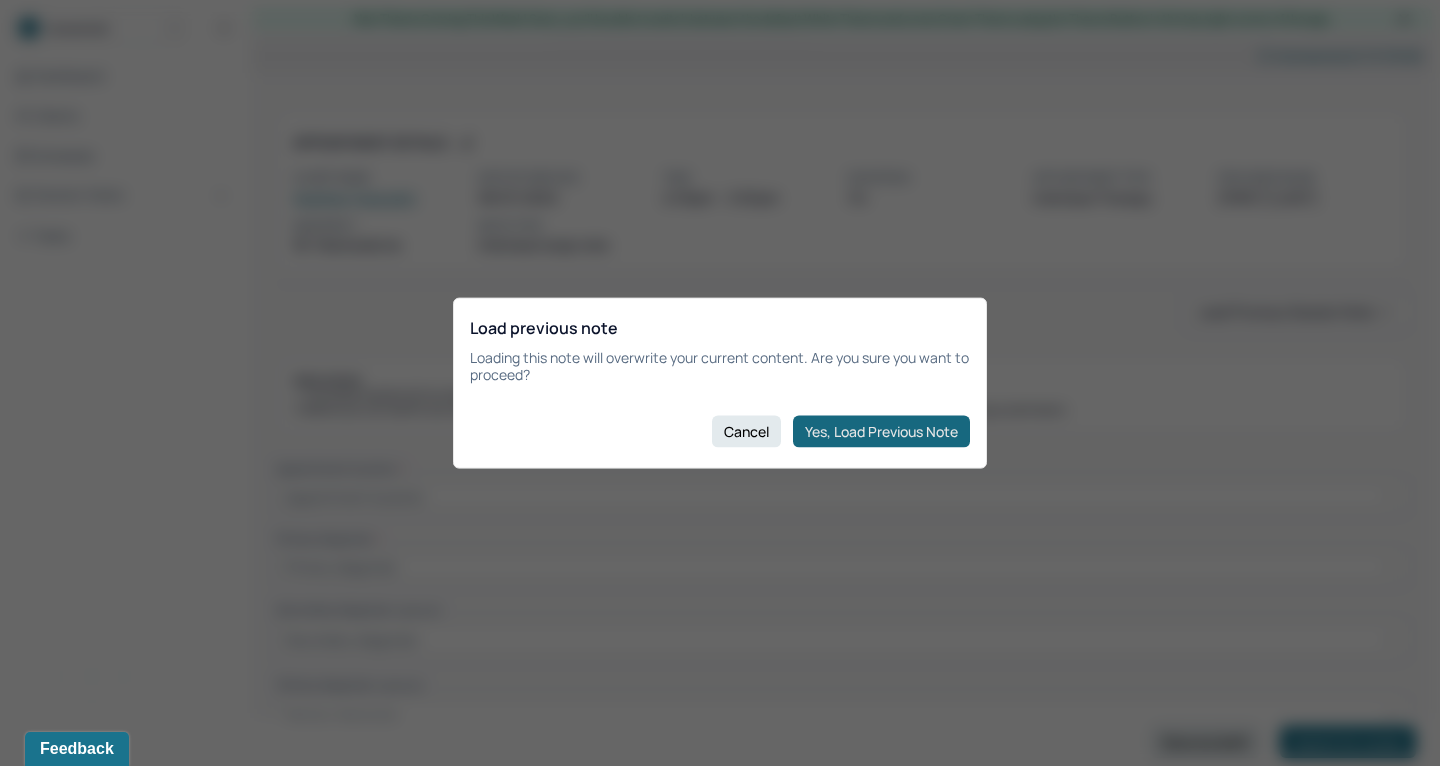 click on "Yes, Load Previous Note" at bounding box center (881, 431) 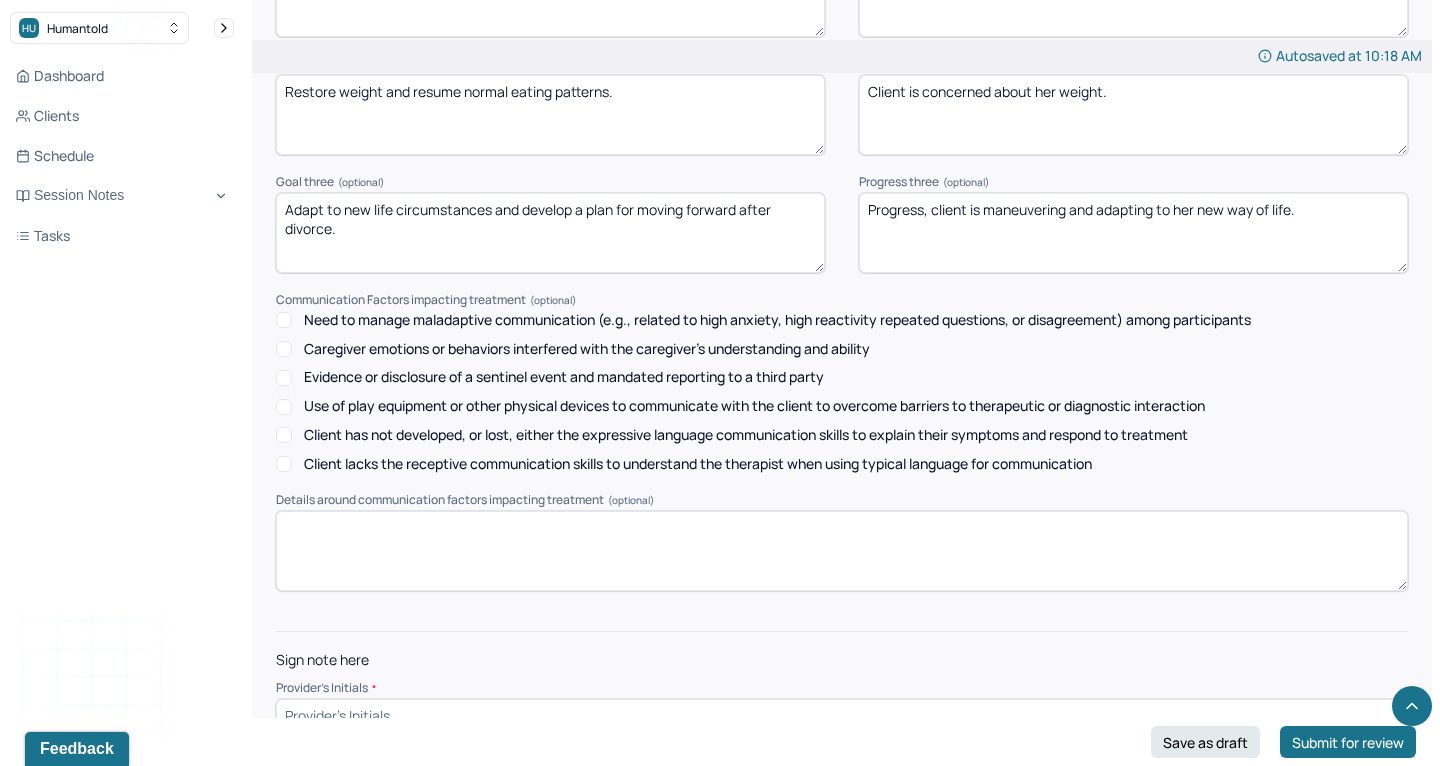 scroll, scrollTop: 2795, scrollLeft: 0, axis: vertical 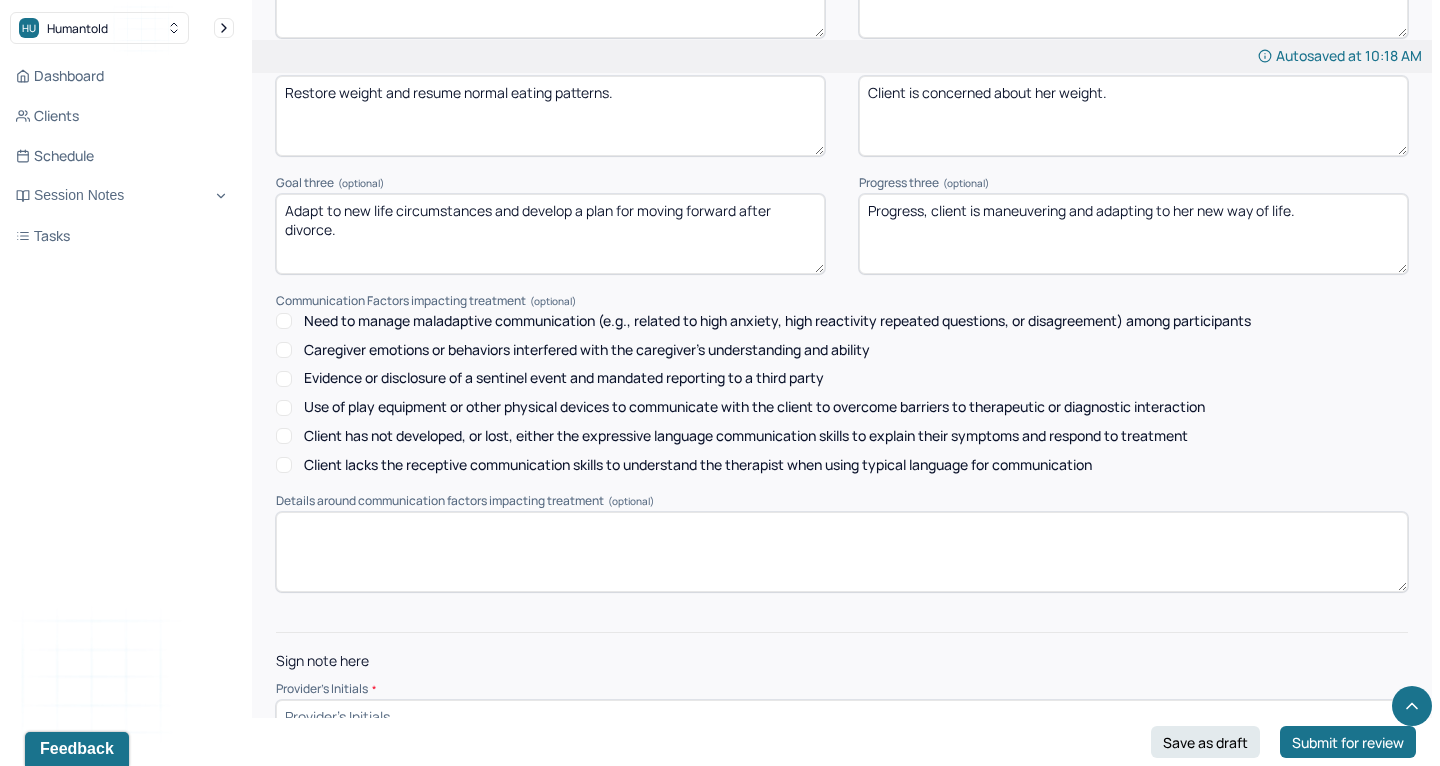 click at bounding box center [842, 716] 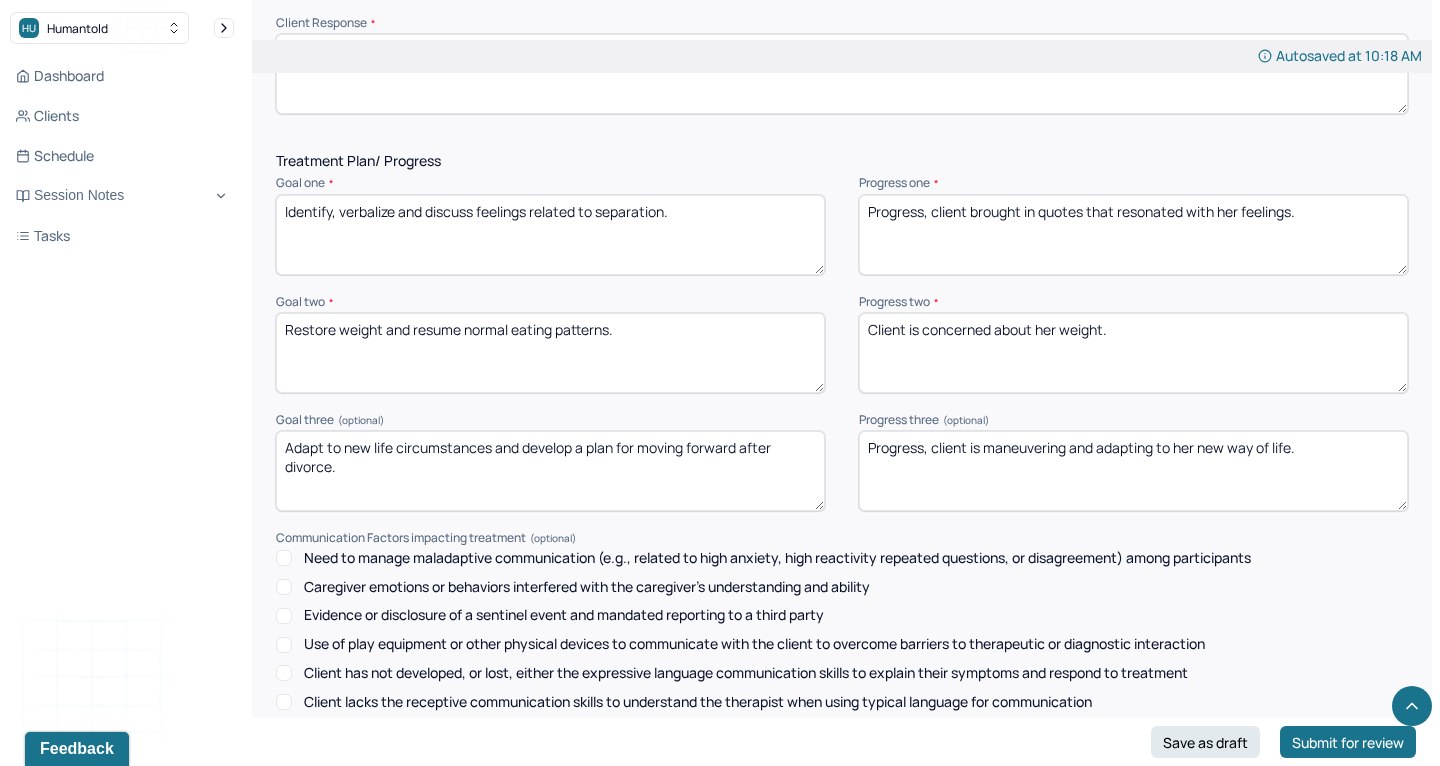 scroll, scrollTop: 2554, scrollLeft: 0, axis: vertical 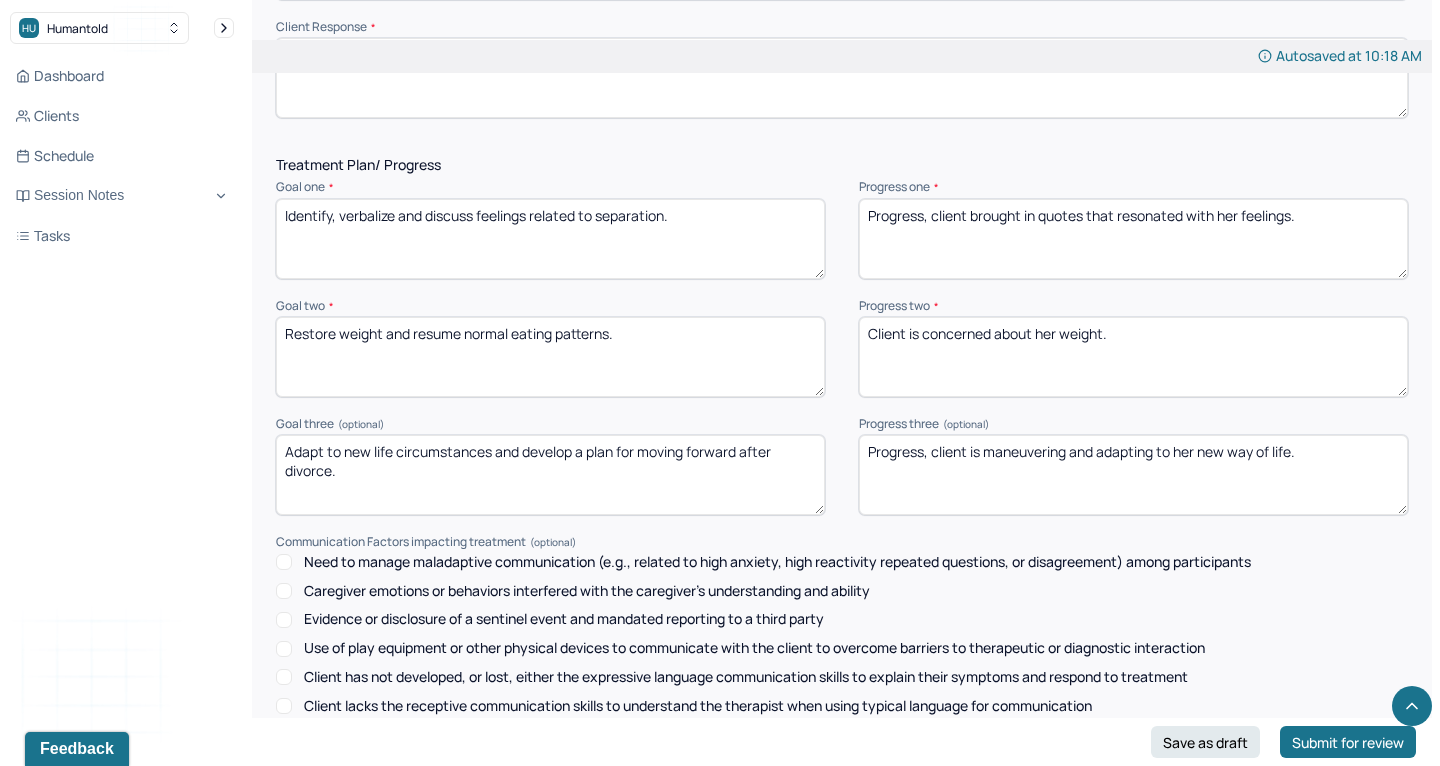 type on "[NAME]" 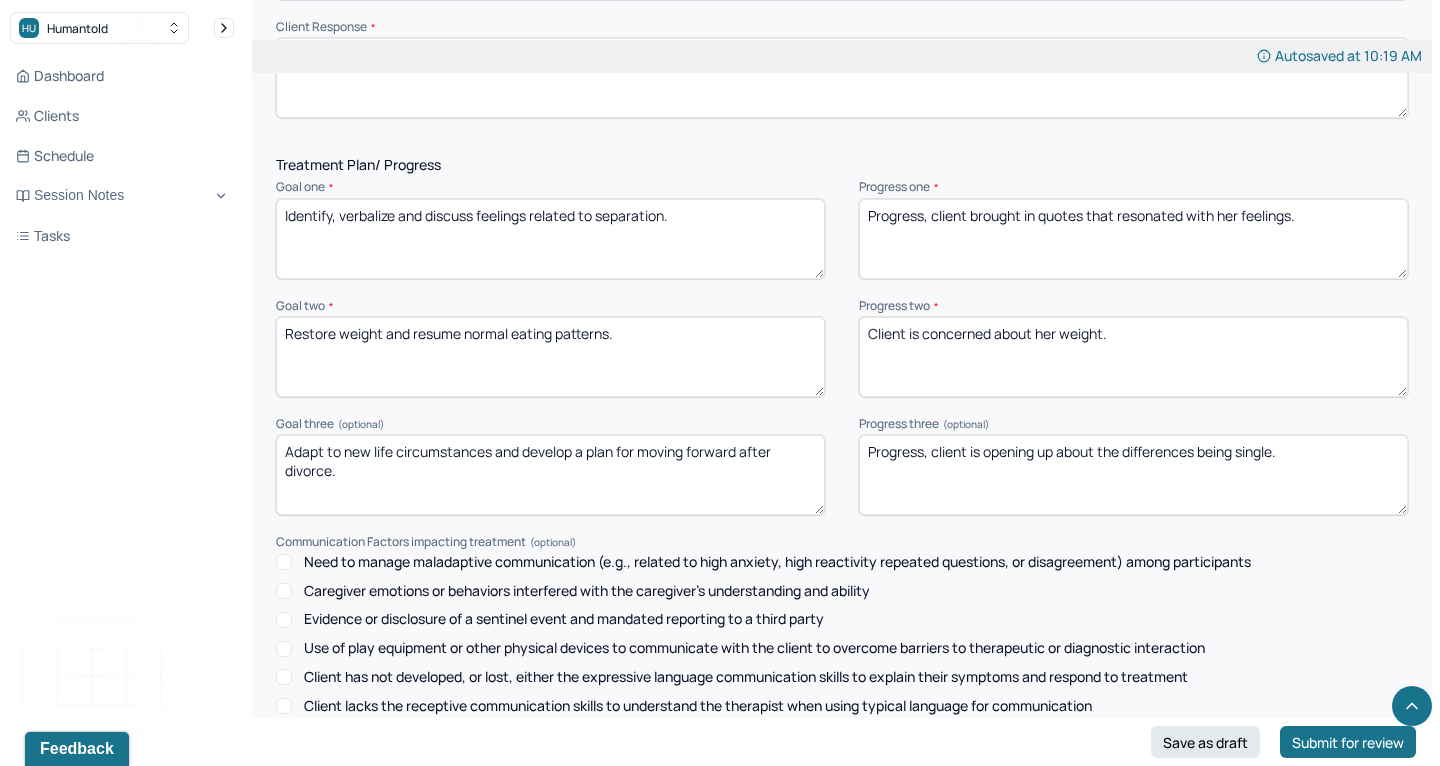 type on "Progress, client is opening up about the differences being single." 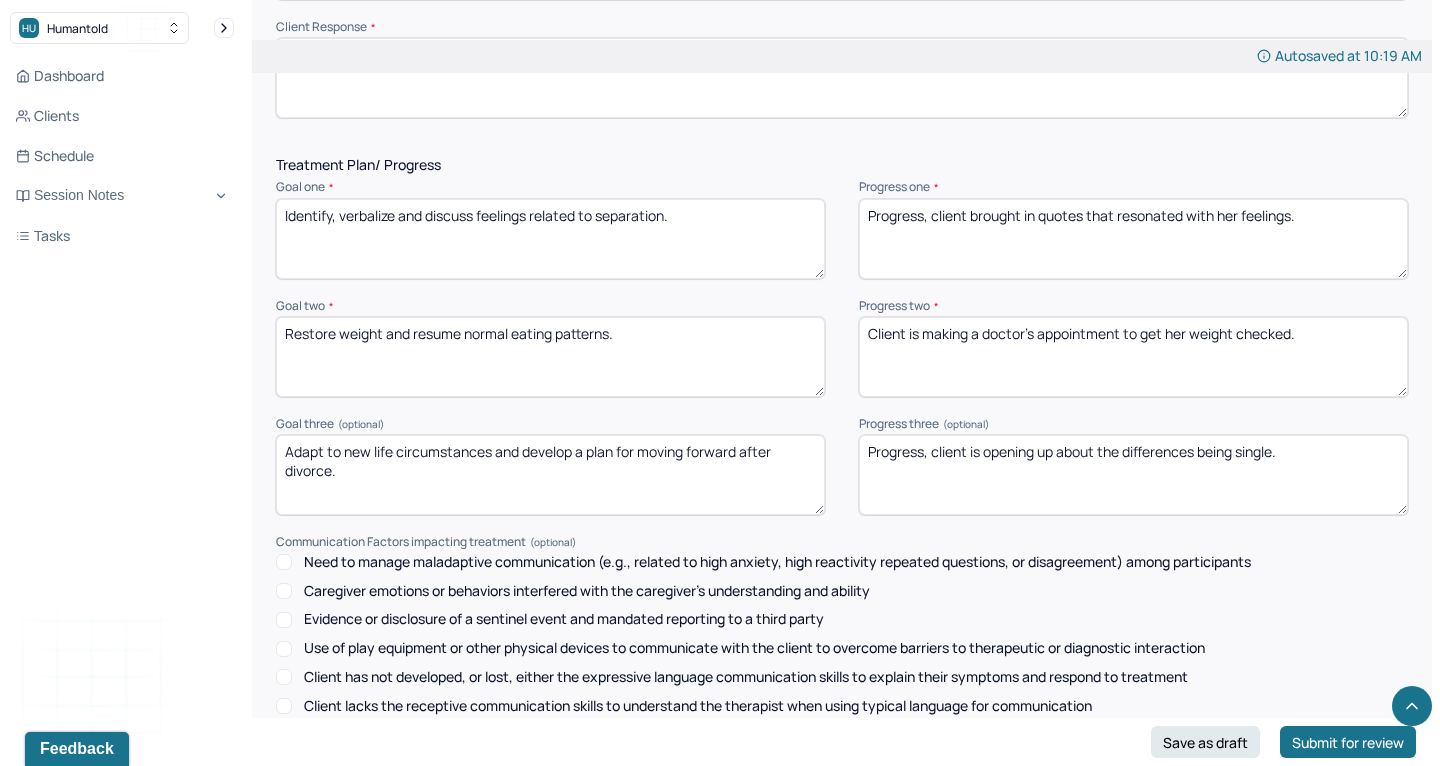 type on "Client is making a doctor's appointment to get her weight checked." 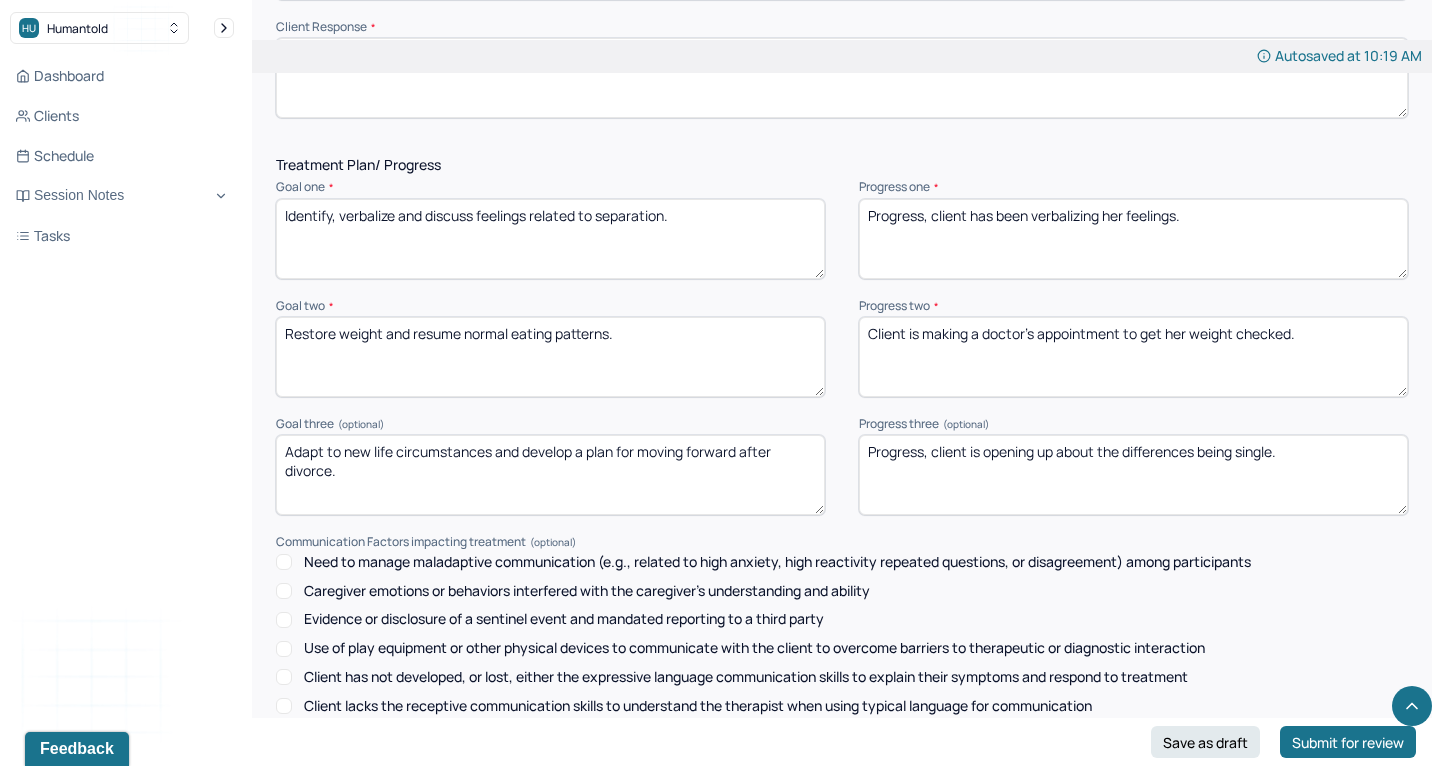 drag, startPoint x: 1130, startPoint y: 181, endPoint x: 1268, endPoint y: 181, distance: 138 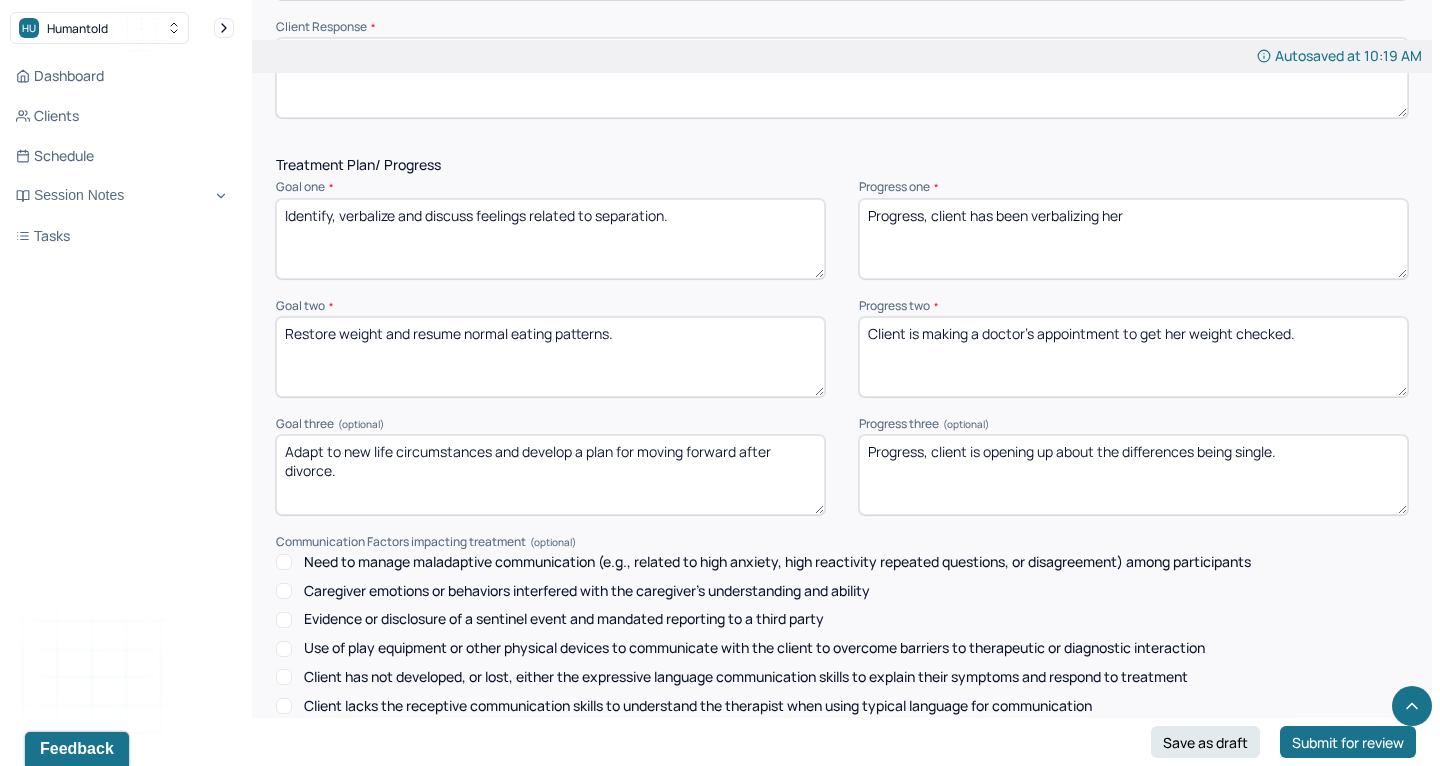 drag, startPoint x: 1033, startPoint y: 182, endPoint x: 1289, endPoint y: 178, distance: 256.03125 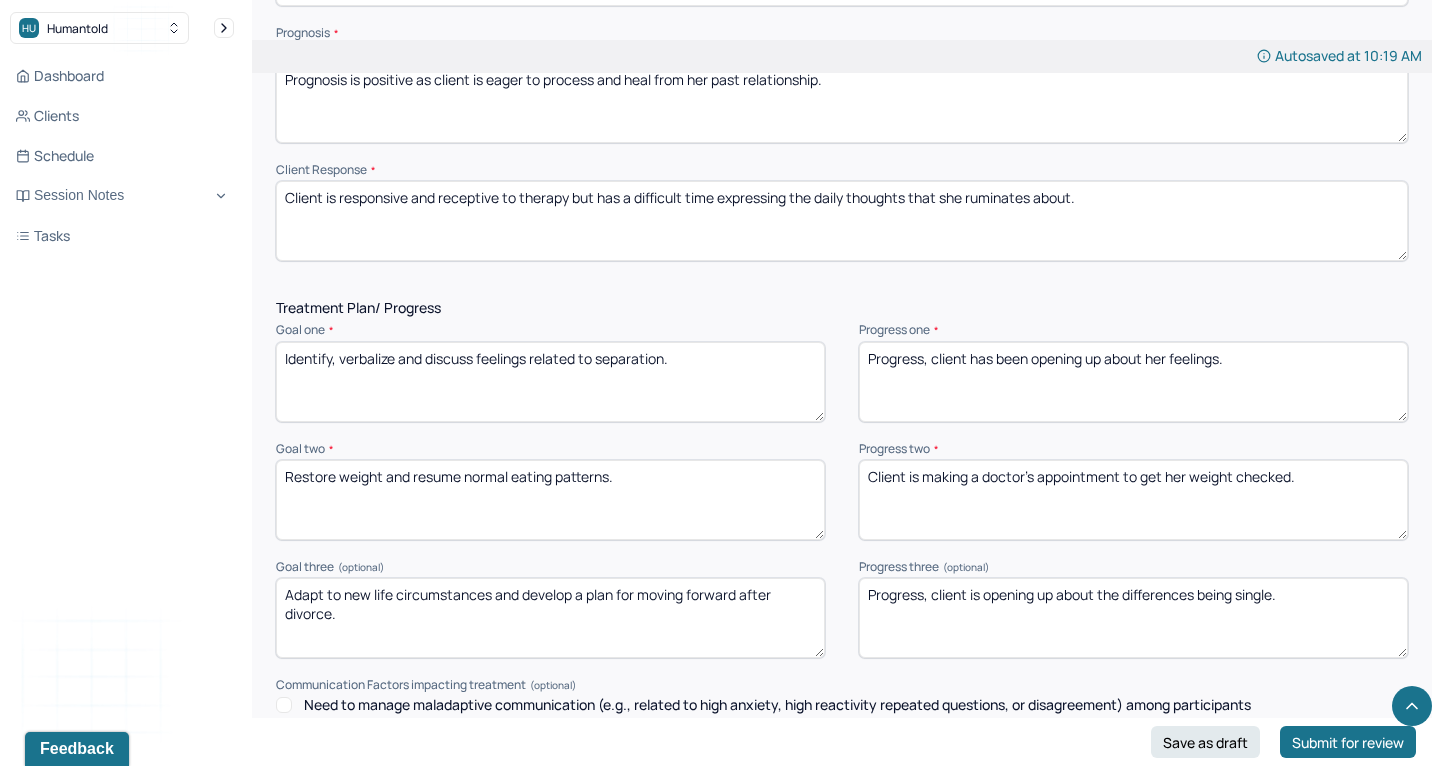 scroll, scrollTop: 2405, scrollLeft: 0, axis: vertical 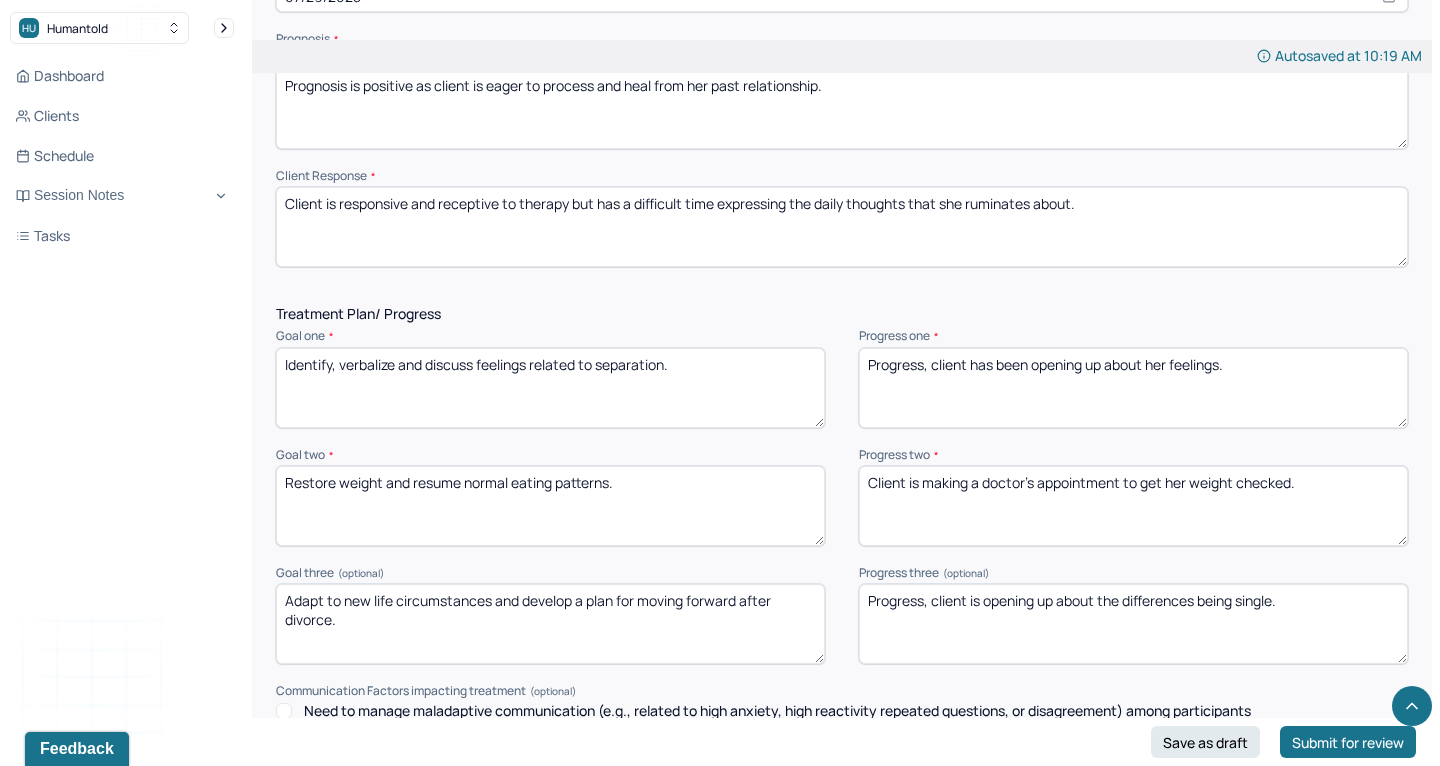 type on "Progress, client has been opening up about her feelings." 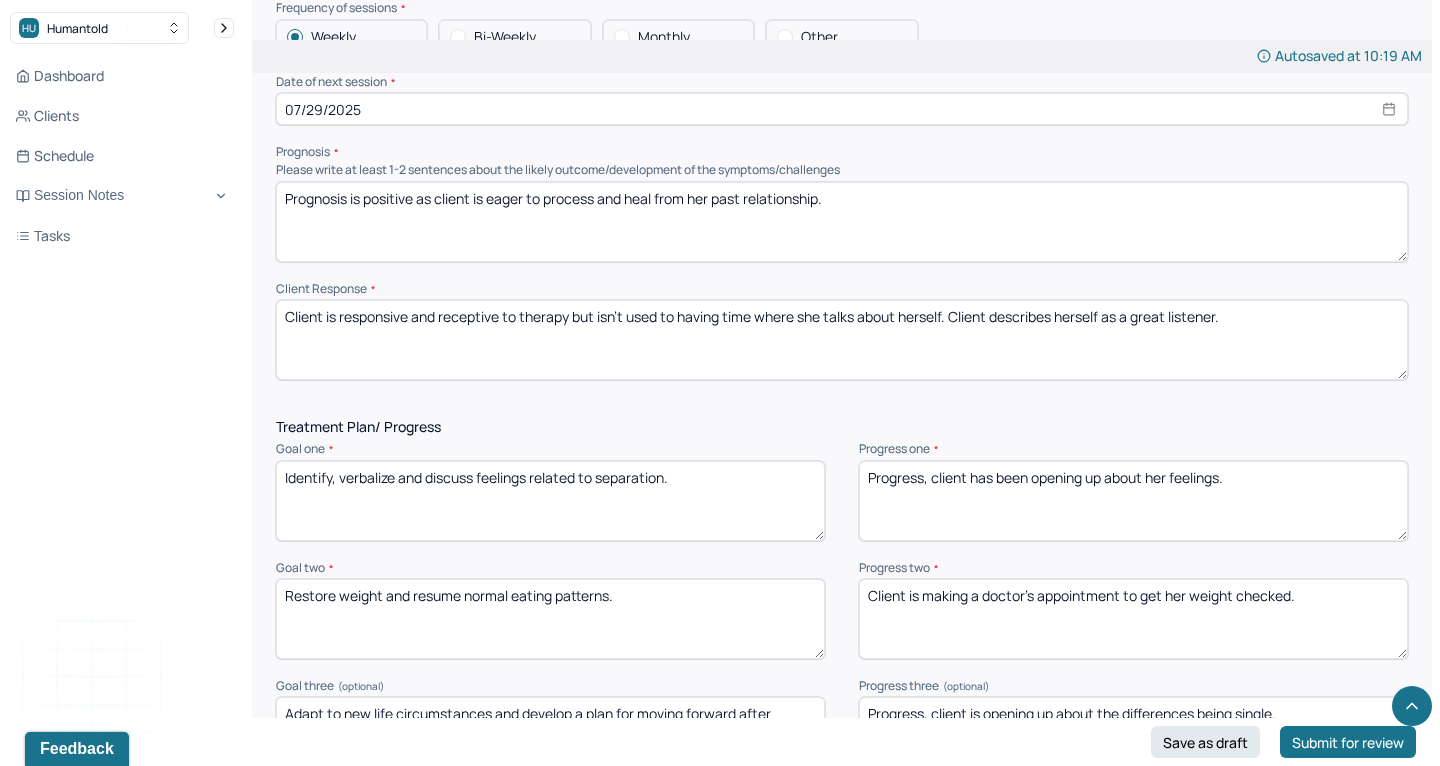 scroll, scrollTop: 2203, scrollLeft: 0, axis: vertical 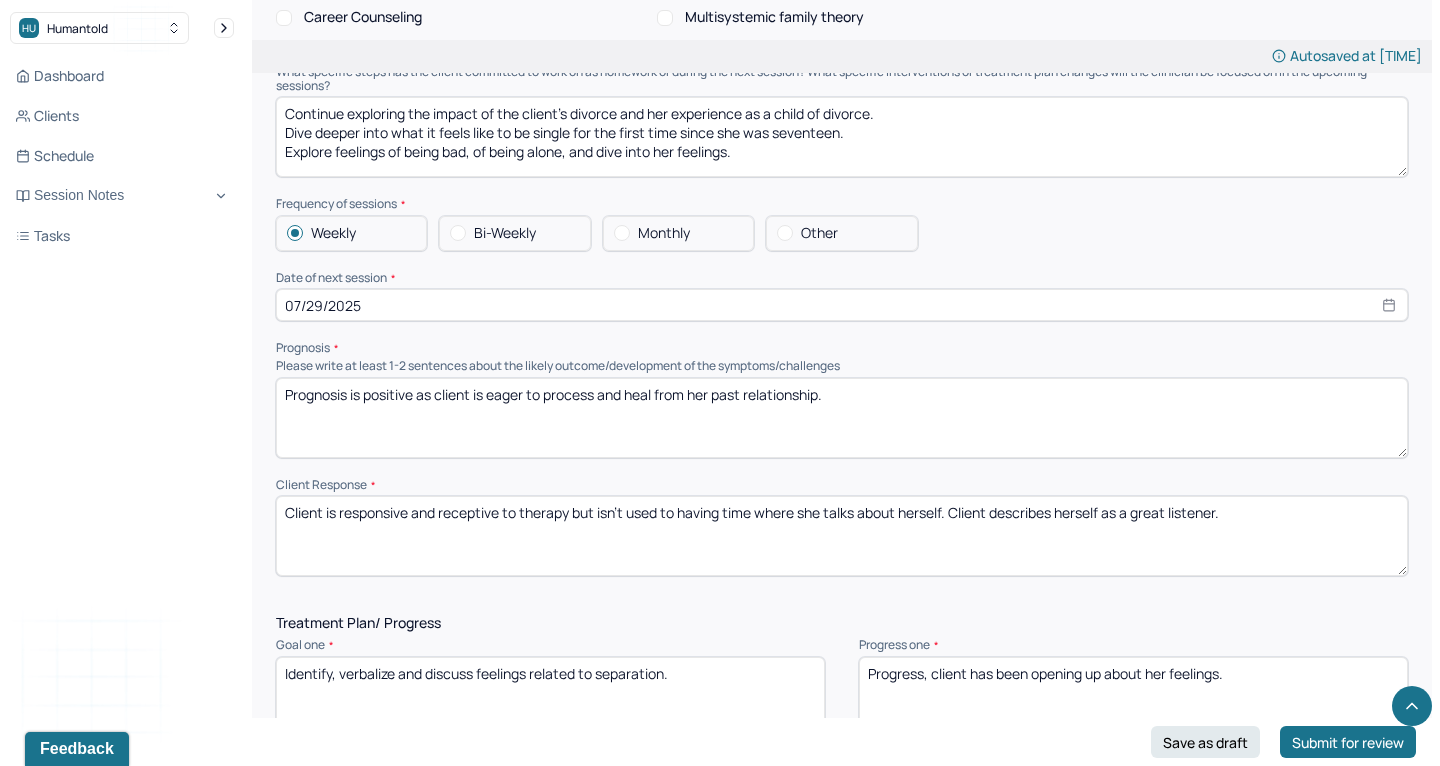 type on "Client is responsive and receptive to therapy but isn't used to having time where she talks about herself. Client describes herself as a great listener." 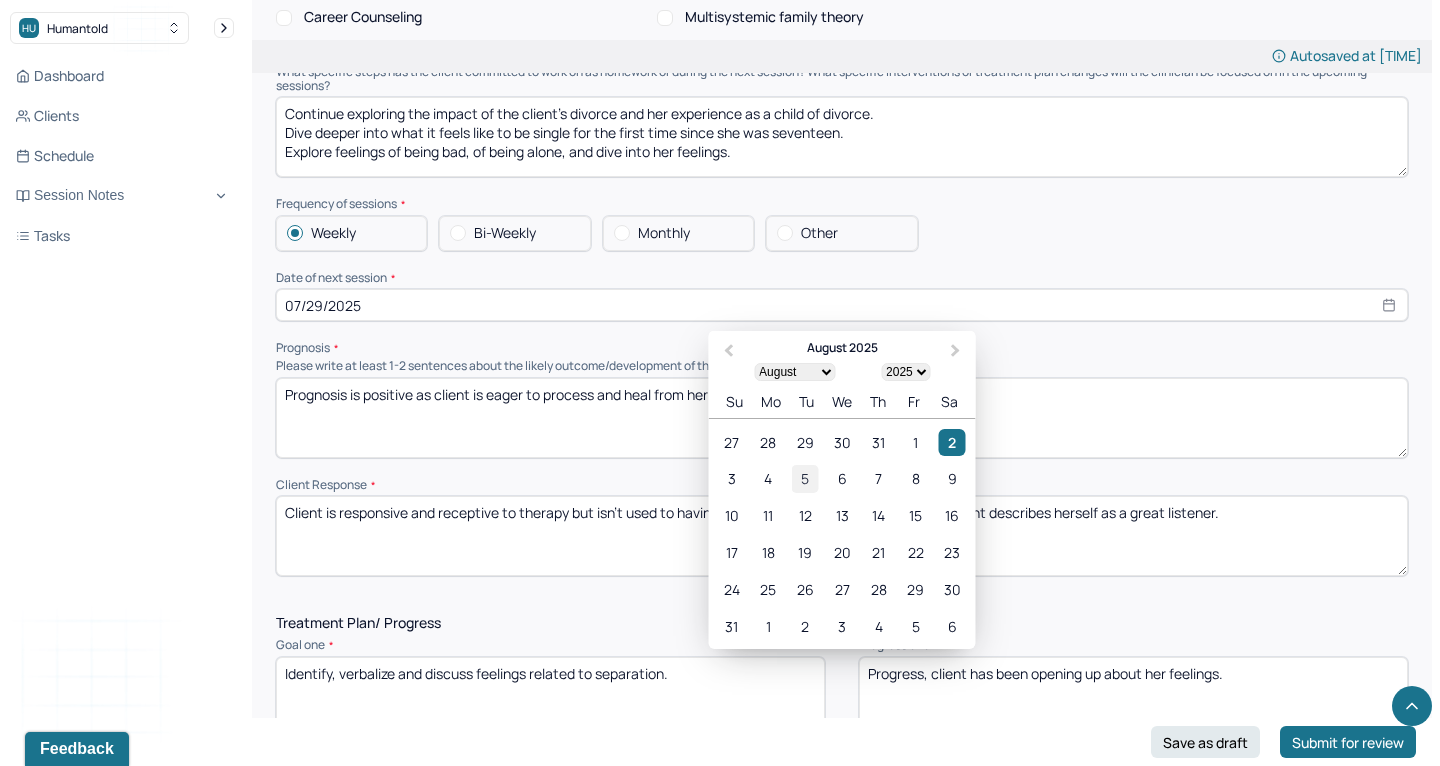 click on "5" at bounding box center (805, 479) 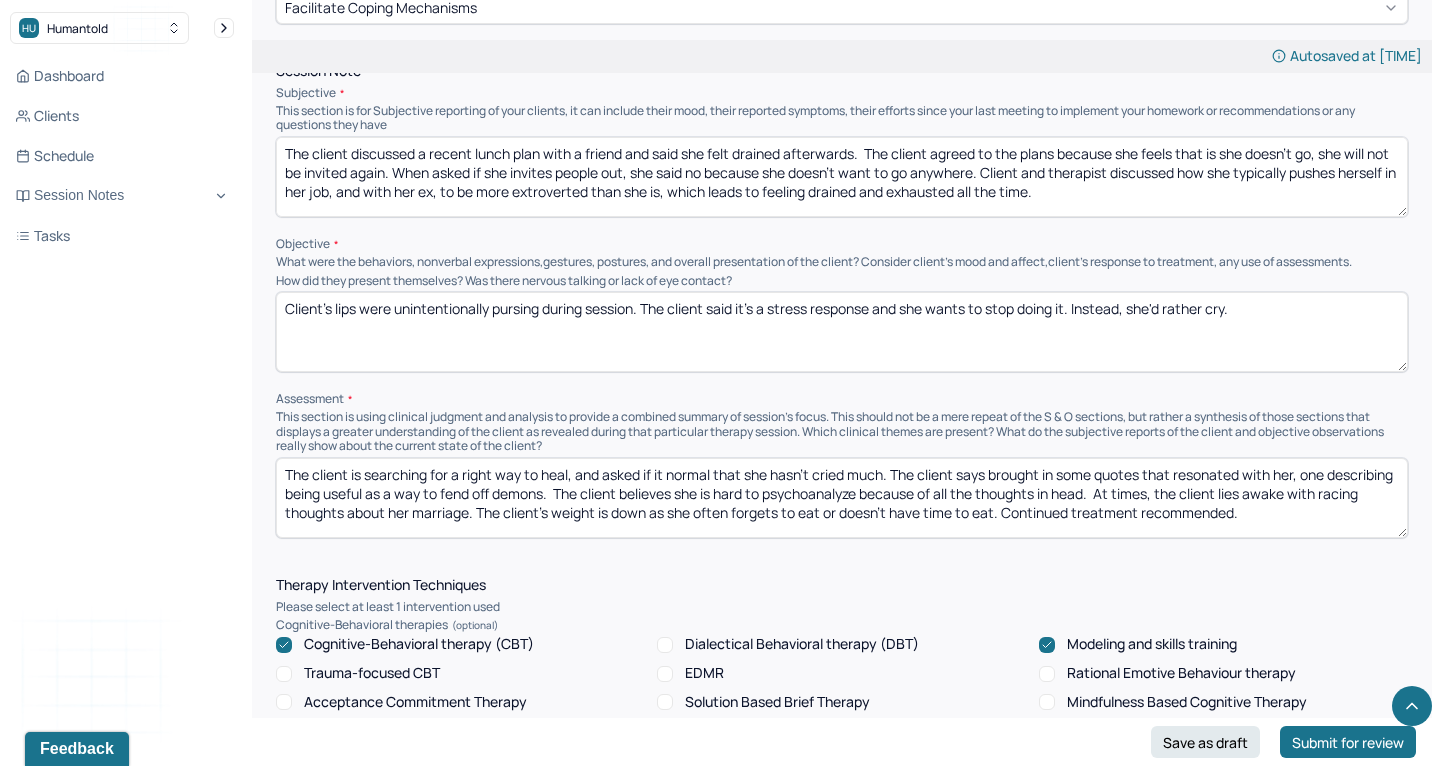 scroll, scrollTop: 1184, scrollLeft: 0, axis: vertical 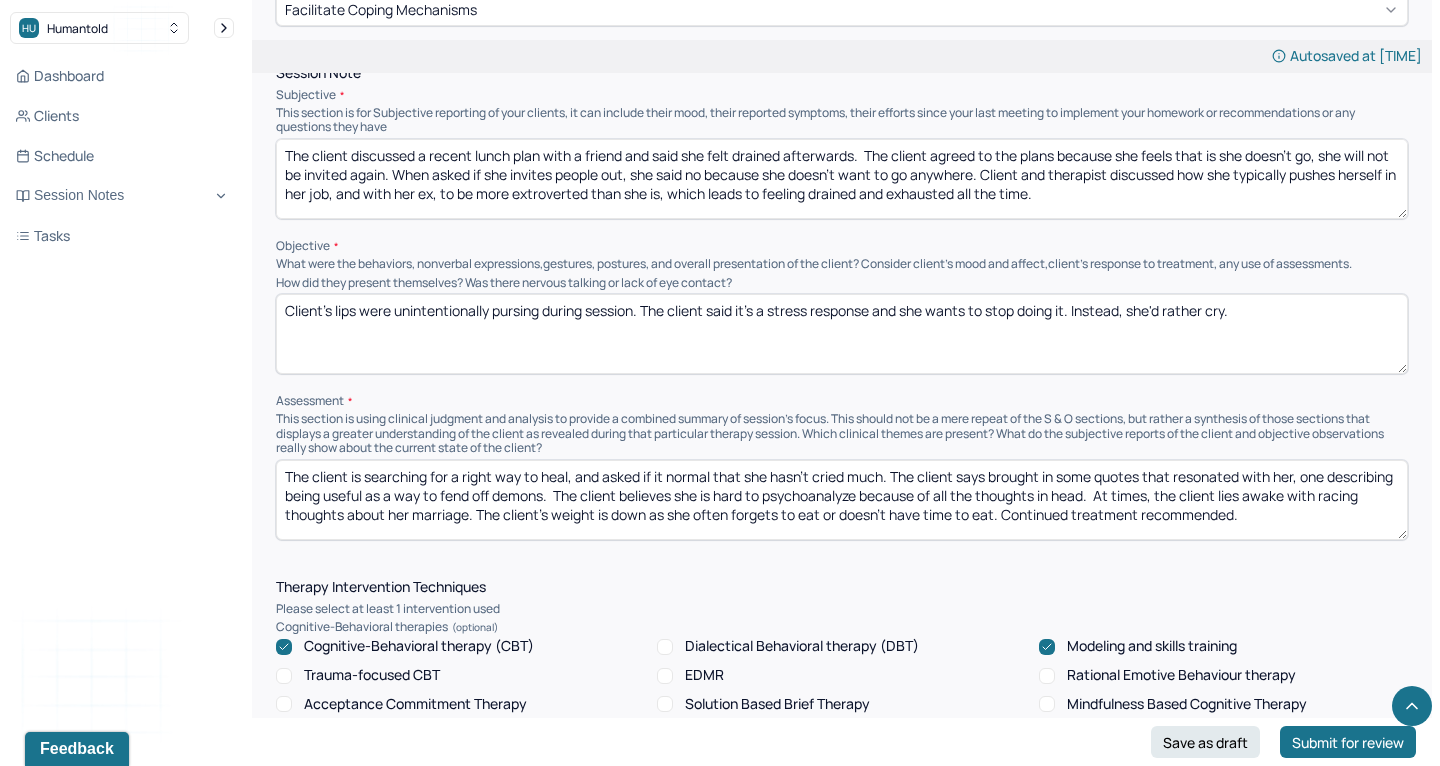 drag, startPoint x: 362, startPoint y: 291, endPoint x: 637, endPoint y: 295, distance: 275.02908 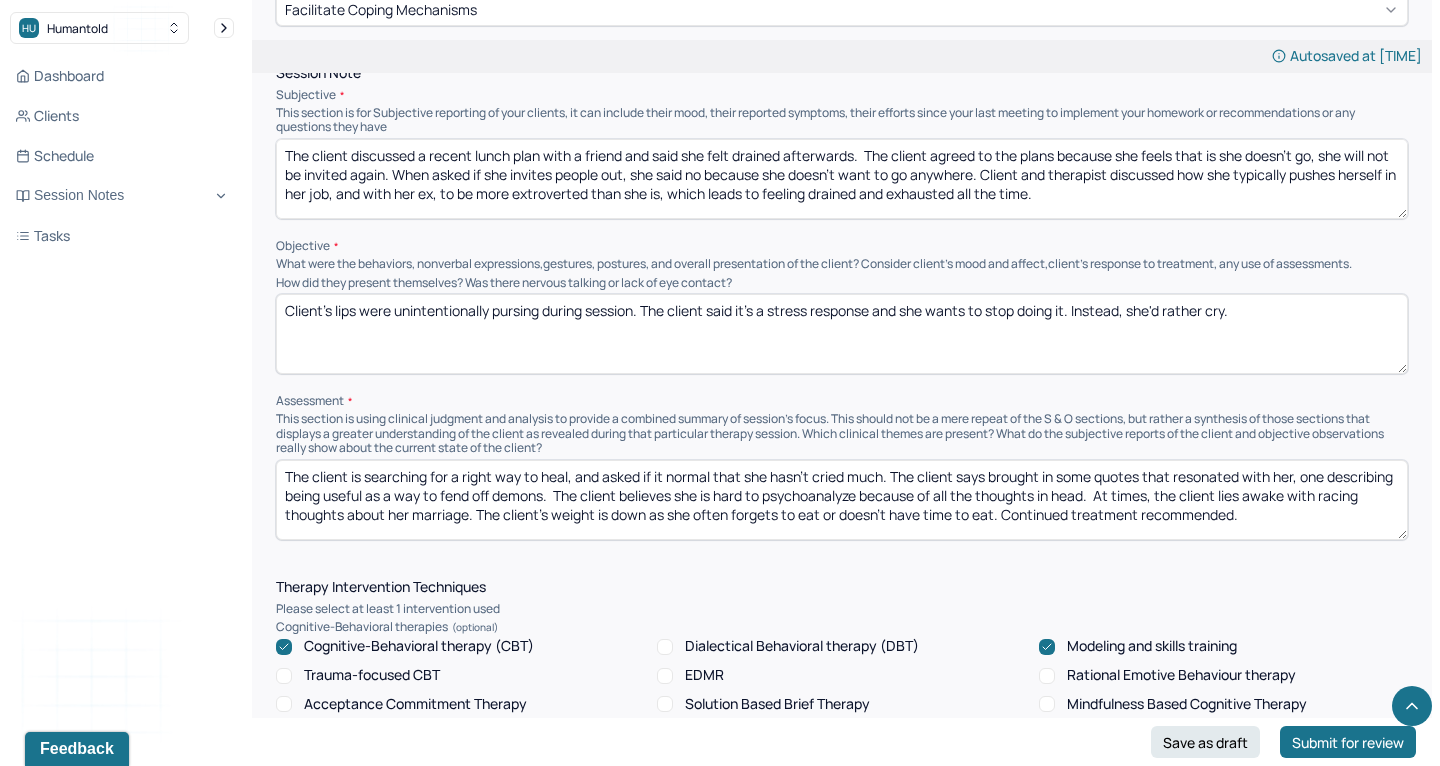 click on "Client's lips were unintentionally pursing during session. The client said it's a stress response and she wants to stop doing it. Instead, she'd rather cry." at bounding box center (842, 334) 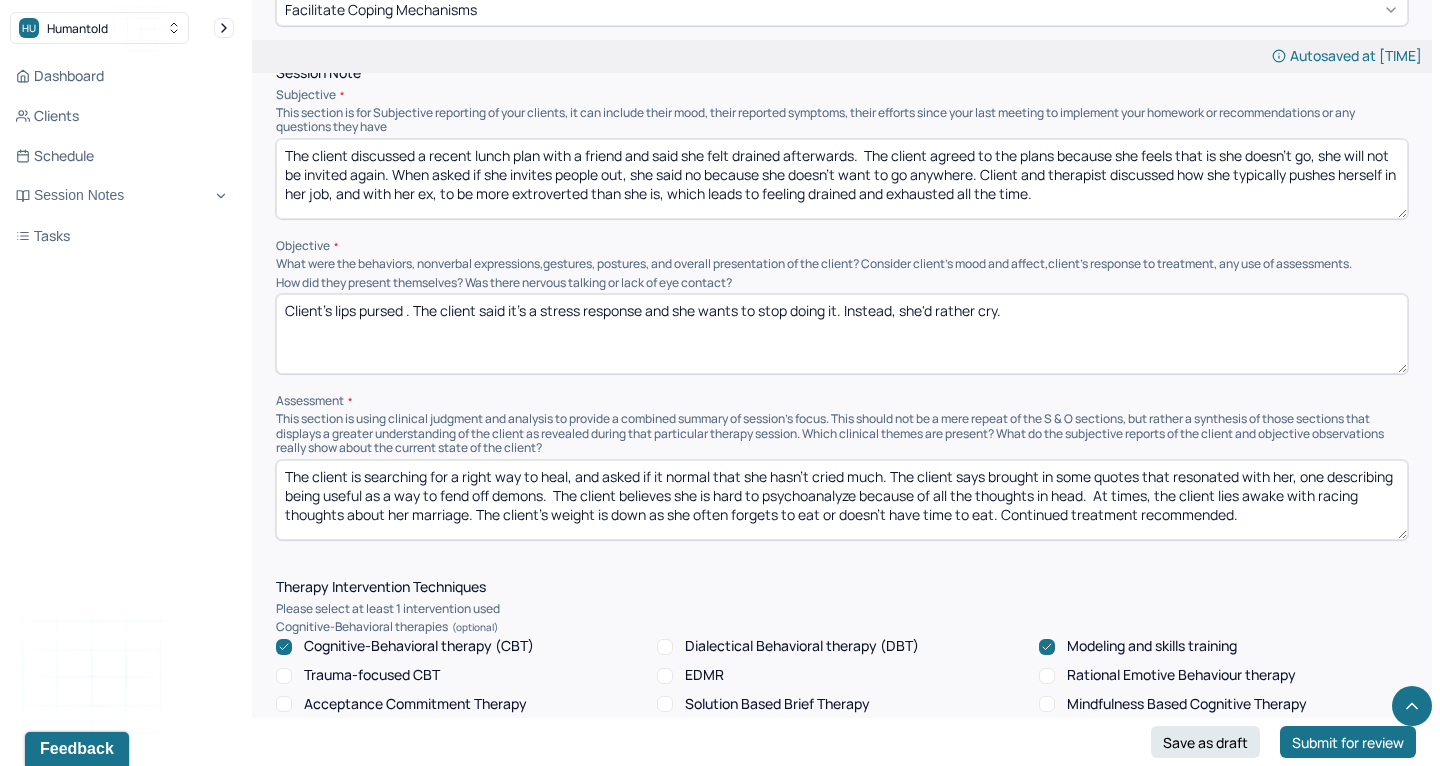 click on "Client's lips pursed . The client said it's a stress response and she wants to stop doing it. Instead, she'd rather cry." at bounding box center [842, 334] 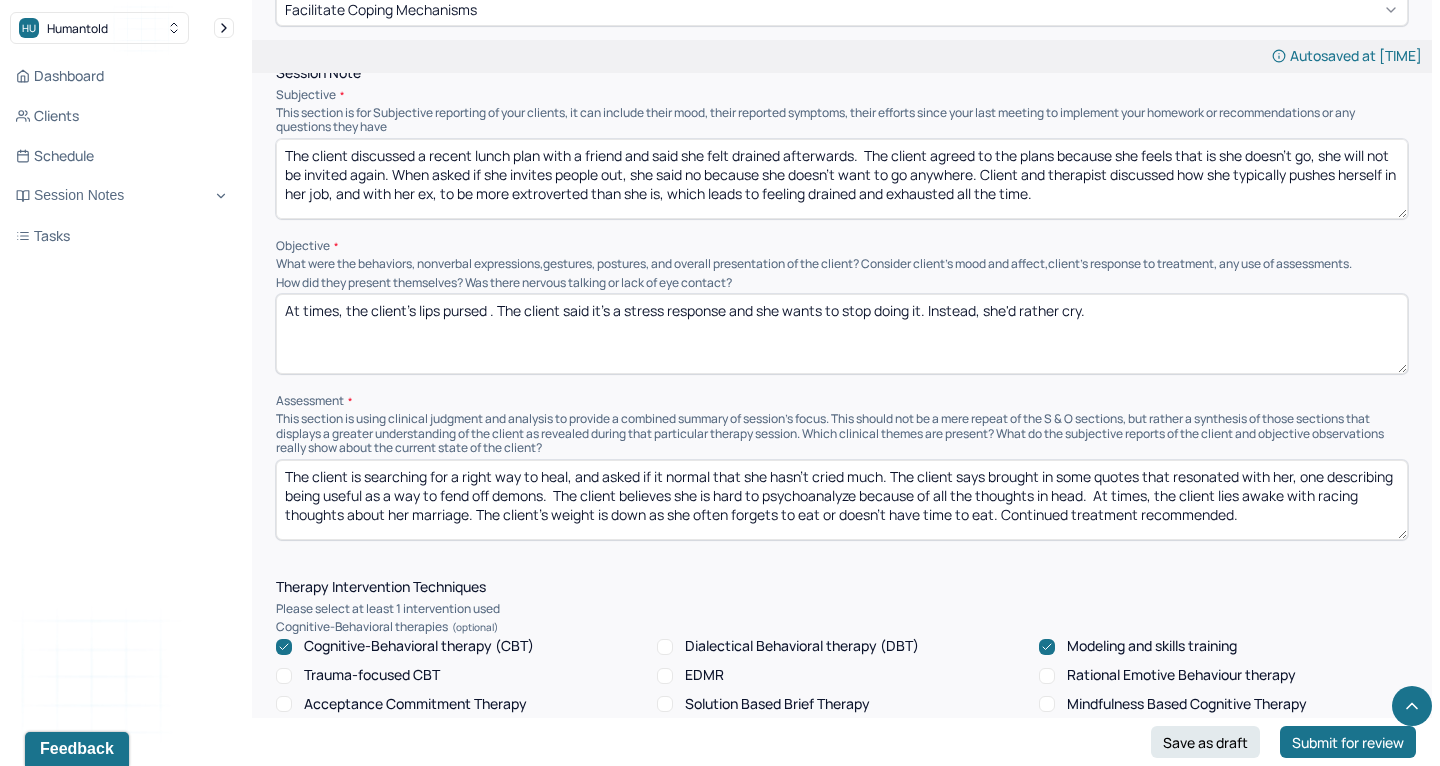 drag, startPoint x: 499, startPoint y: 295, endPoint x: 1321, endPoint y: 393, distance: 827.8212 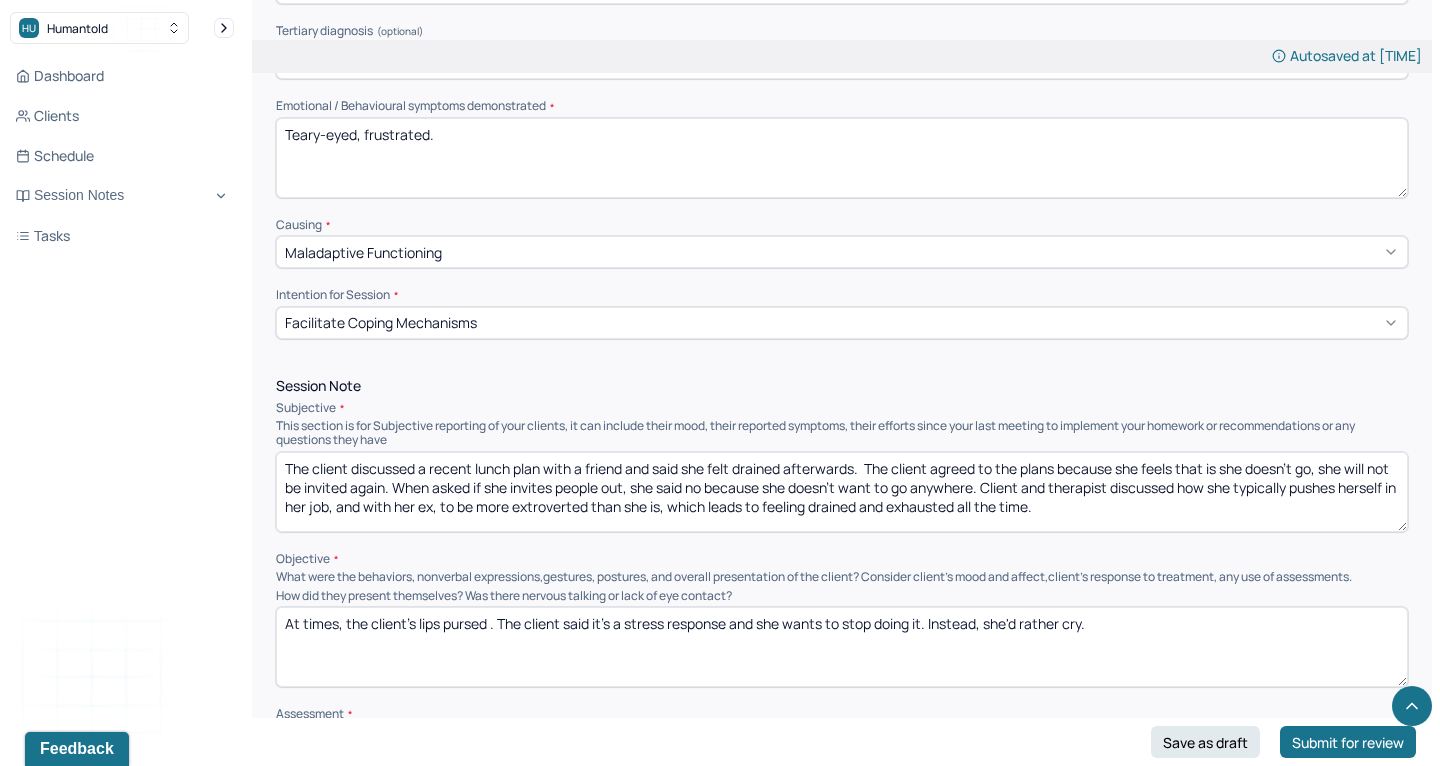 scroll, scrollTop: 870, scrollLeft: 0, axis: vertical 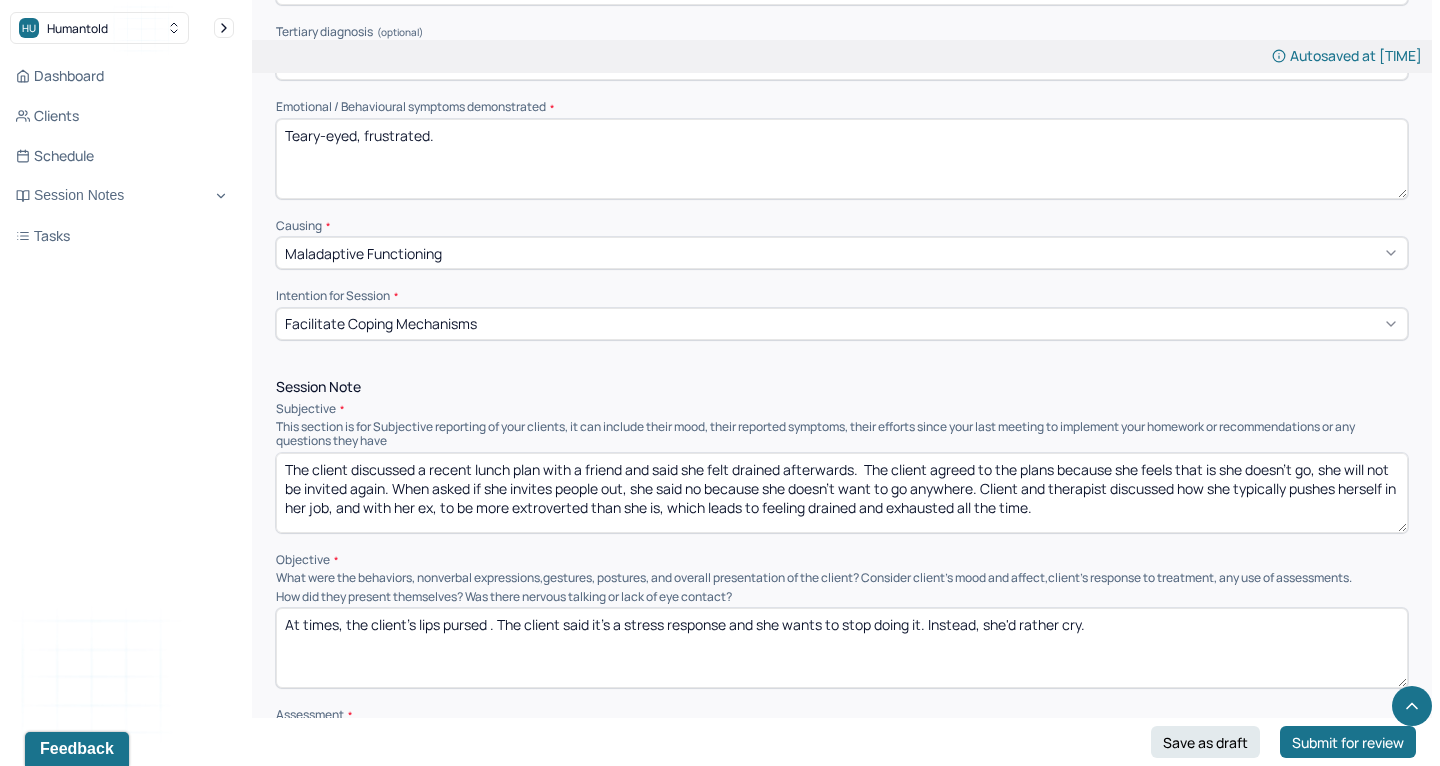type on "At times, the client's lips pursed . The client said it's a stress response and she wants to stop doing it. Instead, she'd rather cry." 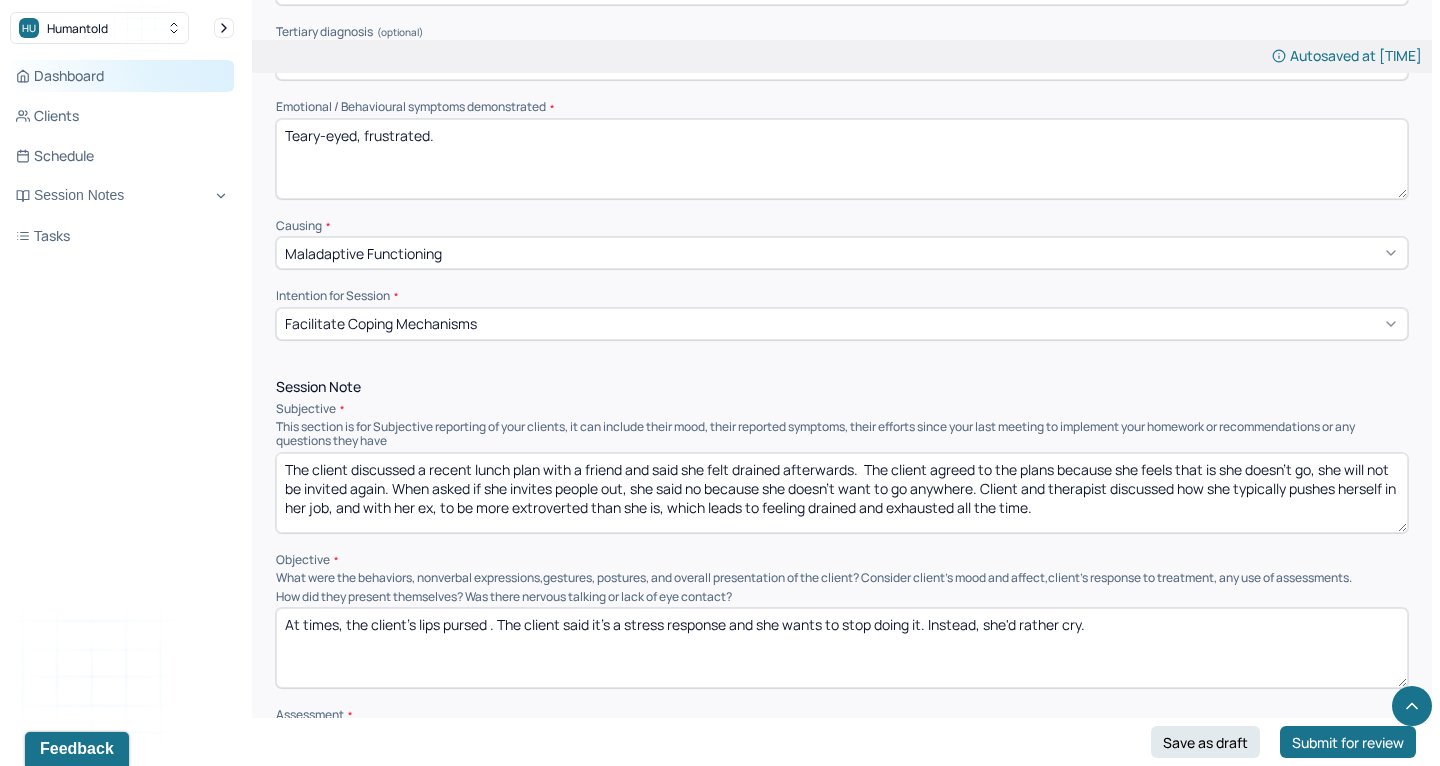 drag, startPoint x: 482, startPoint y: 121, endPoint x: 175, endPoint y: 85, distance: 309.10355 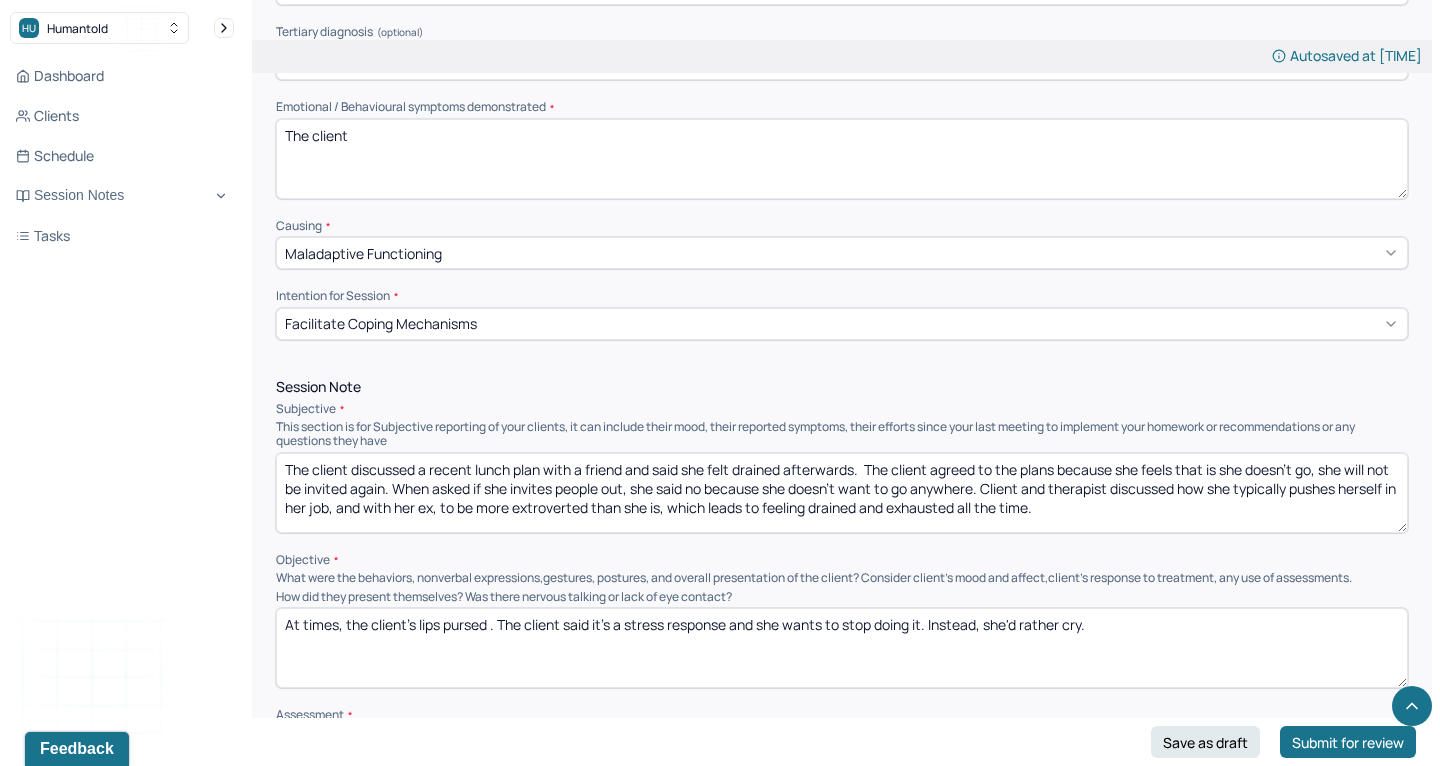 type on "The client" 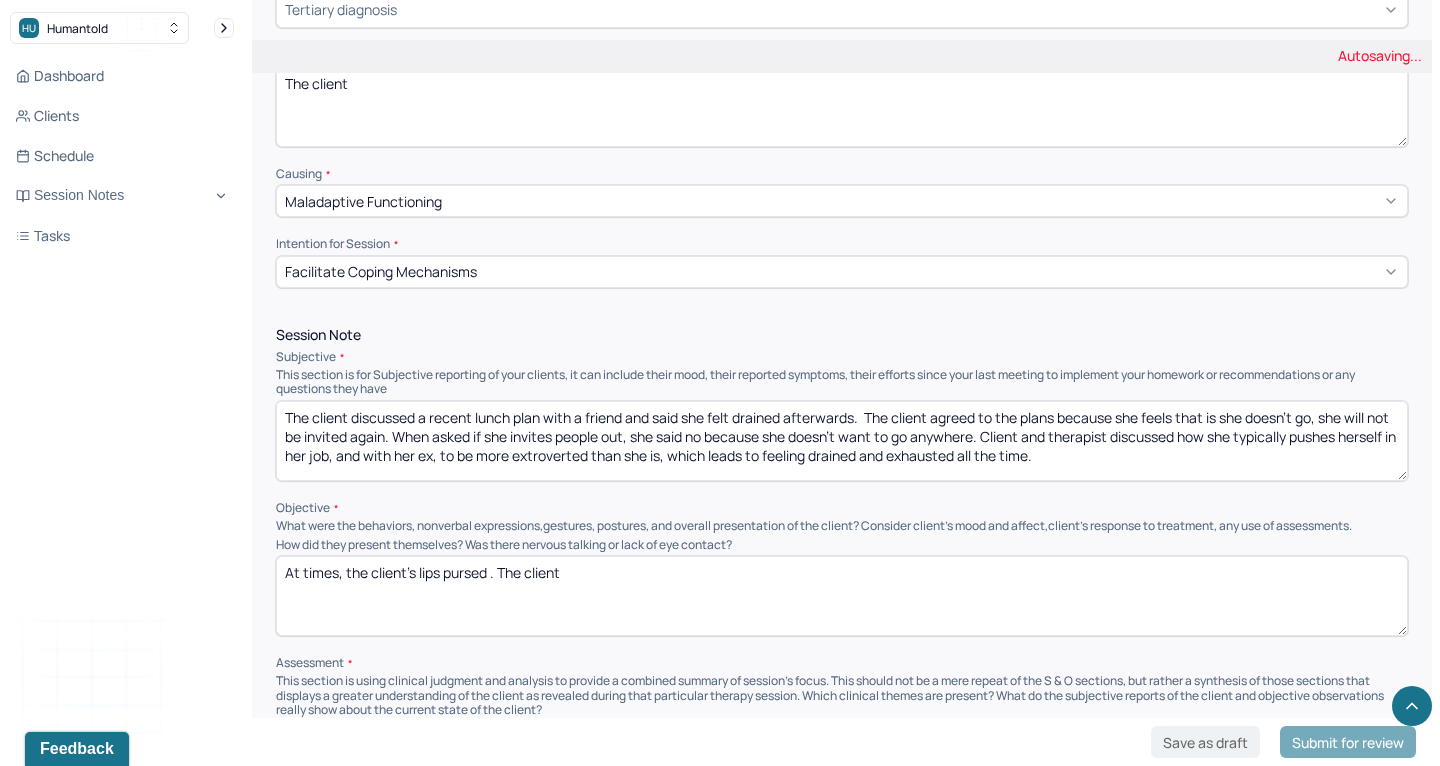 scroll, scrollTop: 943, scrollLeft: 0, axis: vertical 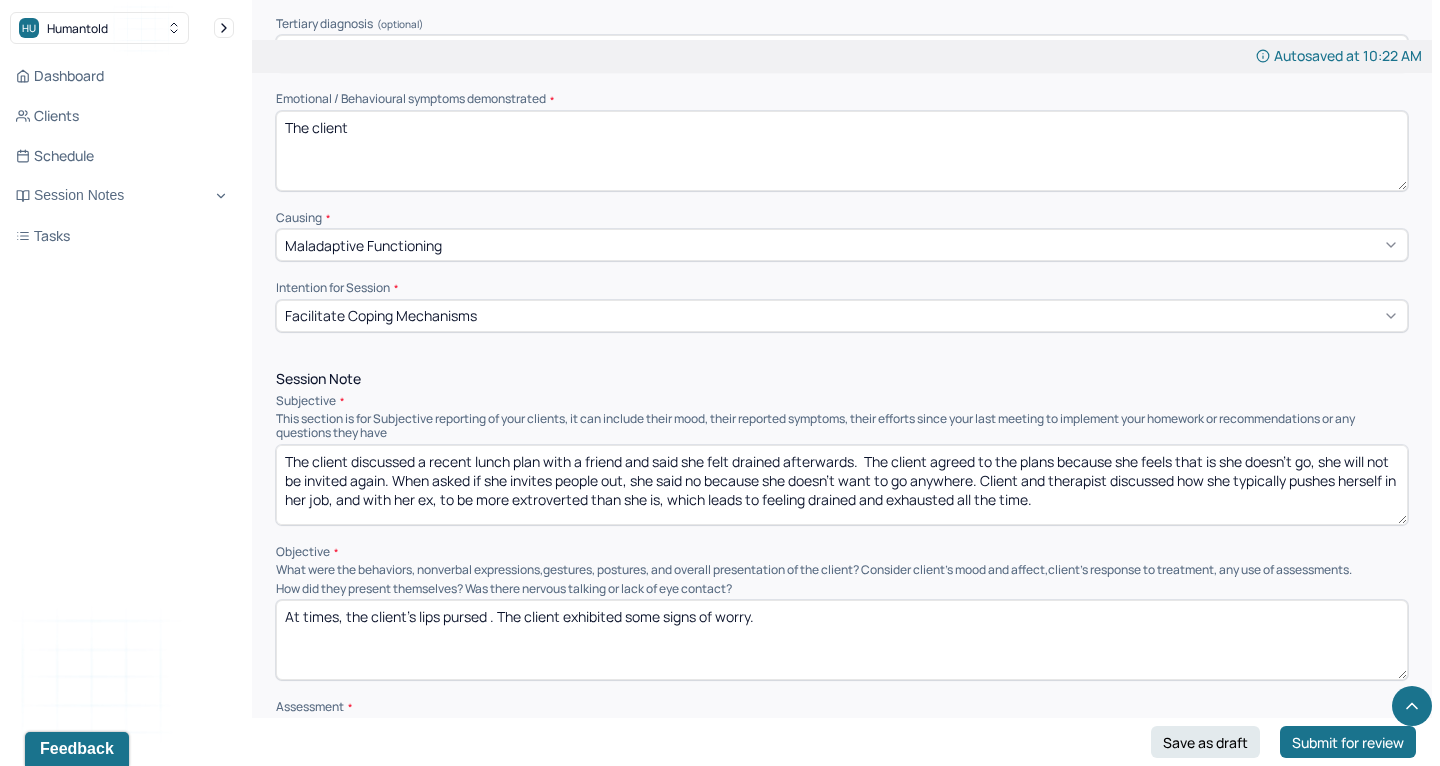 click on "At times, the client's lips pursed . The client exhibited some signs of worry." at bounding box center (842, 640) 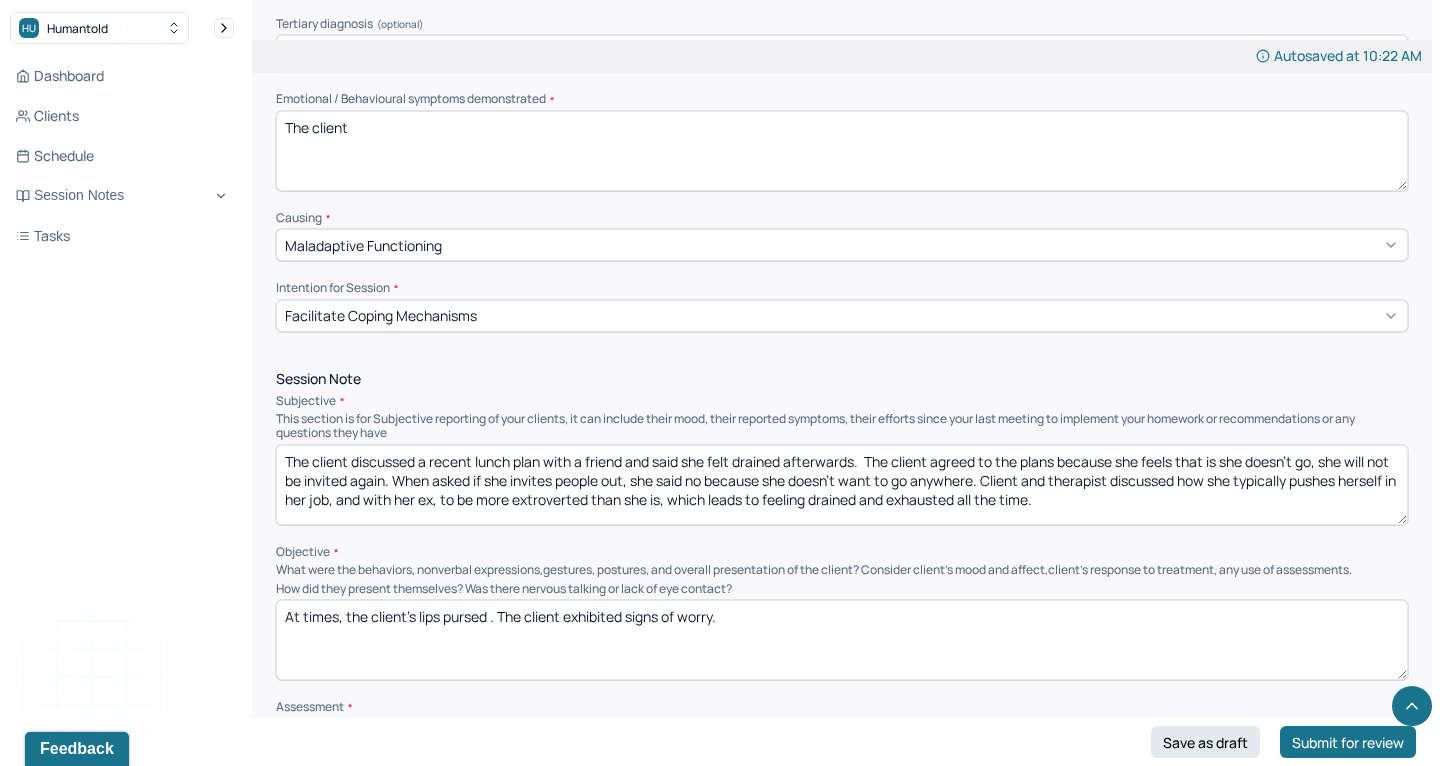 click on "At times, the client's lips pursed . The client exhibited some signs of worry." at bounding box center [842, 640] 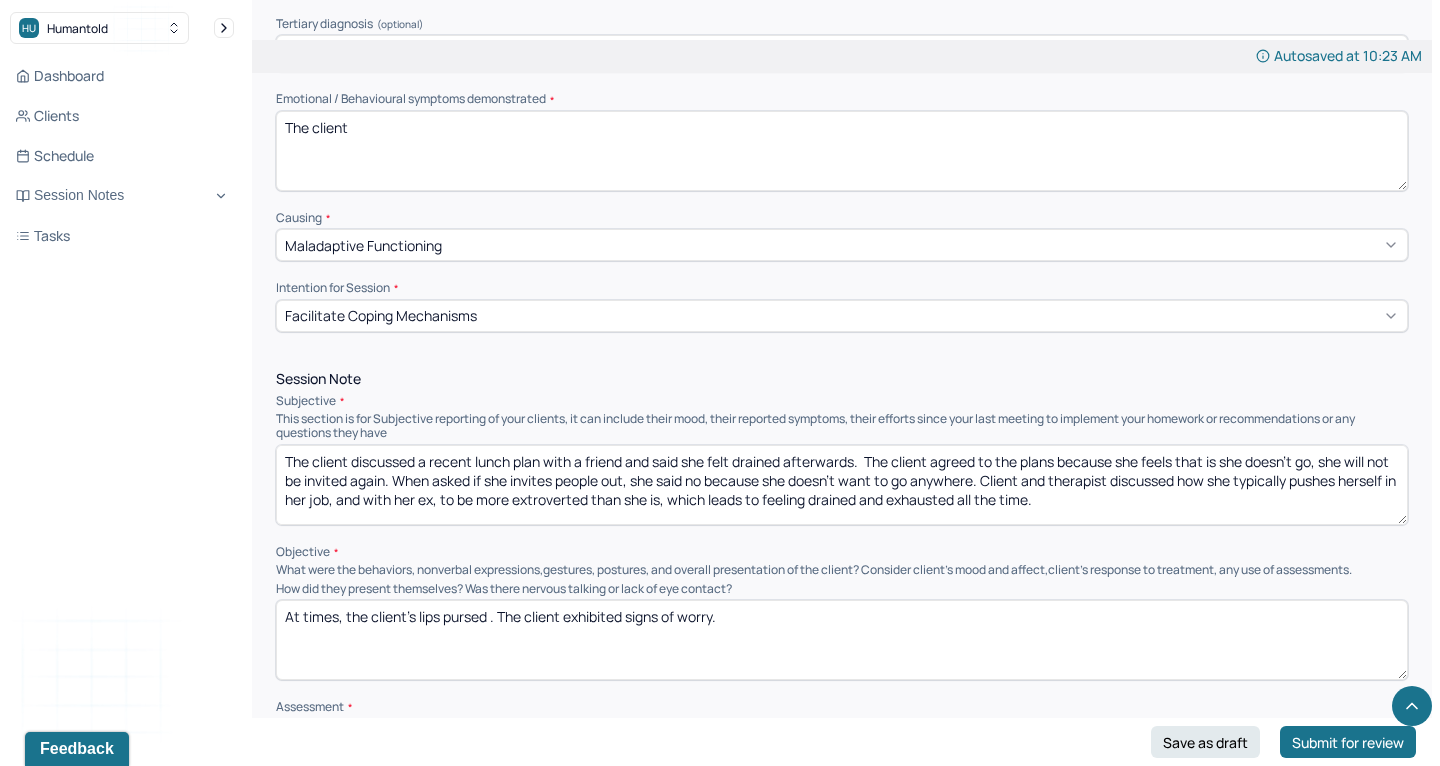 drag, startPoint x: 628, startPoint y: 597, endPoint x: 856, endPoint y: 597, distance: 228 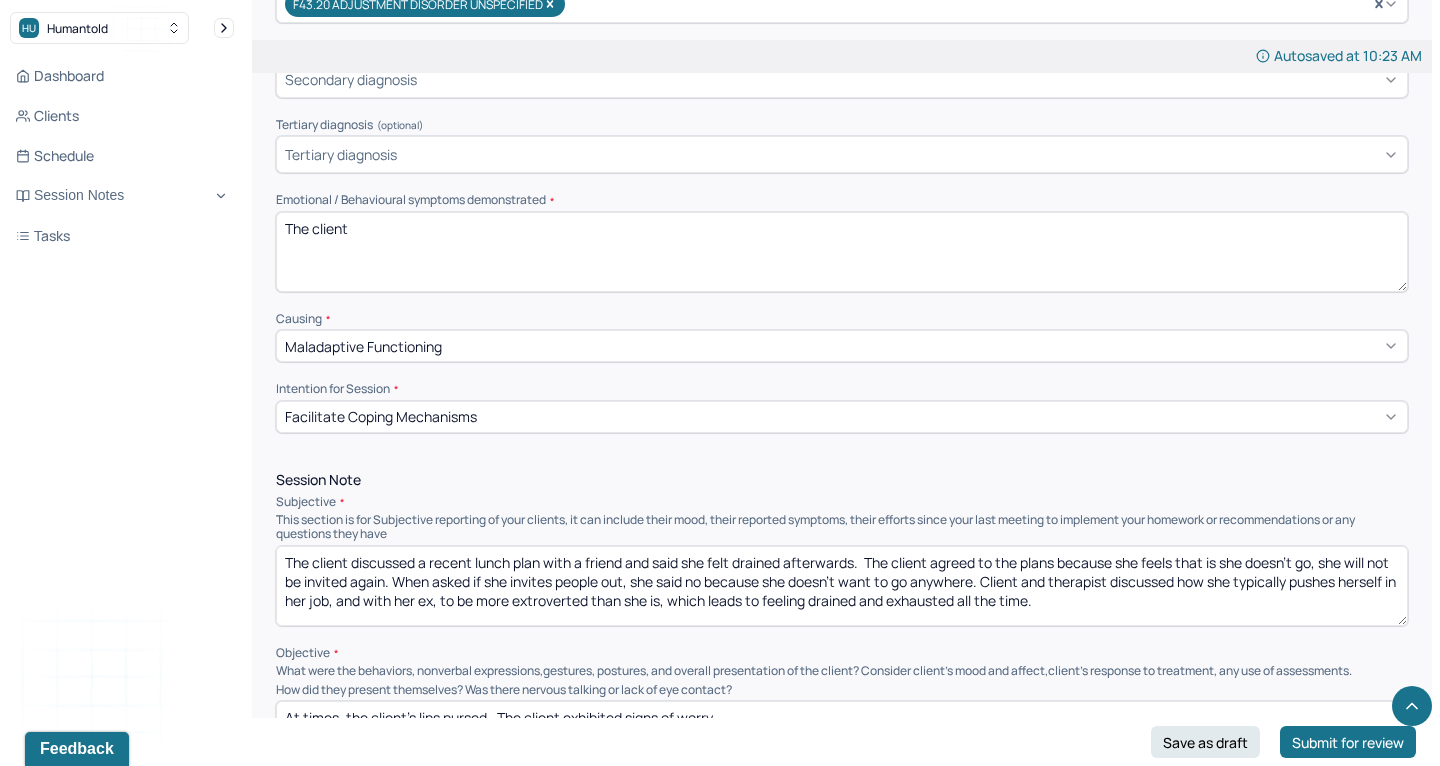 scroll, scrollTop: 646, scrollLeft: 0, axis: vertical 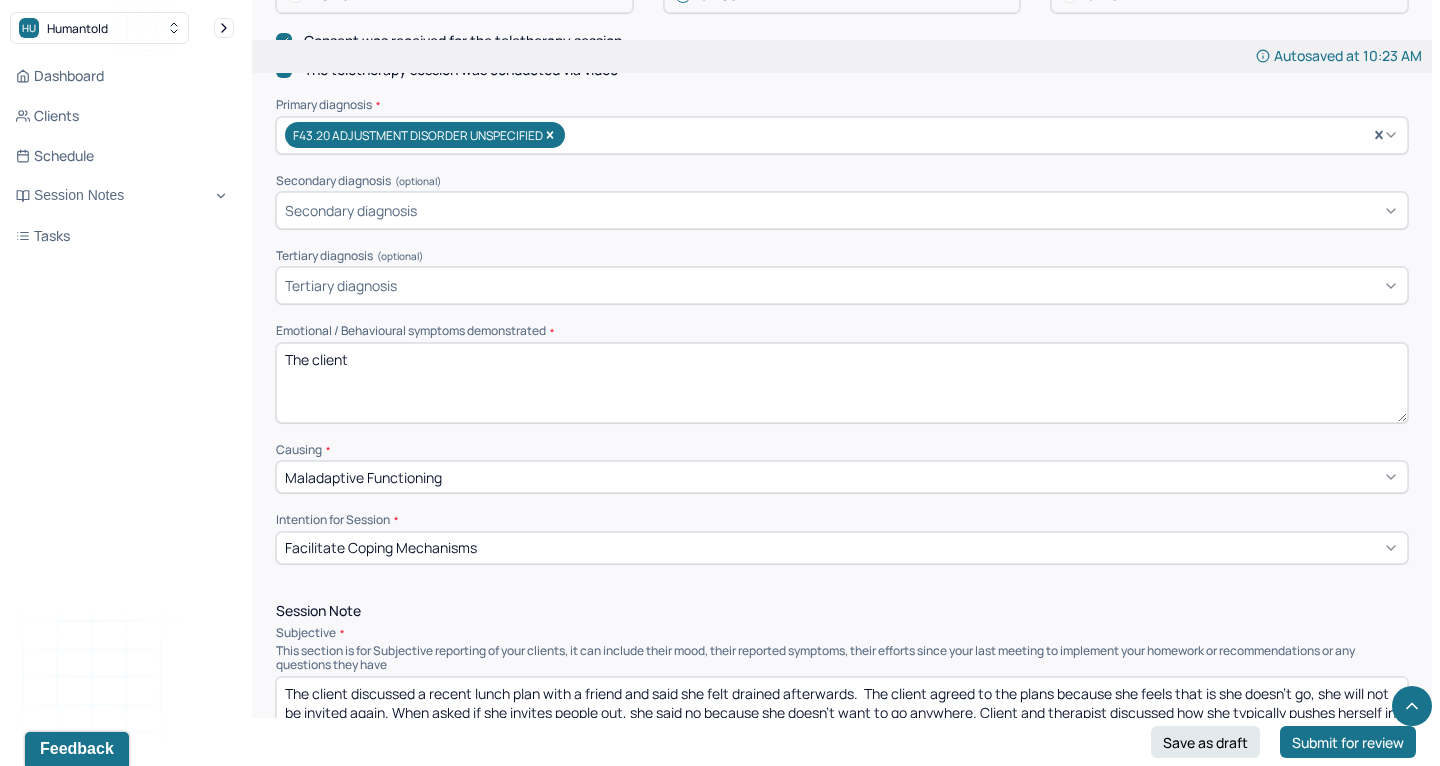 type on "At times, the client's lips pursed . The client exhibited signs of worry." 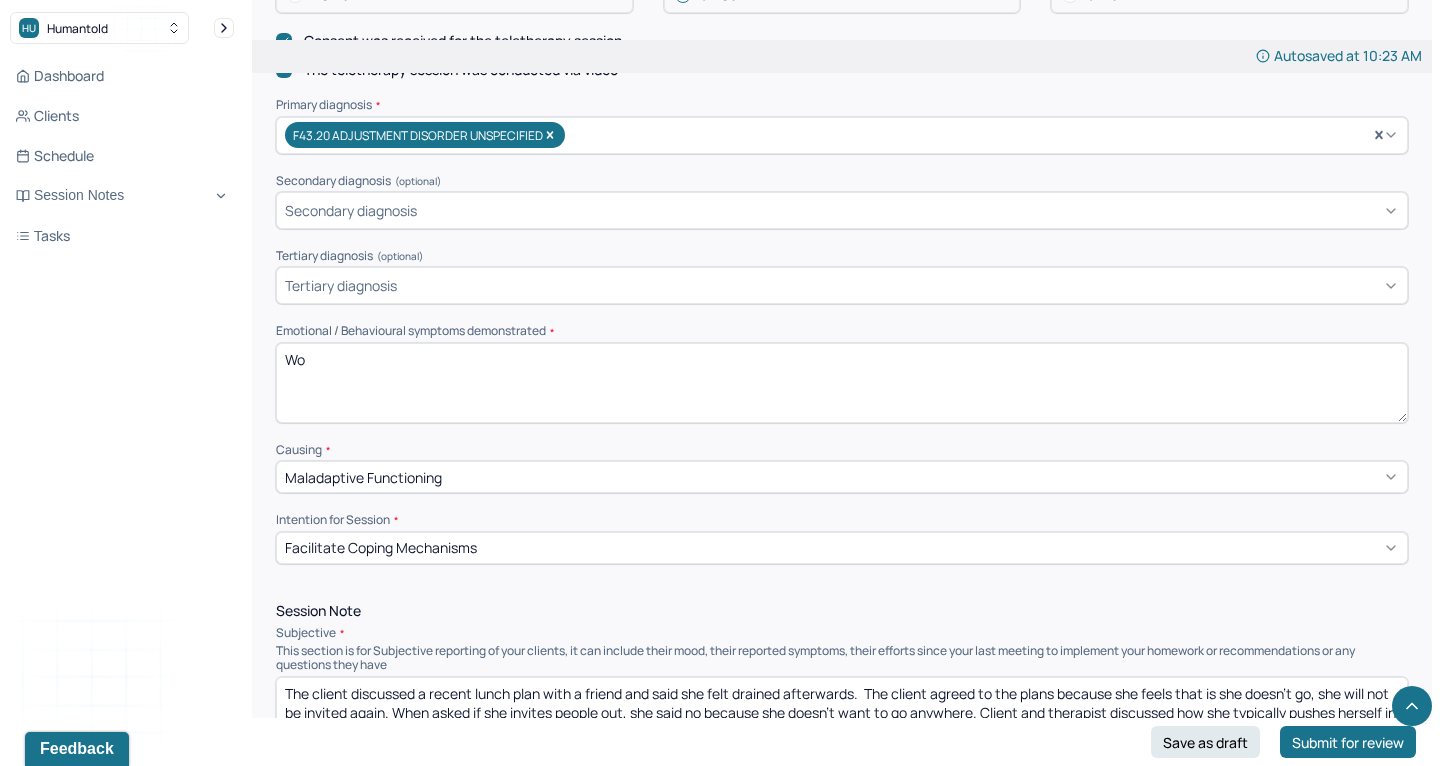 type on "W" 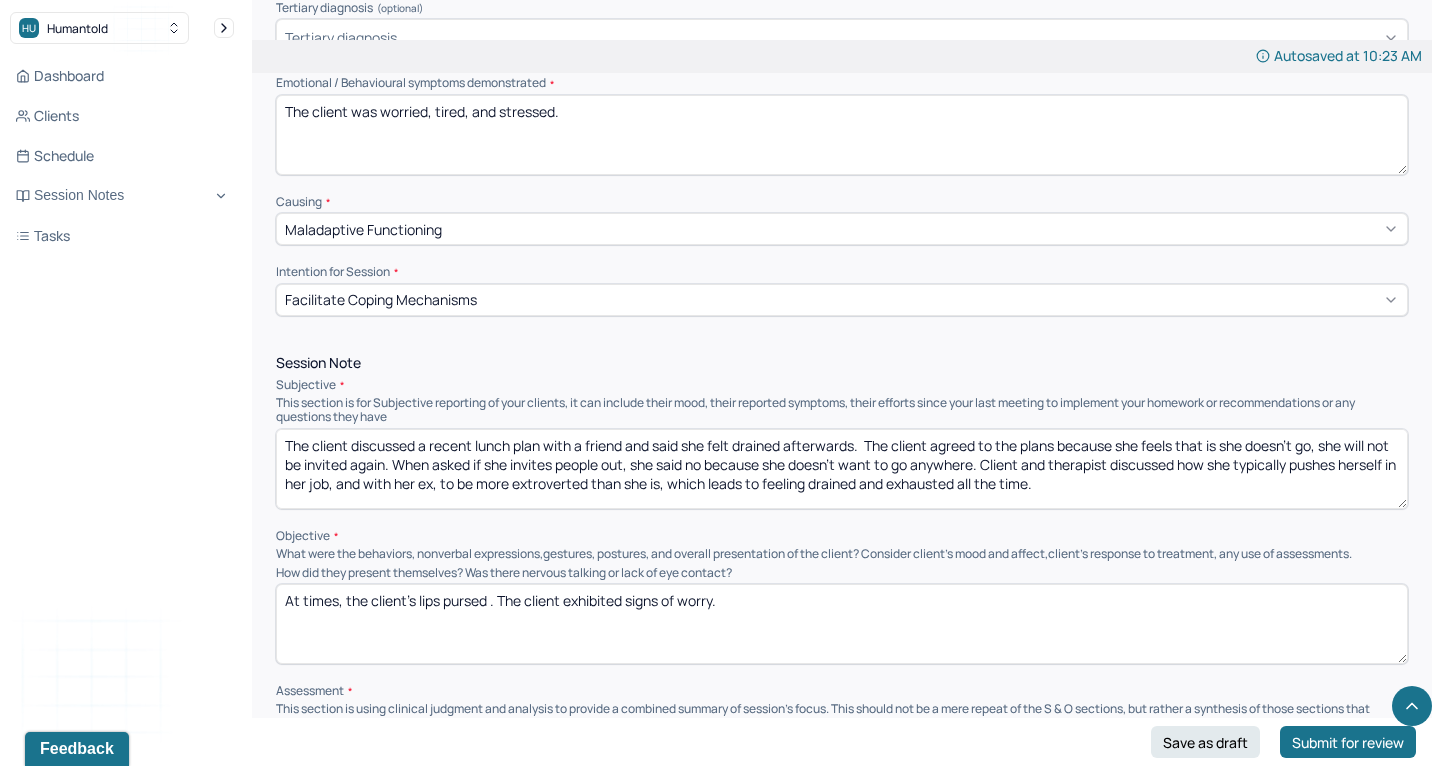 scroll, scrollTop: 900, scrollLeft: 0, axis: vertical 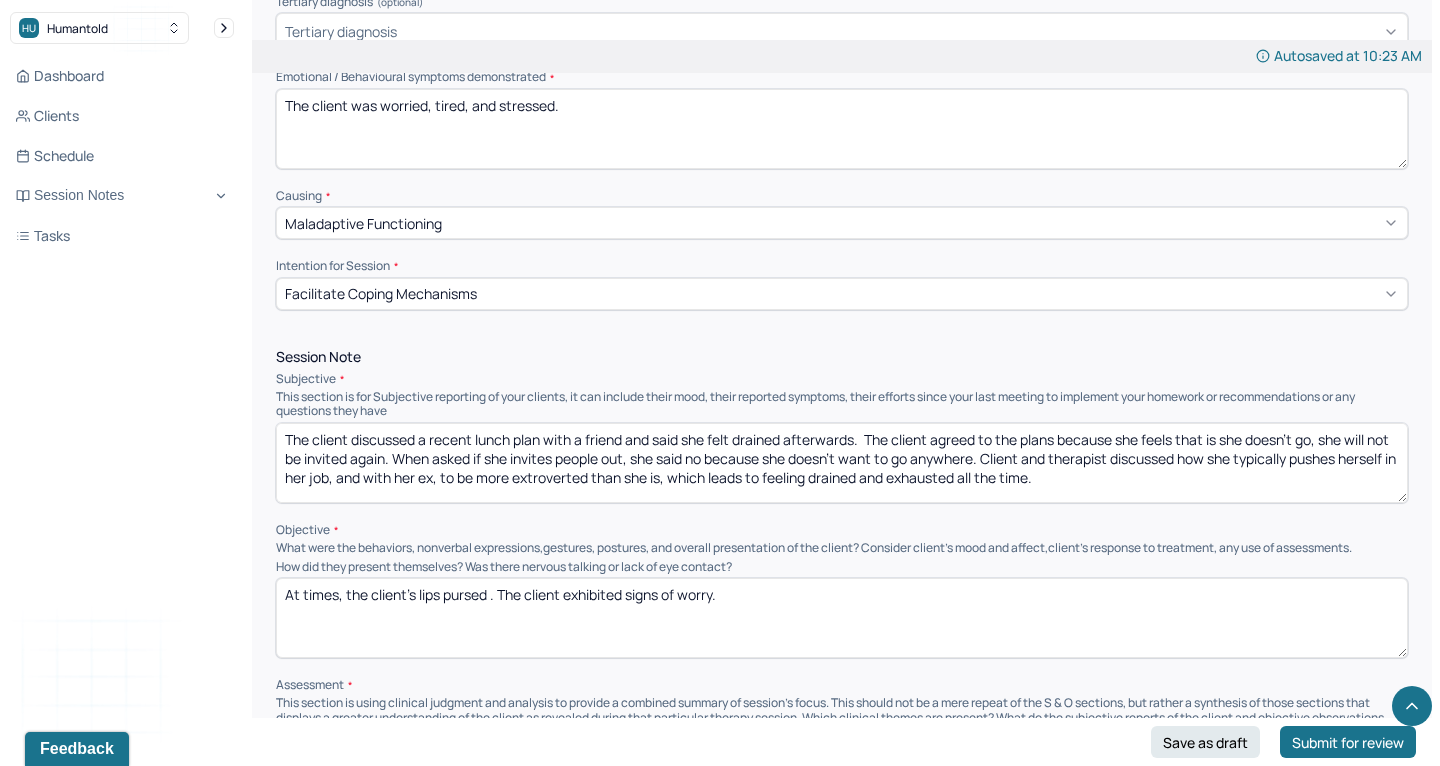 type on "The client was worried, tired, and stressed." 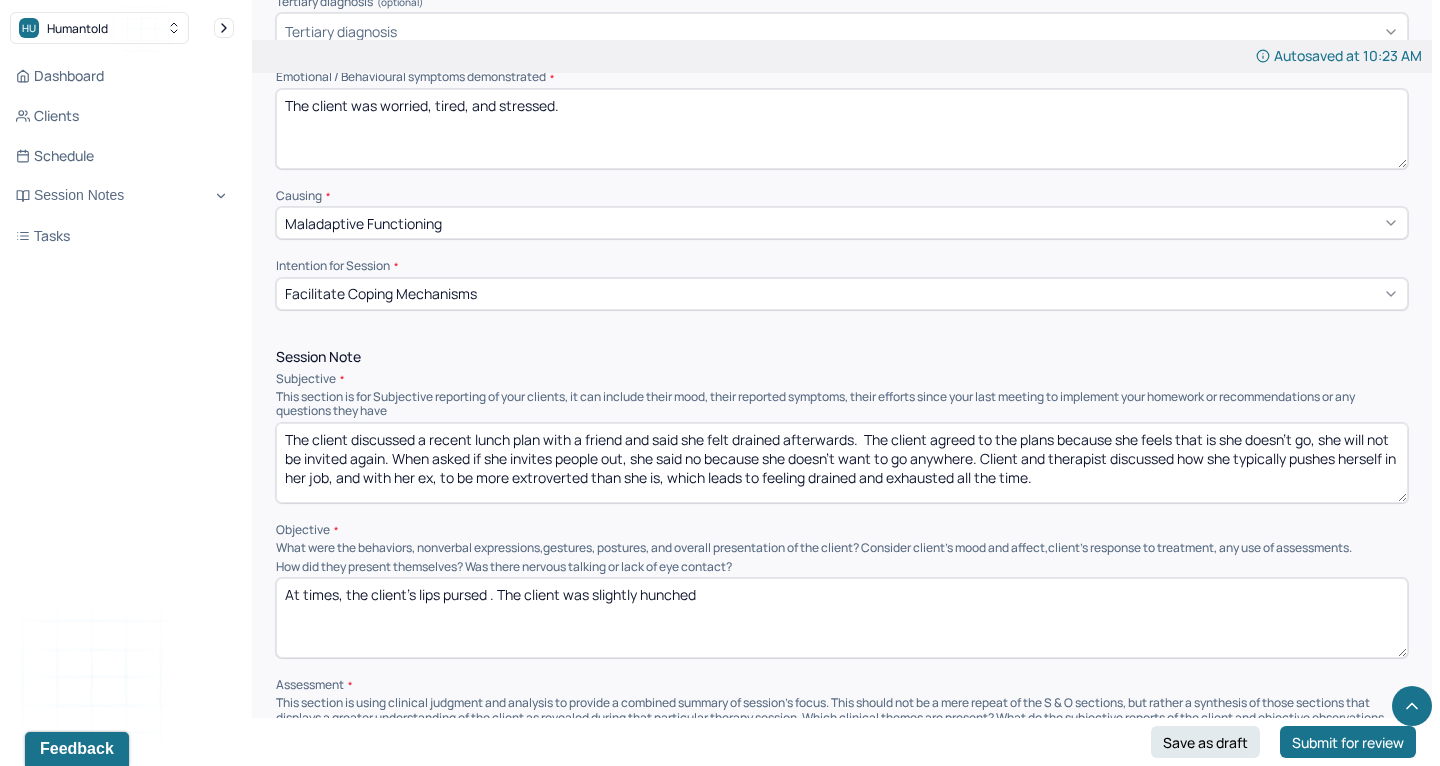 click on "At times, the client's lips pursed . The client was slightly hunched" at bounding box center [842, 618] 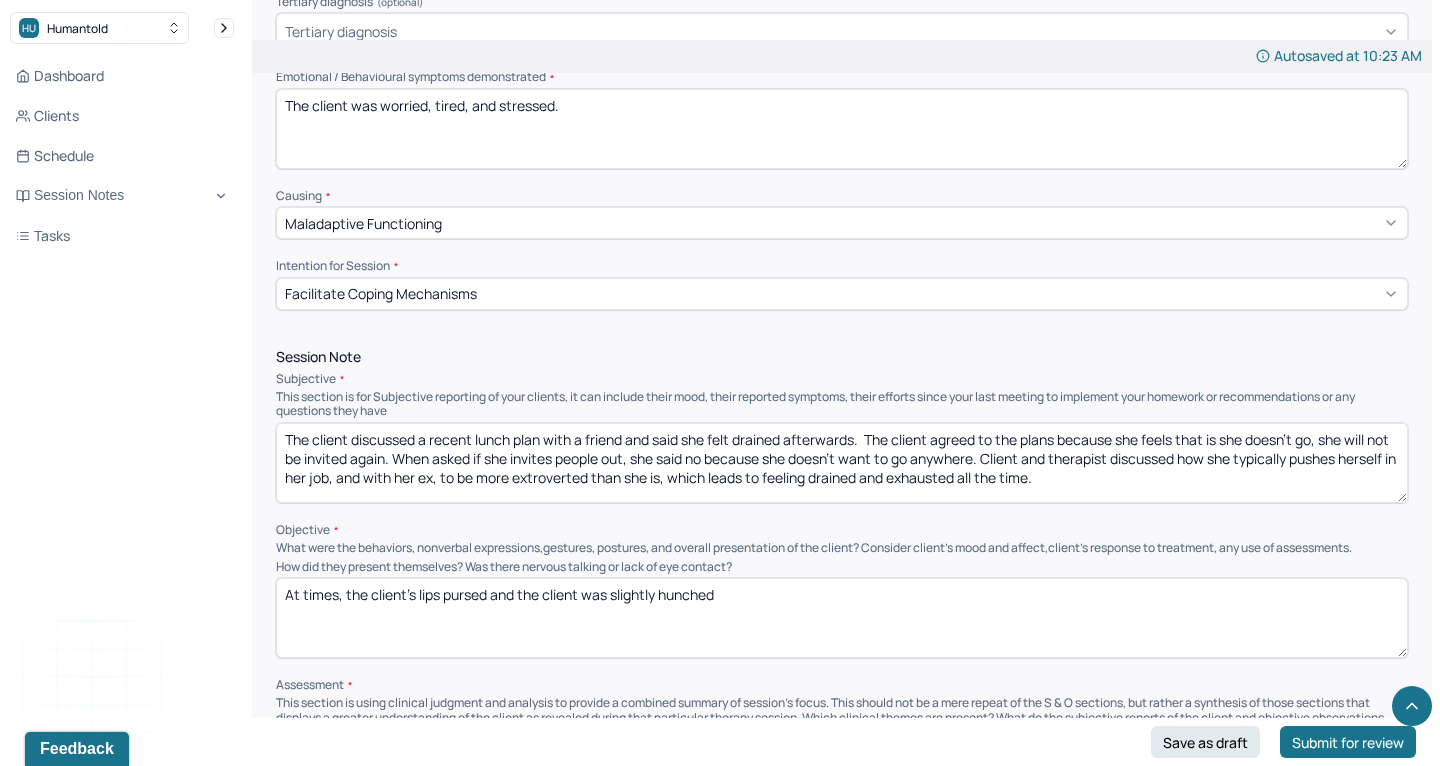 click on "At times, the client's lips pursed . The client was slightly hunched" at bounding box center [842, 618] 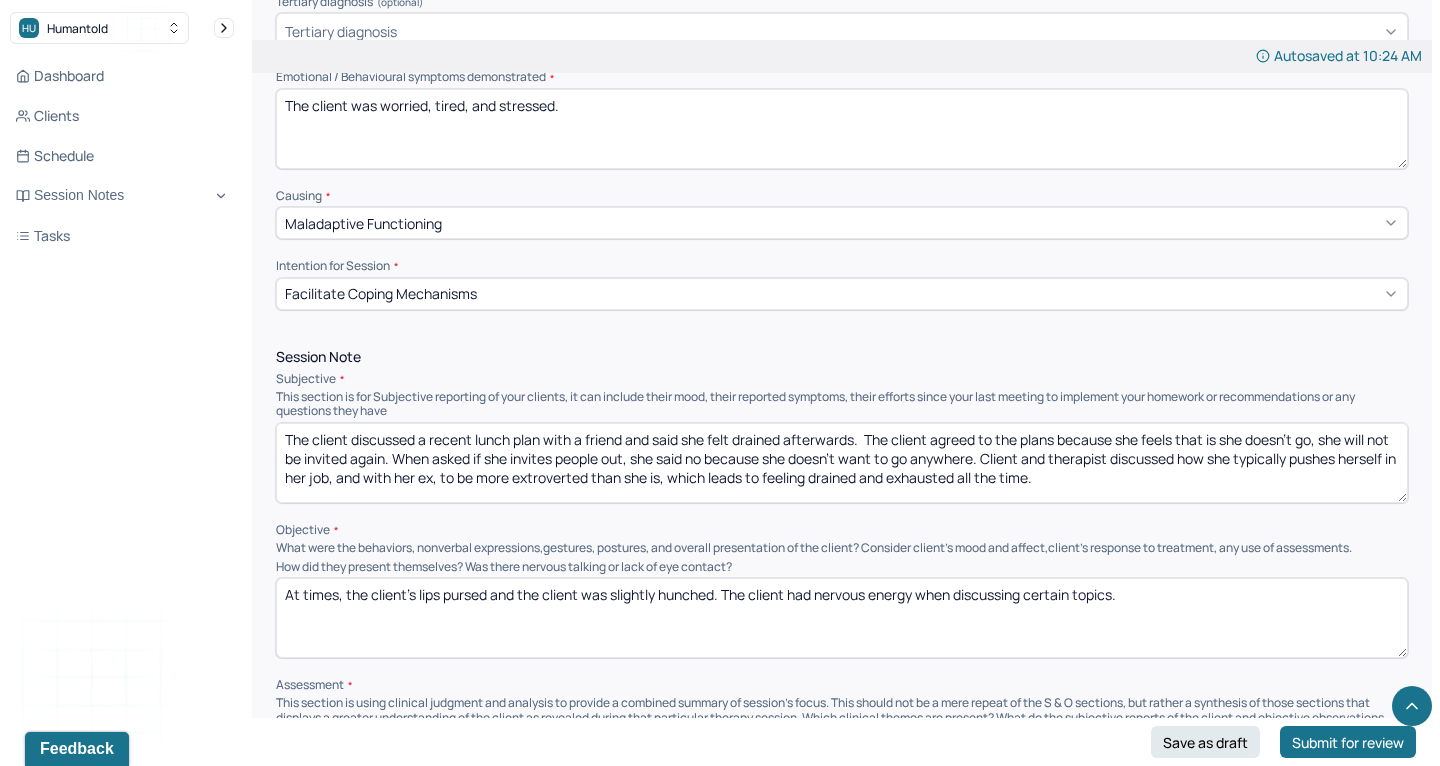 type on "At times, the client's lips pursed and the client was slightly hunched. The client had nervous energy when discussing certain topics." 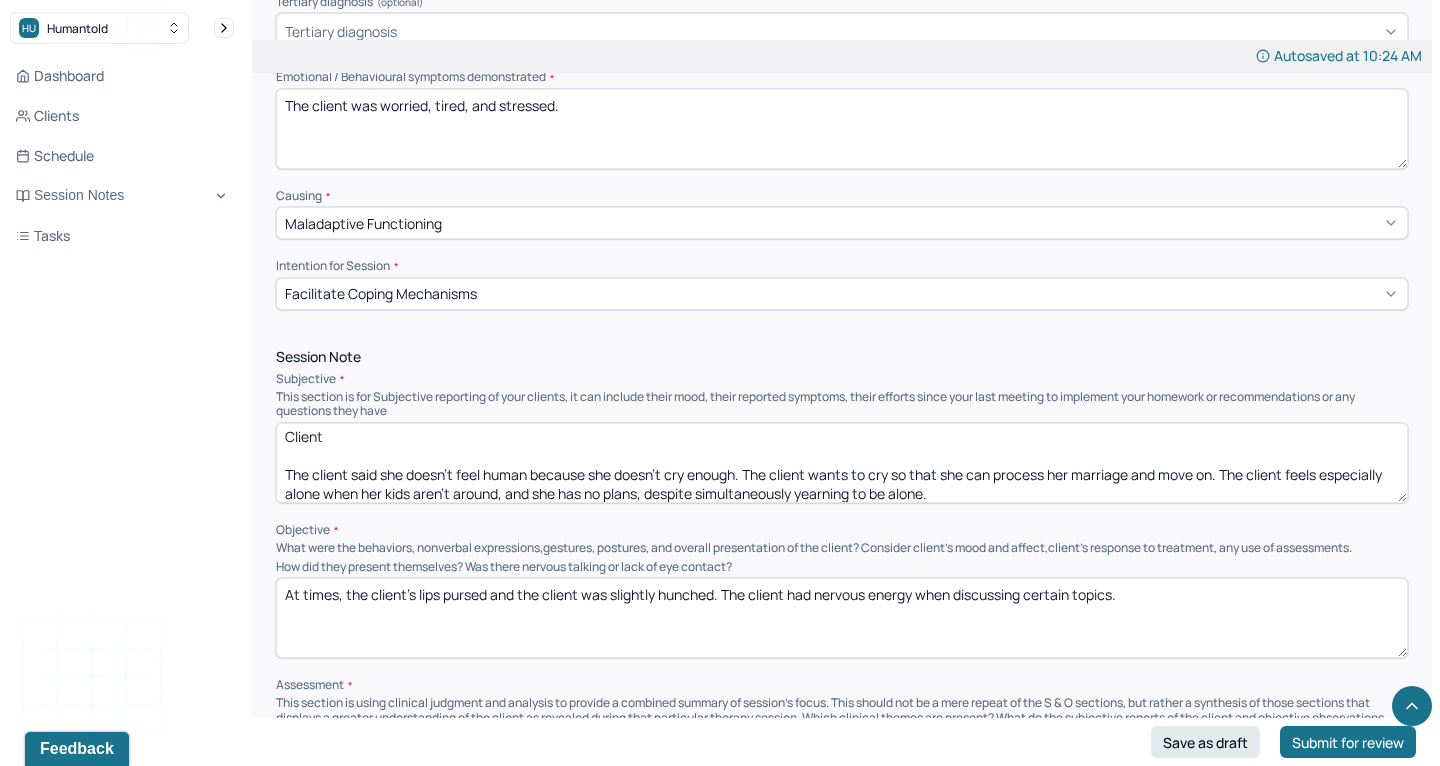 scroll, scrollTop: 2, scrollLeft: 0, axis: vertical 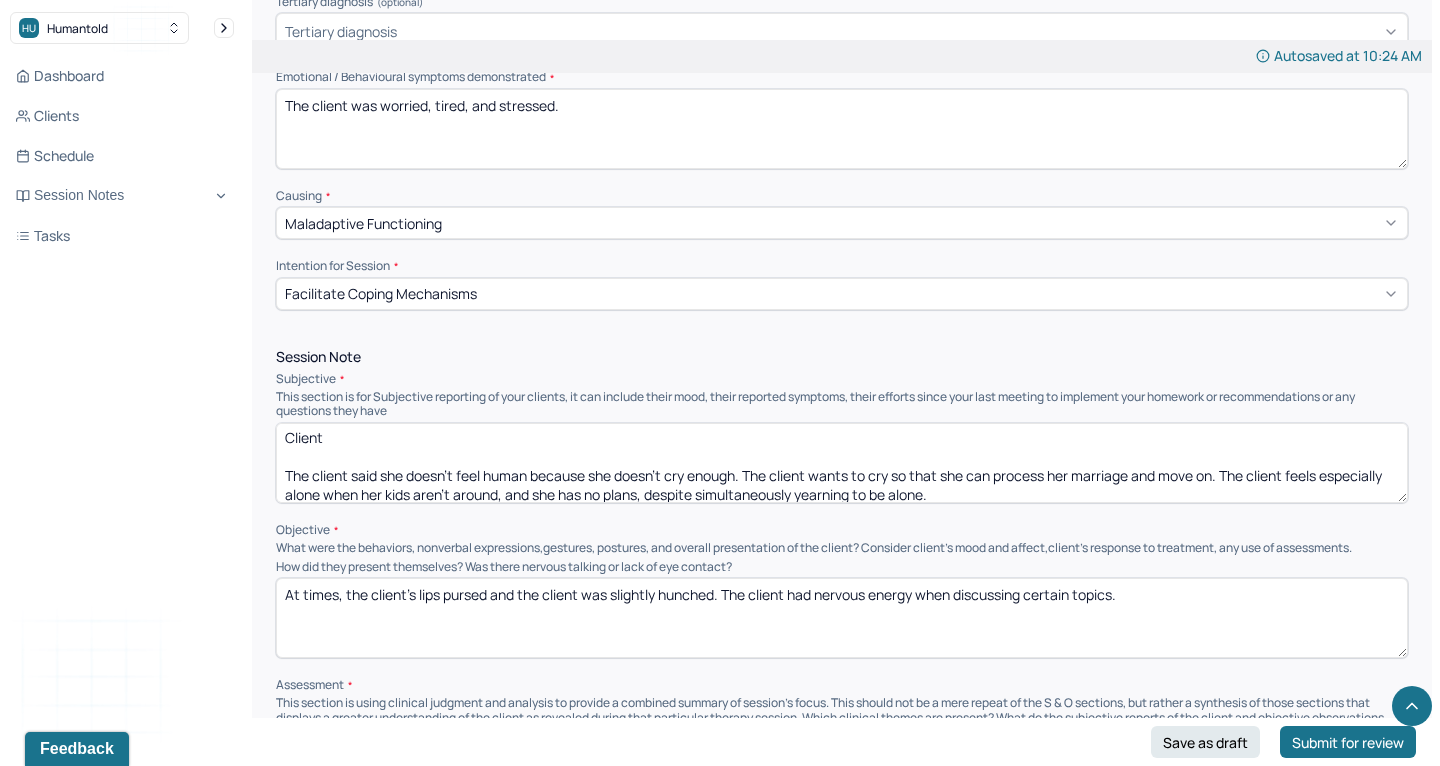 drag, startPoint x: 960, startPoint y: 468, endPoint x: 276, endPoint y: 453, distance: 684.1644 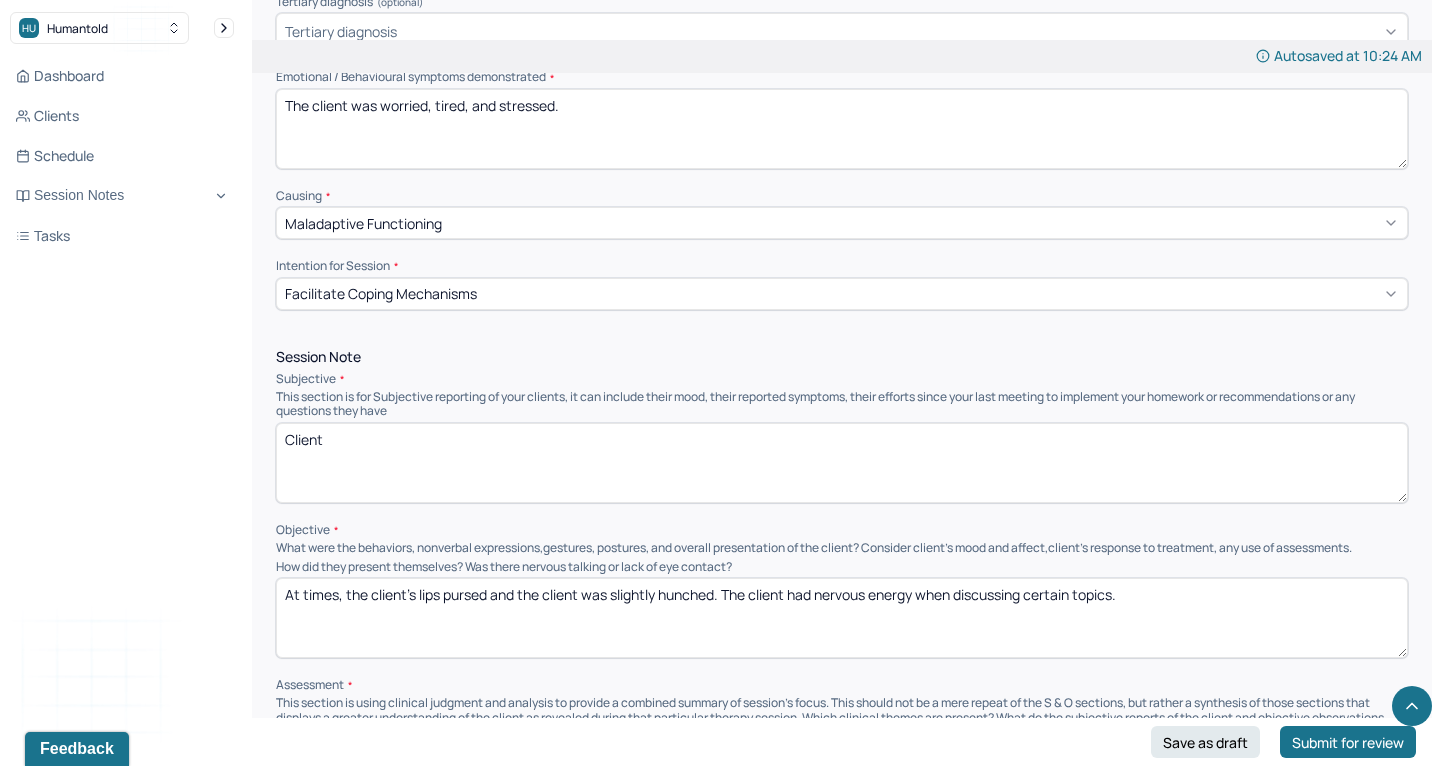 scroll, scrollTop: 0, scrollLeft: 0, axis: both 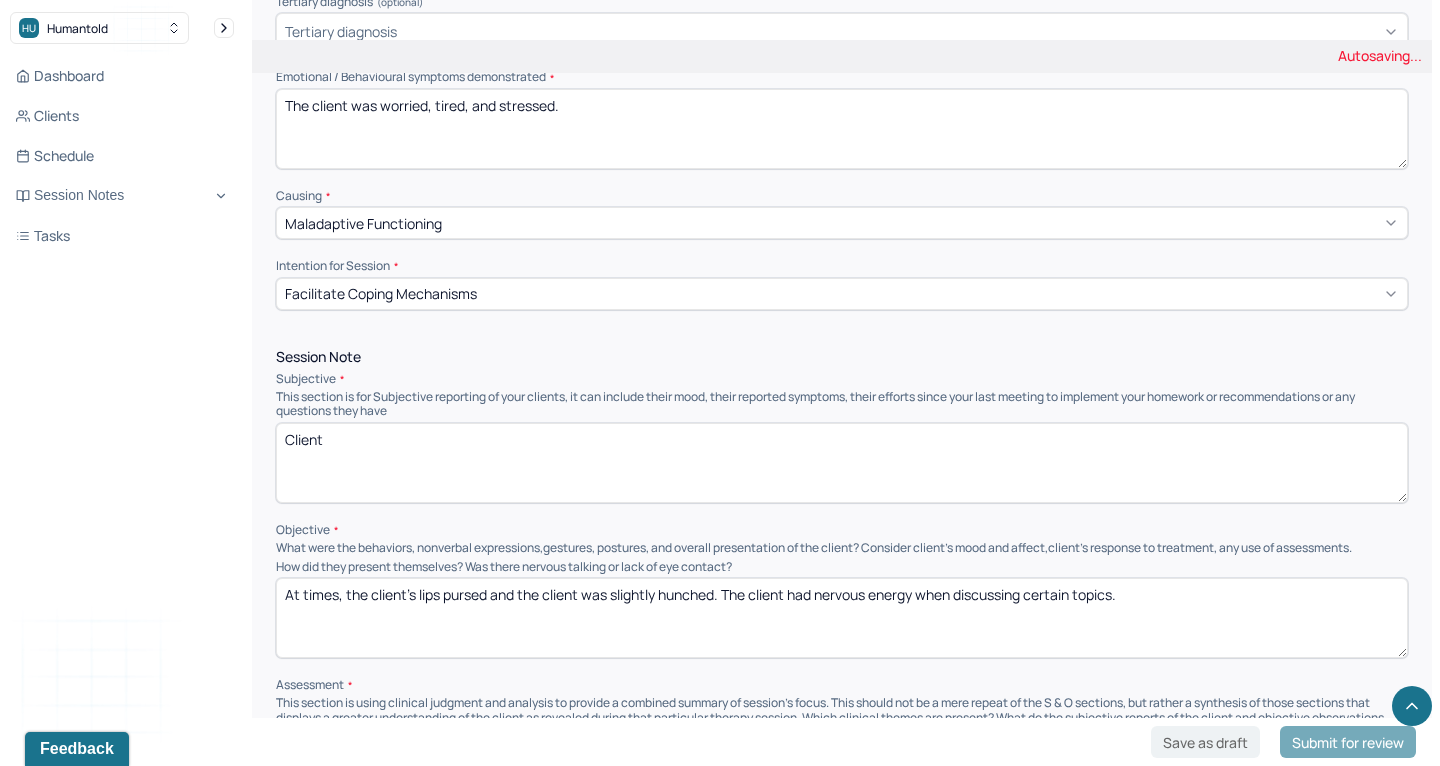 drag, startPoint x: 338, startPoint y: 424, endPoint x: 132, endPoint y: 300, distance: 240.44125 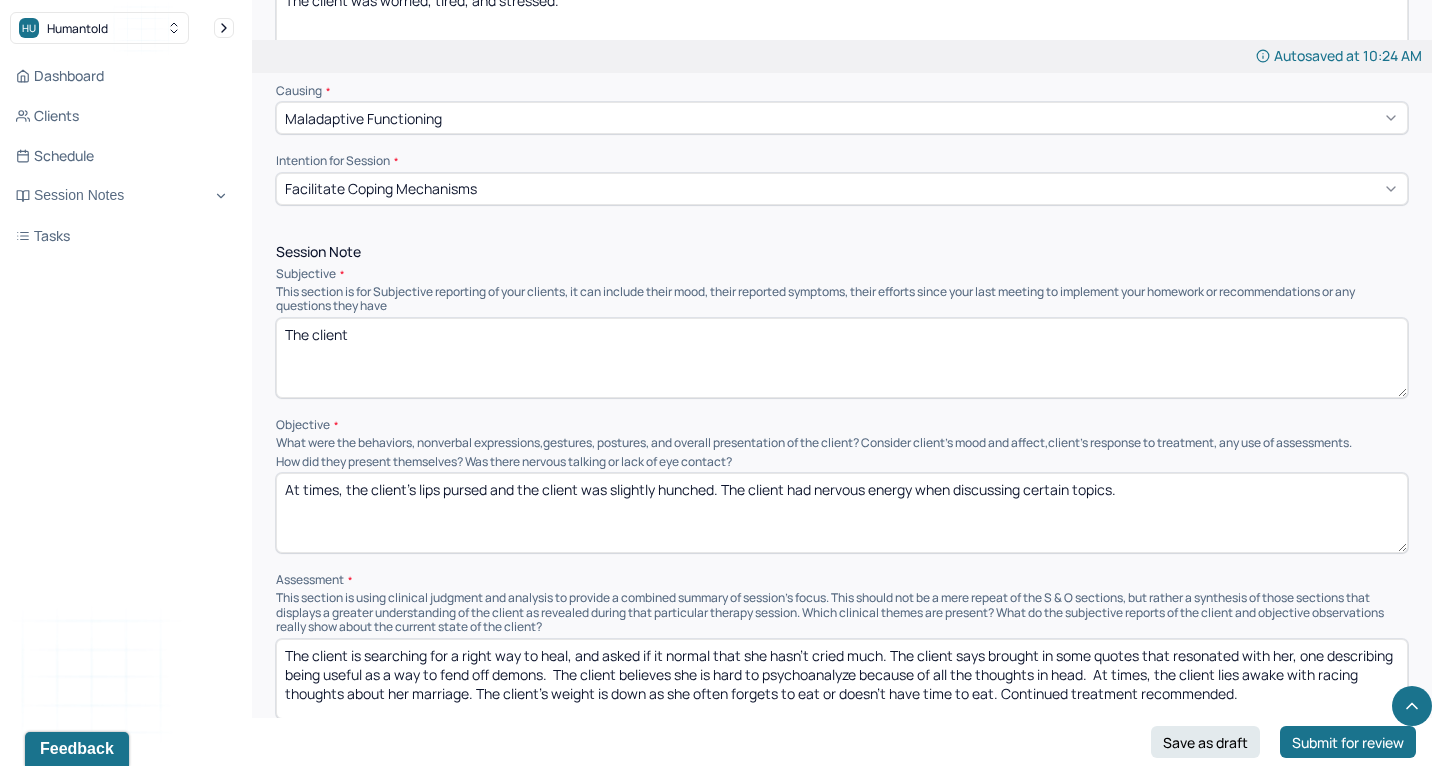 scroll, scrollTop: 1004, scrollLeft: 0, axis: vertical 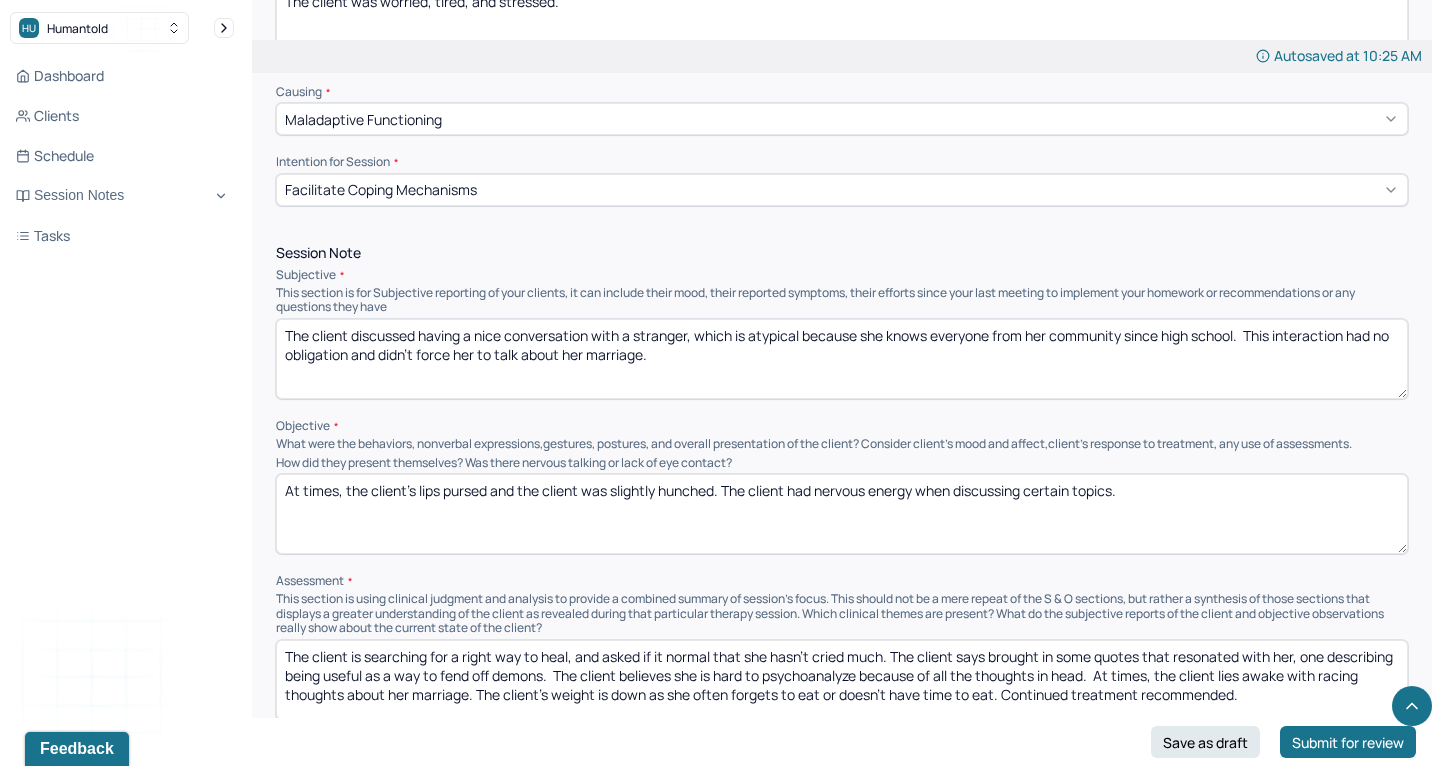 type on "The client discussed having a nice conversation with a stranger, which is atypical because she knows everyone from her community since high school.  This interaction had no obligation and didn't force her to talk about her marriage." 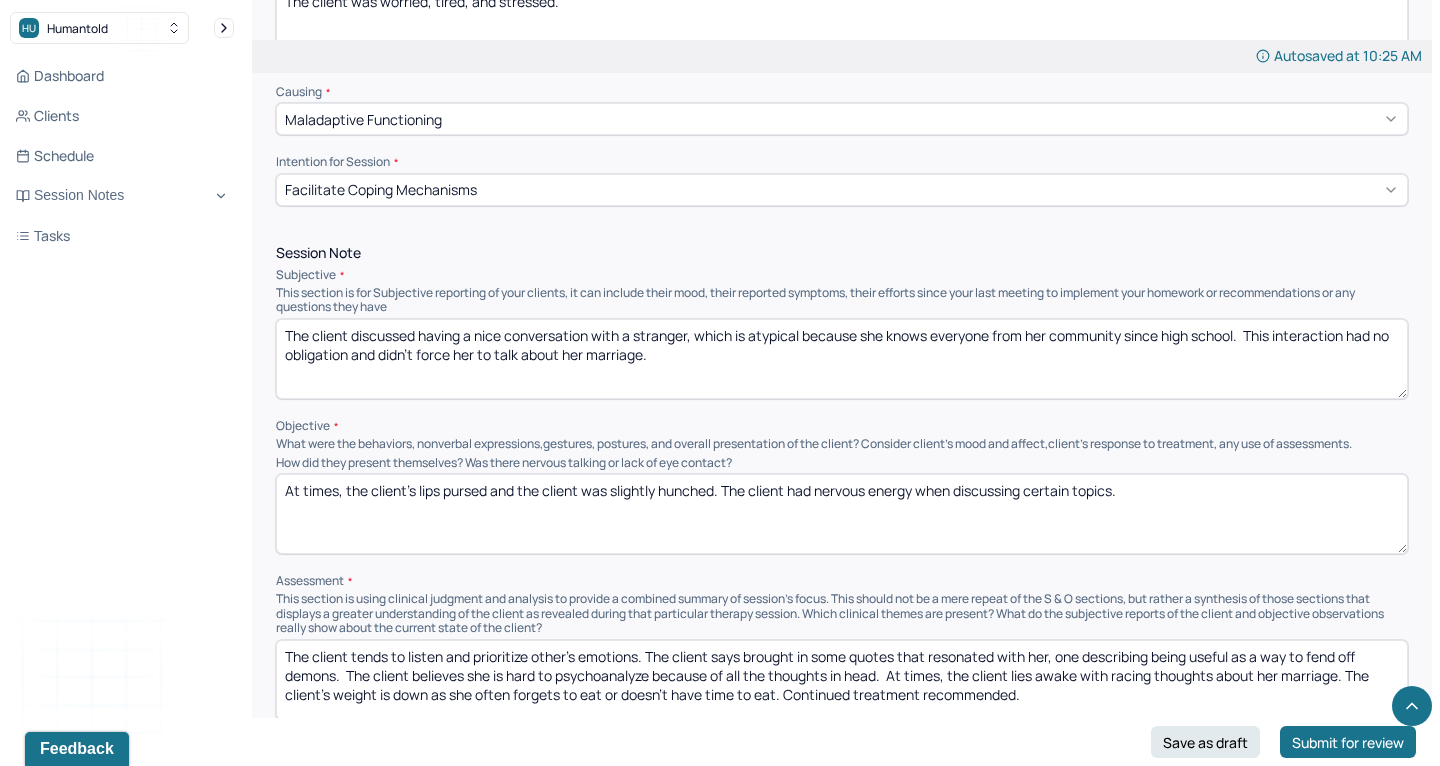 click on "The client discussed having a nice conversation with a stranger, which is atypical because she knows everyone from her community since high school.  This interaction had no obligation and didn't force her to talk about her marriage." at bounding box center (842, 359) 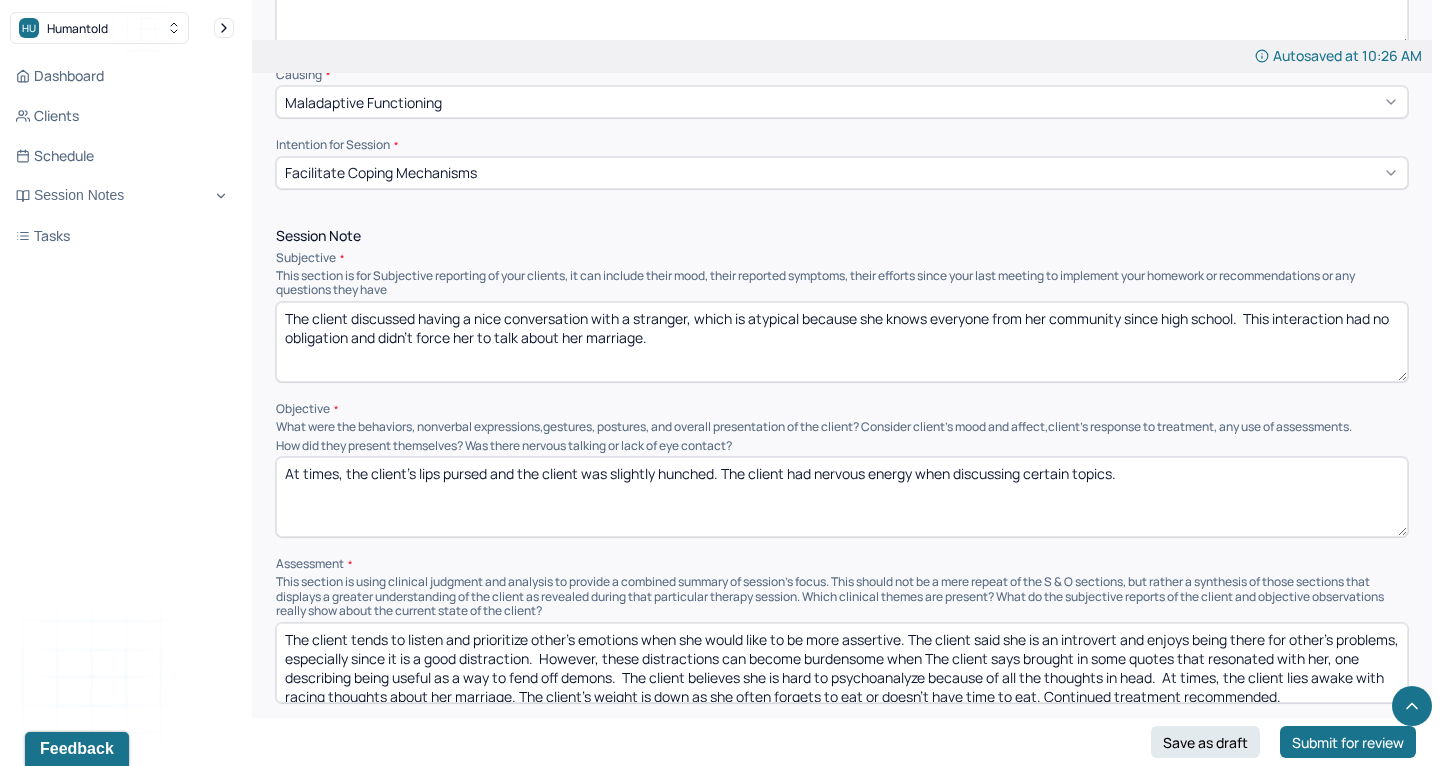 scroll, scrollTop: 1022, scrollLeft: 0, axis: vertical 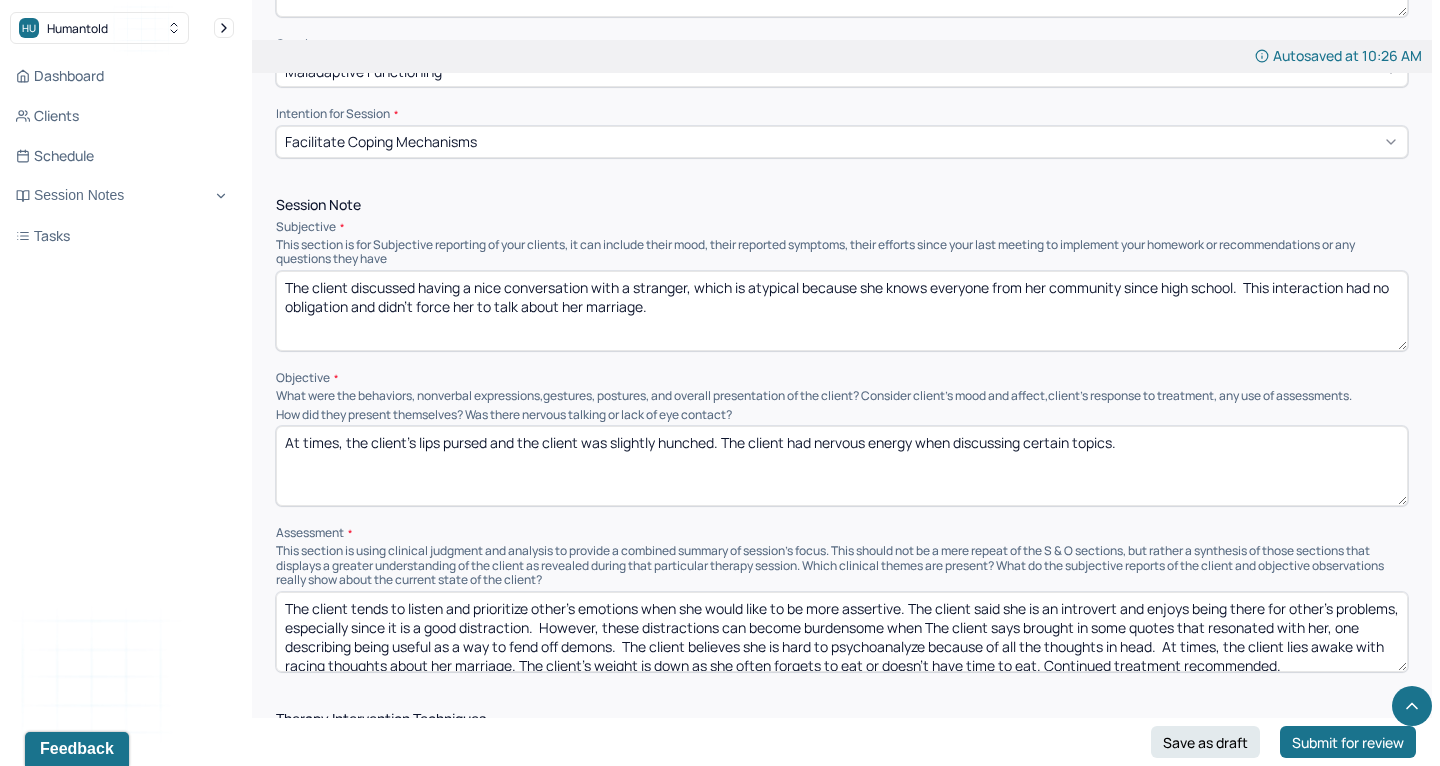 drag, startPoint x: 285, startPoint y: 587, endPoint x: 995, endPoint y: 604, distance: 710.2035 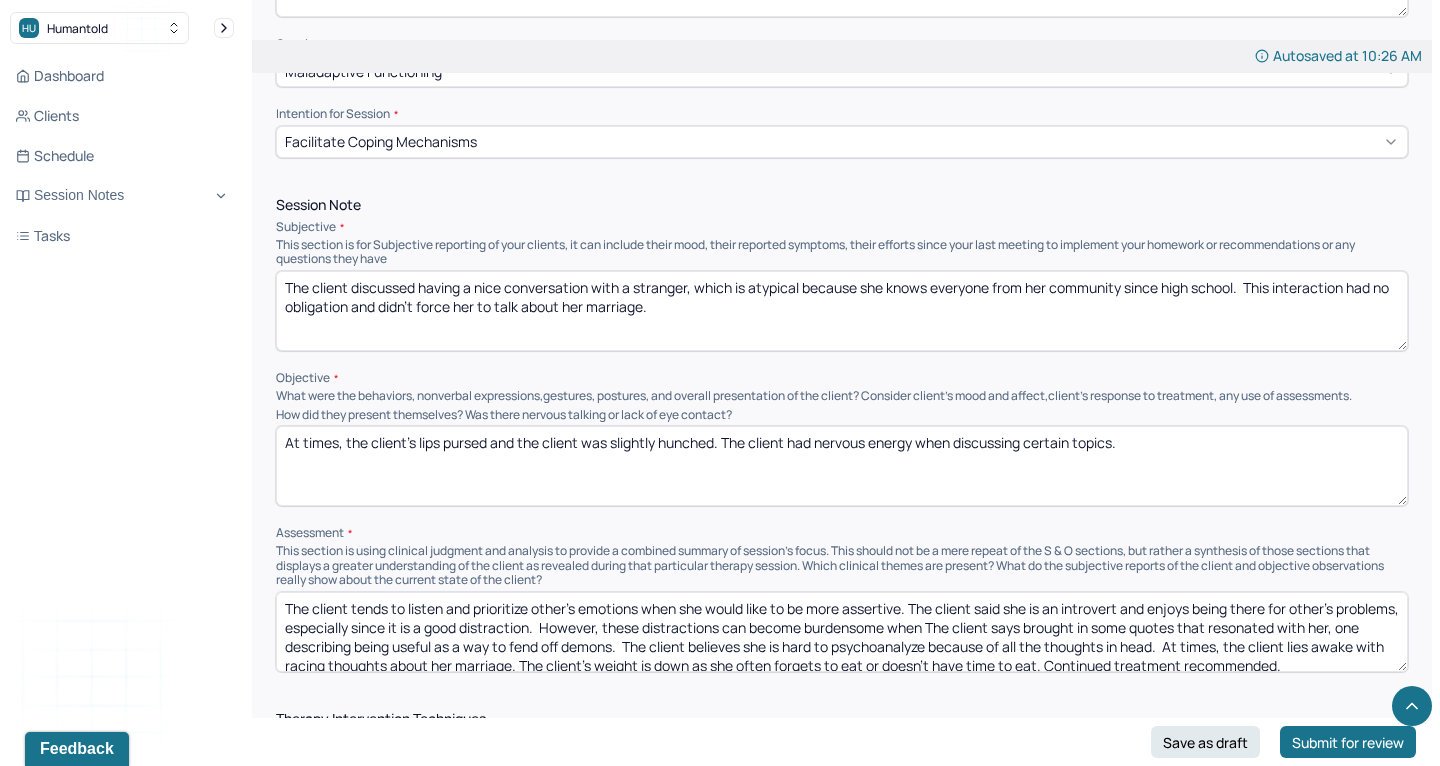 click on "The client tends to listen and prioritize other's emotions when she would like to be more assertive. The client said she is an introvert and enjoys being there for other's problems, especially since it is a good distraction.  However, these distractions can become burdensome when The client says brought in some quotes that resonated with her, one describing being useful as a way to fend off demons.  The client believes she is hard to psychoanalyze because of all the thoughts in head.  At times, the client lies awake with racing thoughts about her marriage. The client's weight is down as she often forgets to eat or doesn't have time to eat. Continued treatment recommended." at bounding box center (842, 632) 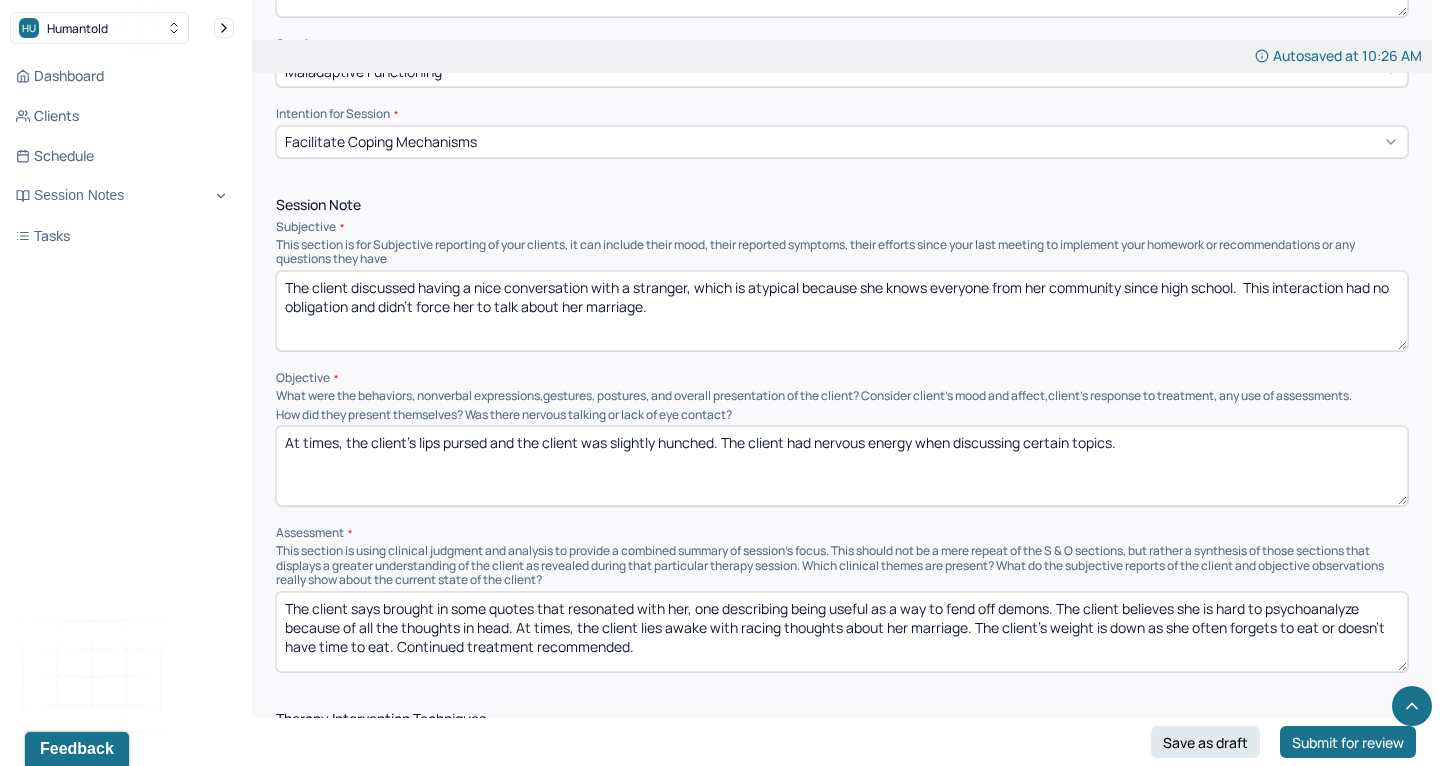 type on "The client says brought in some quotes that resonated with her, one describing being useful as a way to fend off demons. The client believes she is hard to psychoanalyze because of all the thoughts in head. At times, the client lies awake with racing thoughts about her marriage. The client's weight is down as she often forgets to eat or doesn't have time to eat. Continued treatment recommended." 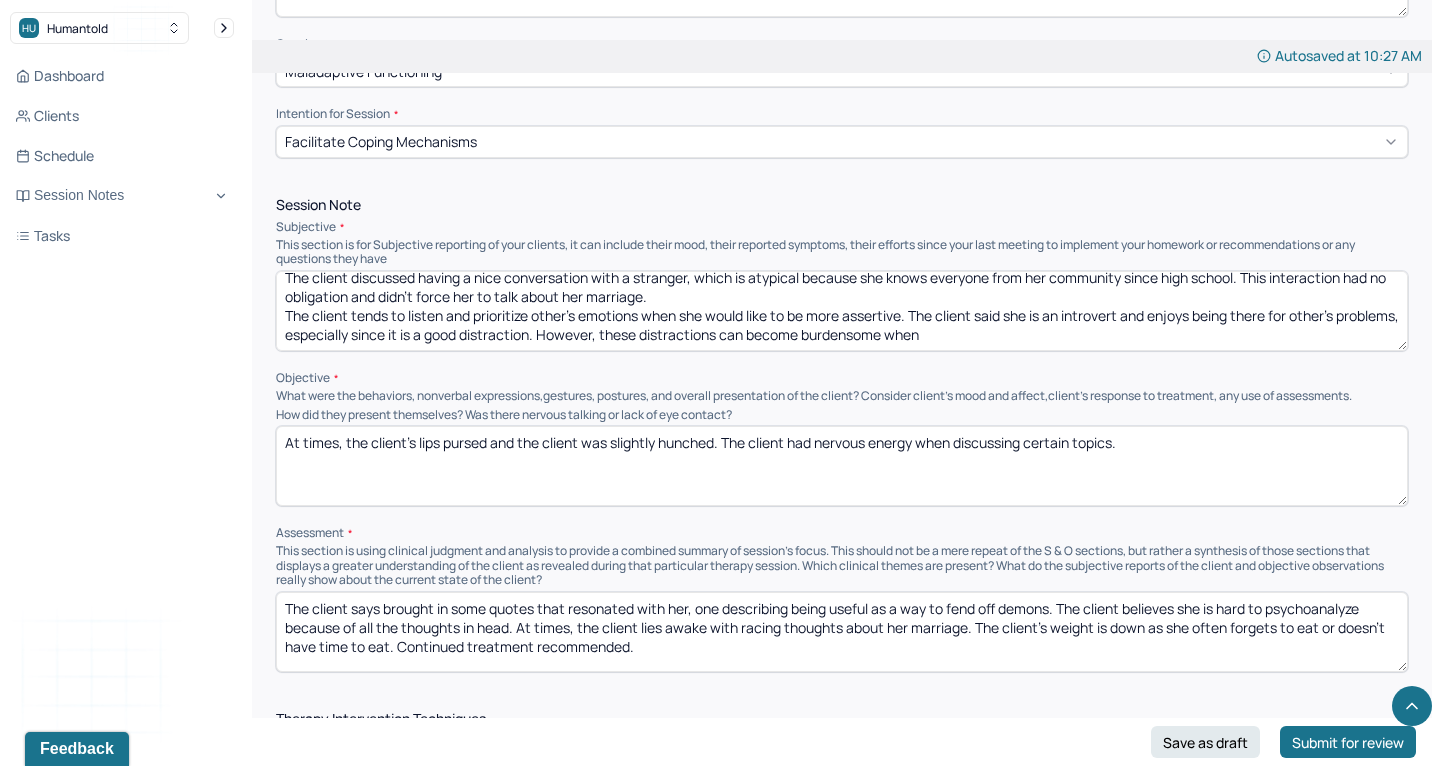 scroll, scrollTop: 17, scrollLeft: 0, axis: vertical 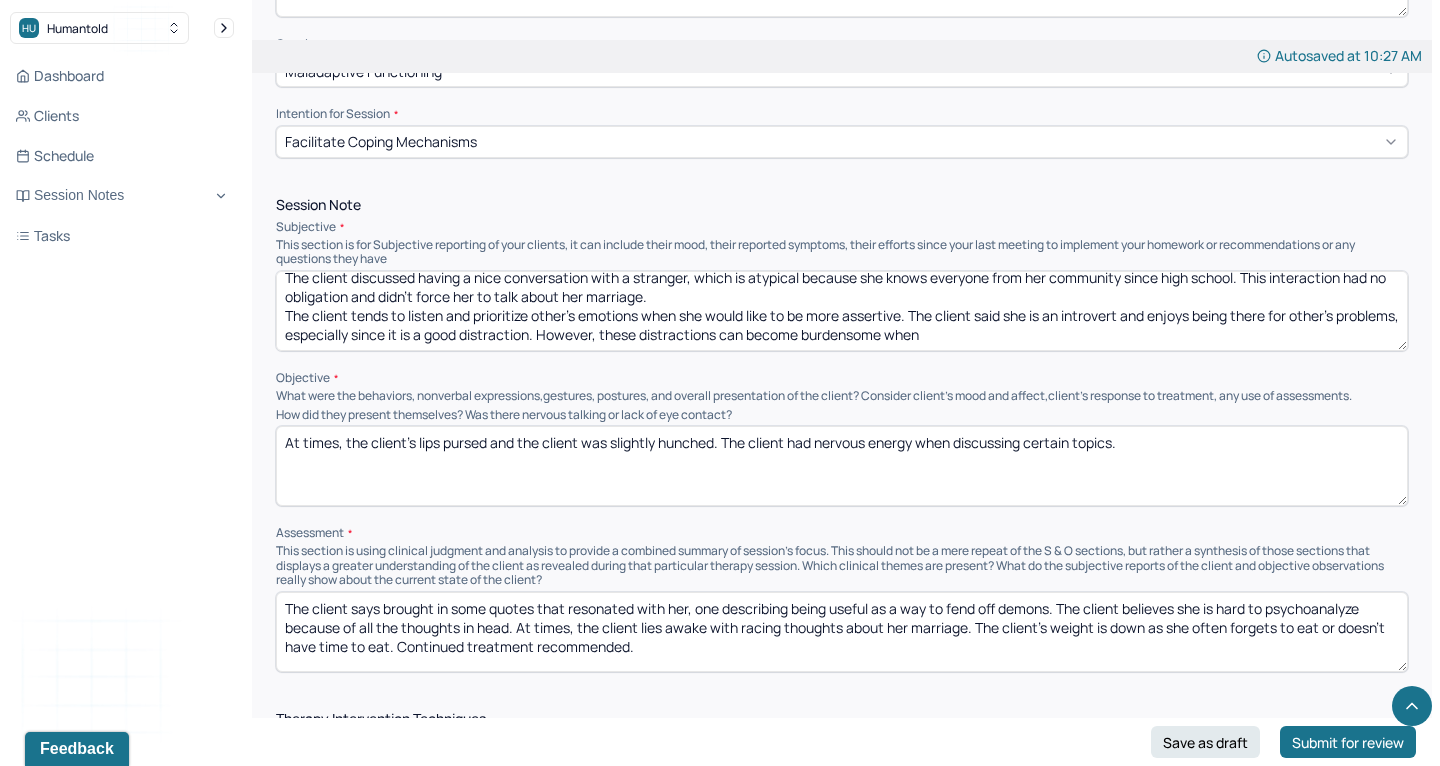 click on "The client discussed having a nice conversation with a stranger, which is atypical because she knows everyone from her community since high school. This interaction had no obligation and didn't force her to talk about her marriage.
The client tends to listen and prioritize other's emotions when she would like to be more assertive. The client said she is an introvert and enjoys being there for other's problems, especially since it is a good distraction. However, these distractions can become burdensome when" at bounding box center (842, 311) 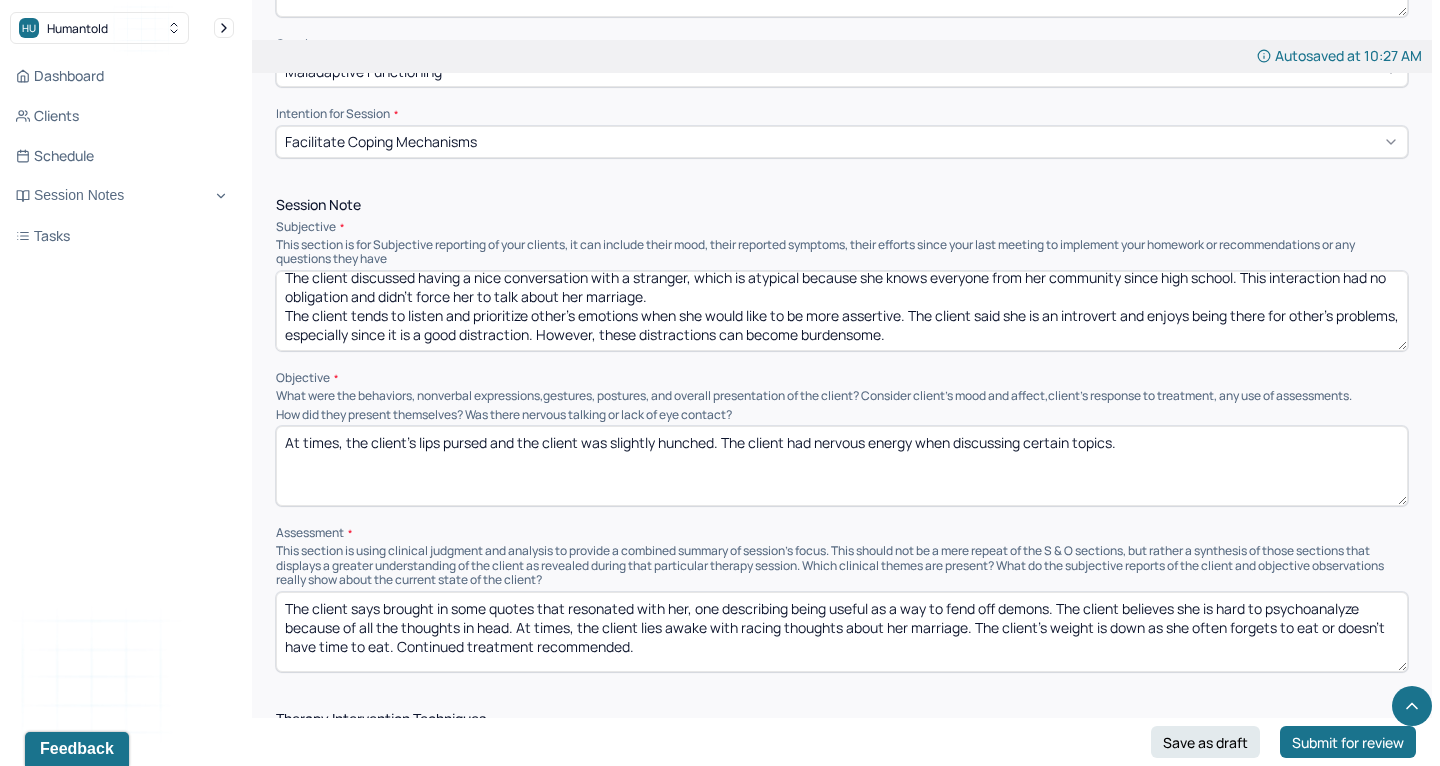 click on "The client discussed having a nice conversation with a stranger, which is atypical because she knows everyone from her community since high school. This interaction had no obligation and didn't force her to talk about her marriage.
The client tends to listen and prioritize other's emotions when she would like to be more assertive. The client said she is an introvert and enjoys being there for other's problems, especially since it is a good distraction. However, these distractions can become burdensome" at bounding box center (842, 311) 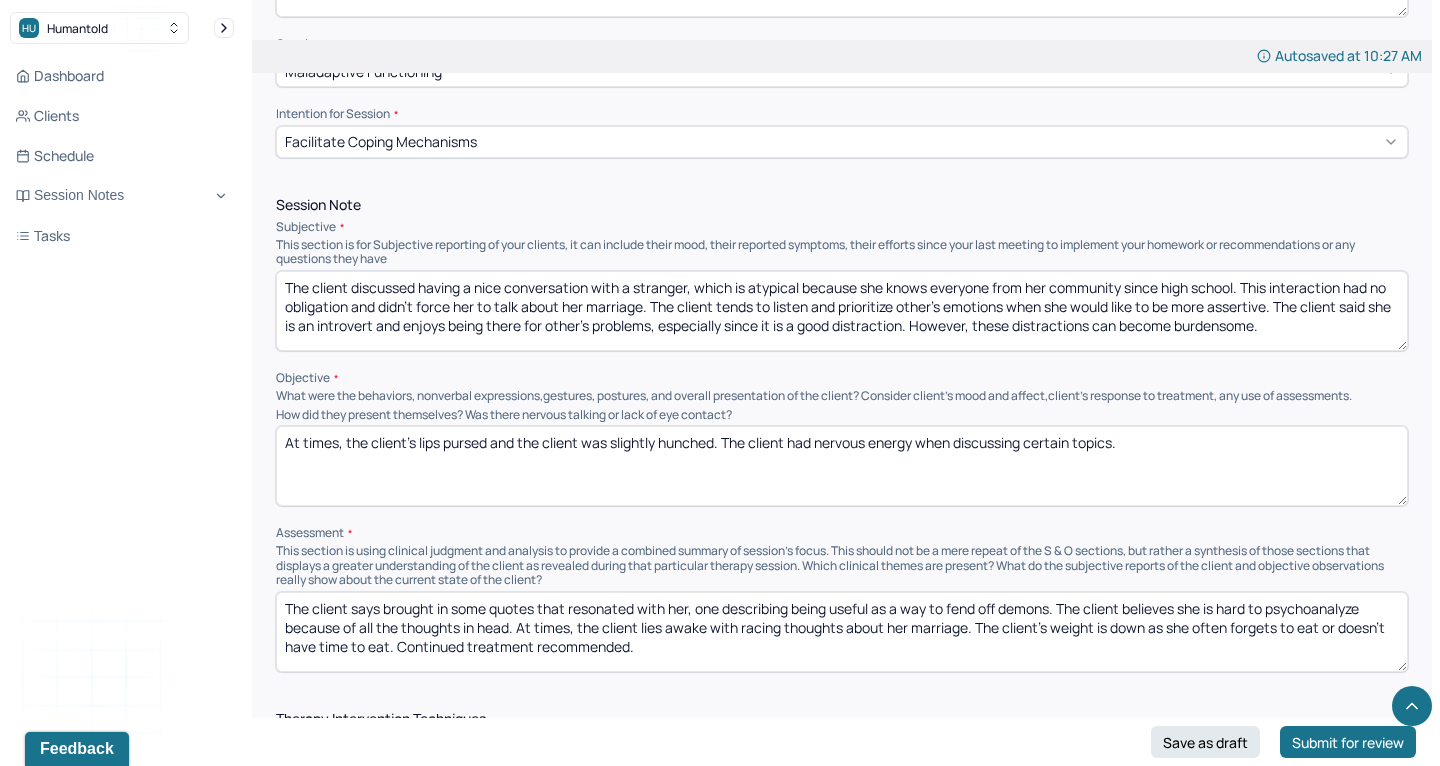 scroll, scrollTop: 9, scrollLeft: 0, axis: vertical 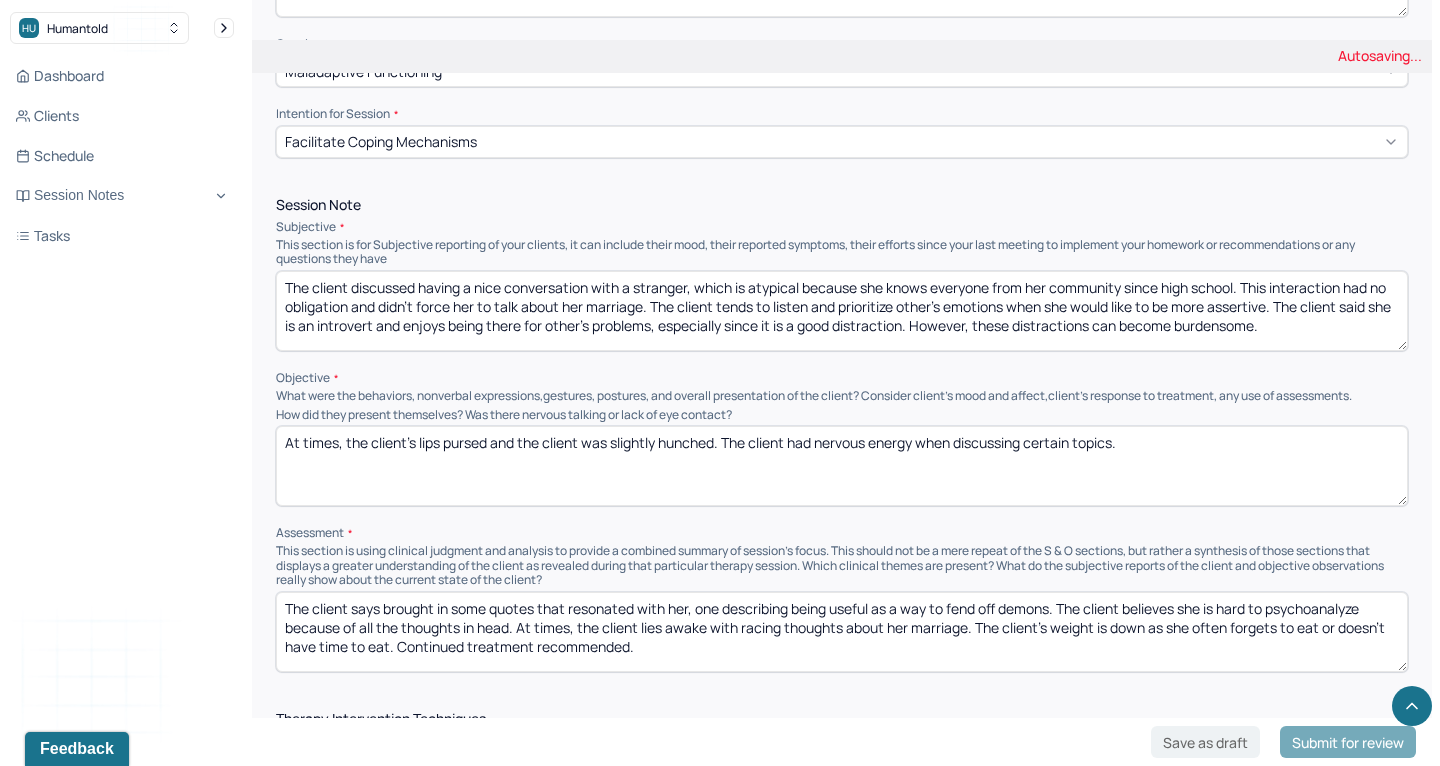 click on "The client discussed having a nice conversation with a stranger, which is atypical because she knows everyone from her community since high school. This interaction had no obligation and didn't force her to talk about her marriage.
The client tends to listen and prioritize other's emotions when she would like to be more assertive. The client said she is an introvert and enjoys being there for other's problems, especially since it is a good distraction. However, these distractions can become burdensome" at bounding box center [842, 311] 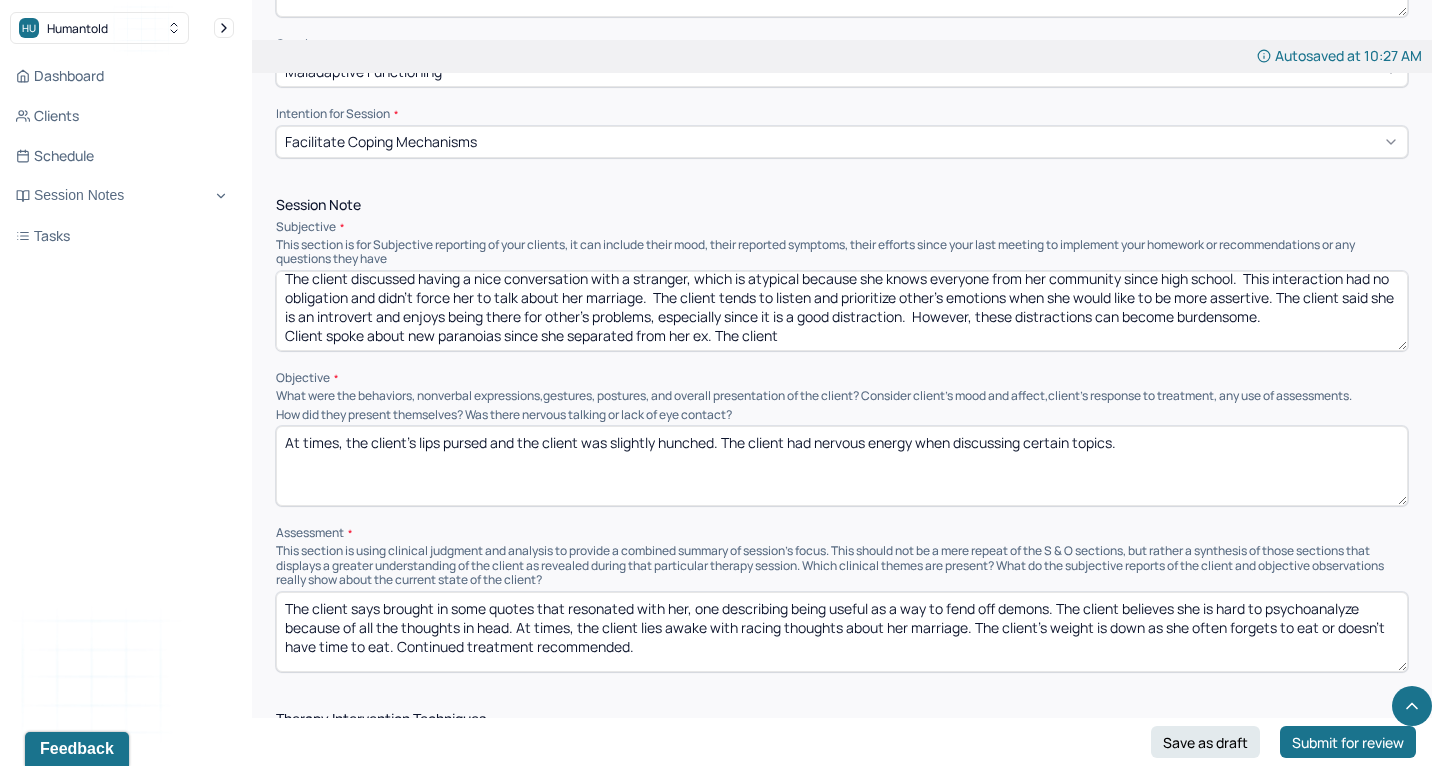 click on "The client discussed having a nice conversation with a stranger, which is atypical because she knows everyone from her community since high school.  This interaction had no obligation and didn't force her to talk about her marriage.  The client tends to listen and prioritize other's emotions when she would like to be more assertive. The client said she is an introvert and enjoys being there for other's problems, especially since it is a good distraction.  However, these distractions can become burdensome.
Client spoke about new paranoias since she separated from her ex. The client" at bounding box center (842, 311) 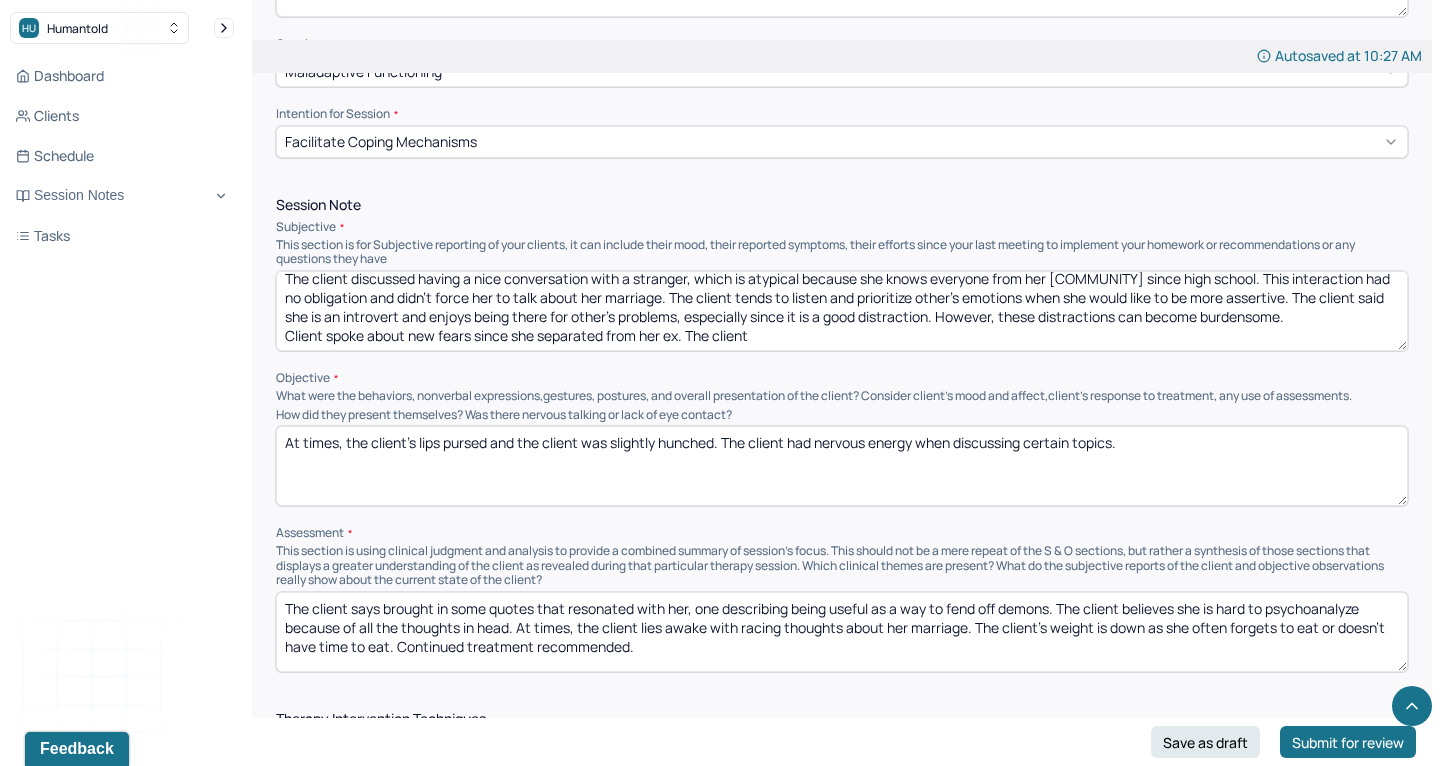 click on "The client discussed having a nice conversation with a stranger, which is atypical because she knows everyone from her community since high school.  This interaction had no obligation and didn't force her to talk about her marriage.  The client tends to listen and prioritize other's emotions when she would like to be more assertive. The client said she is an introvert and enjoys being there for other's problems, especially since it is a good distraction.  However, these distractions can become burdensome.
Client spoke about new paranoias since she separated from her ex. The client" at bounding box center [842, 311] 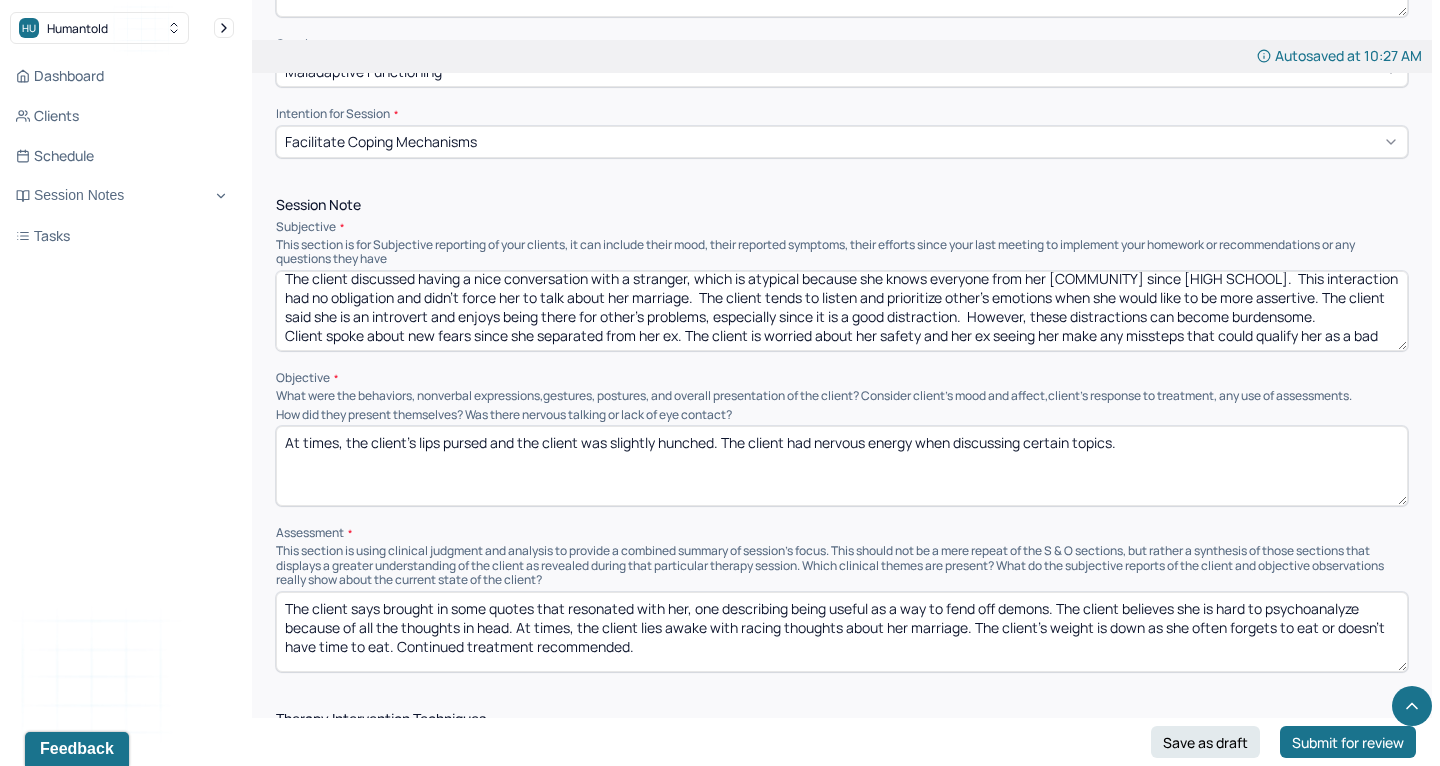 scroll, scrollTop: 23, scrollLeft: 0, axis: vertical 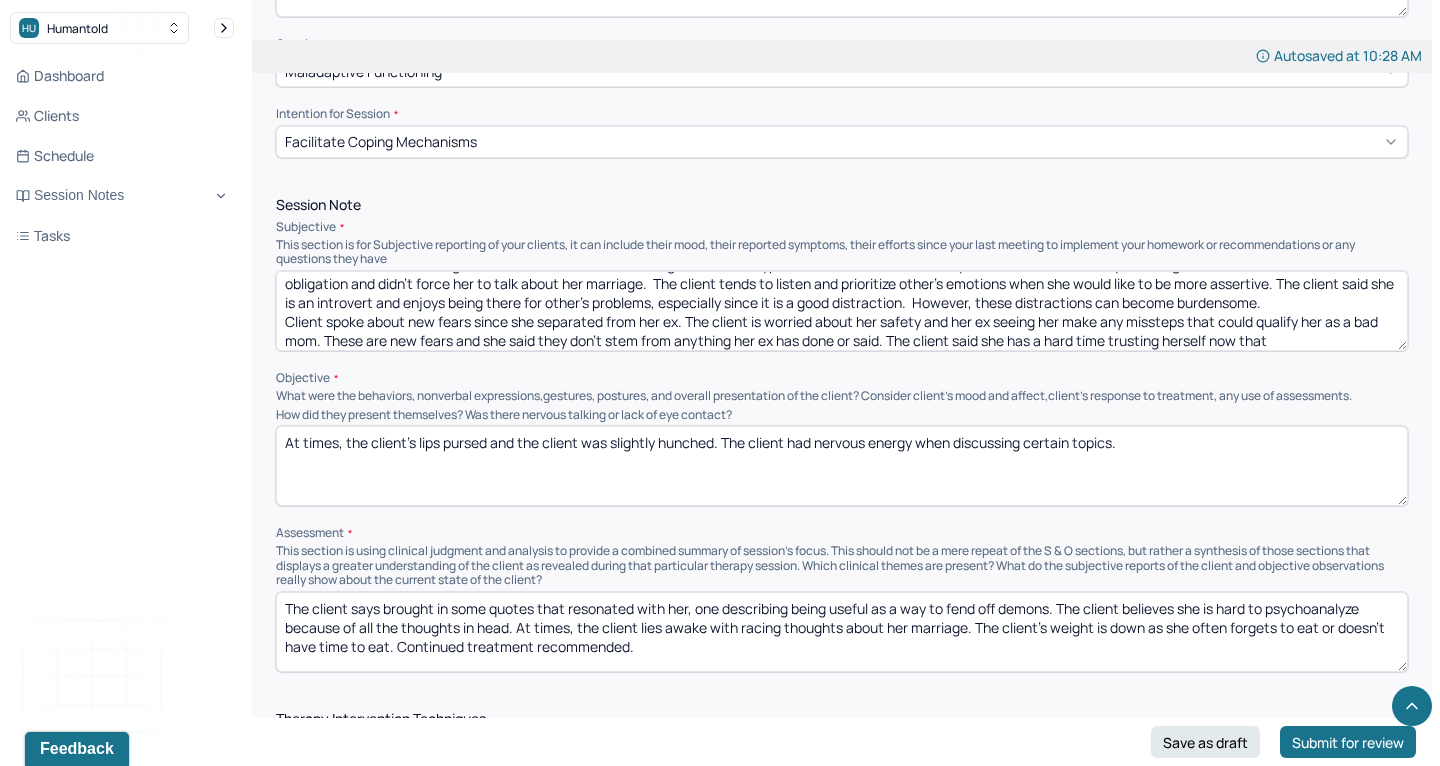 drag, startPoint x: 1213, startPoint y: 323, endPoint x: 1347, endPoint y: 323, distance: 134 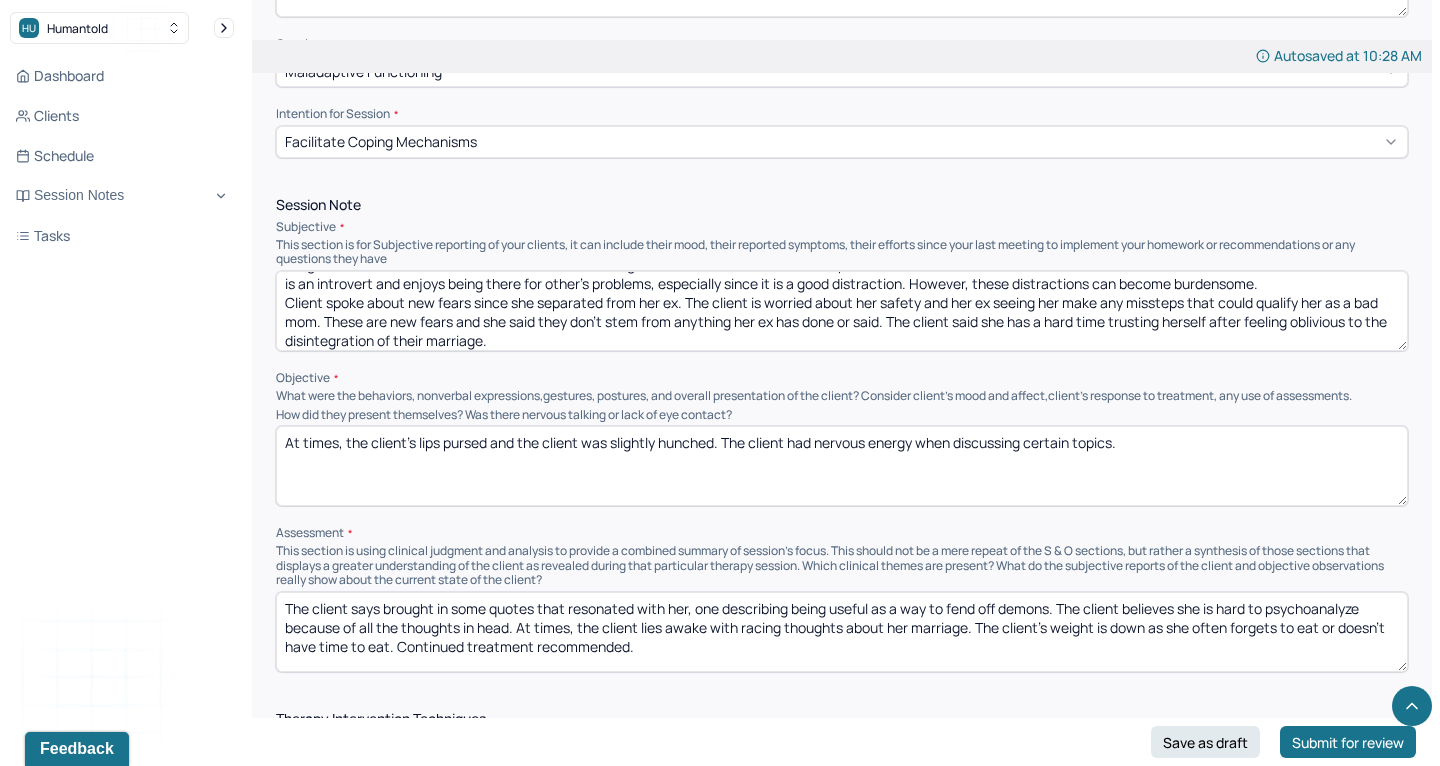 scroll, scrollTop: 0, scrollLeft: 0, axis: both 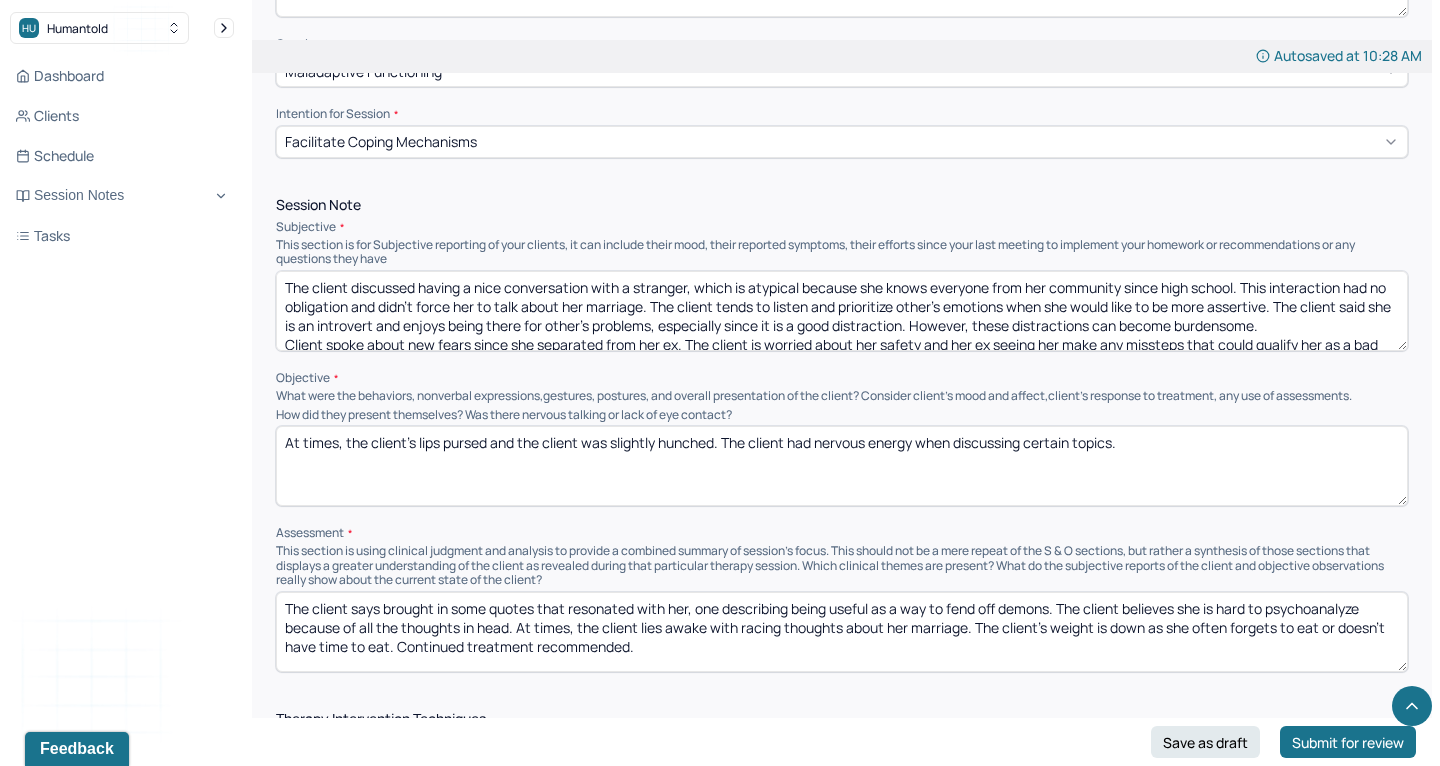 drag, startPoint x: 864, startPoint y: 271, endPoint x: 1238, endPoint y: 271, distance: 374 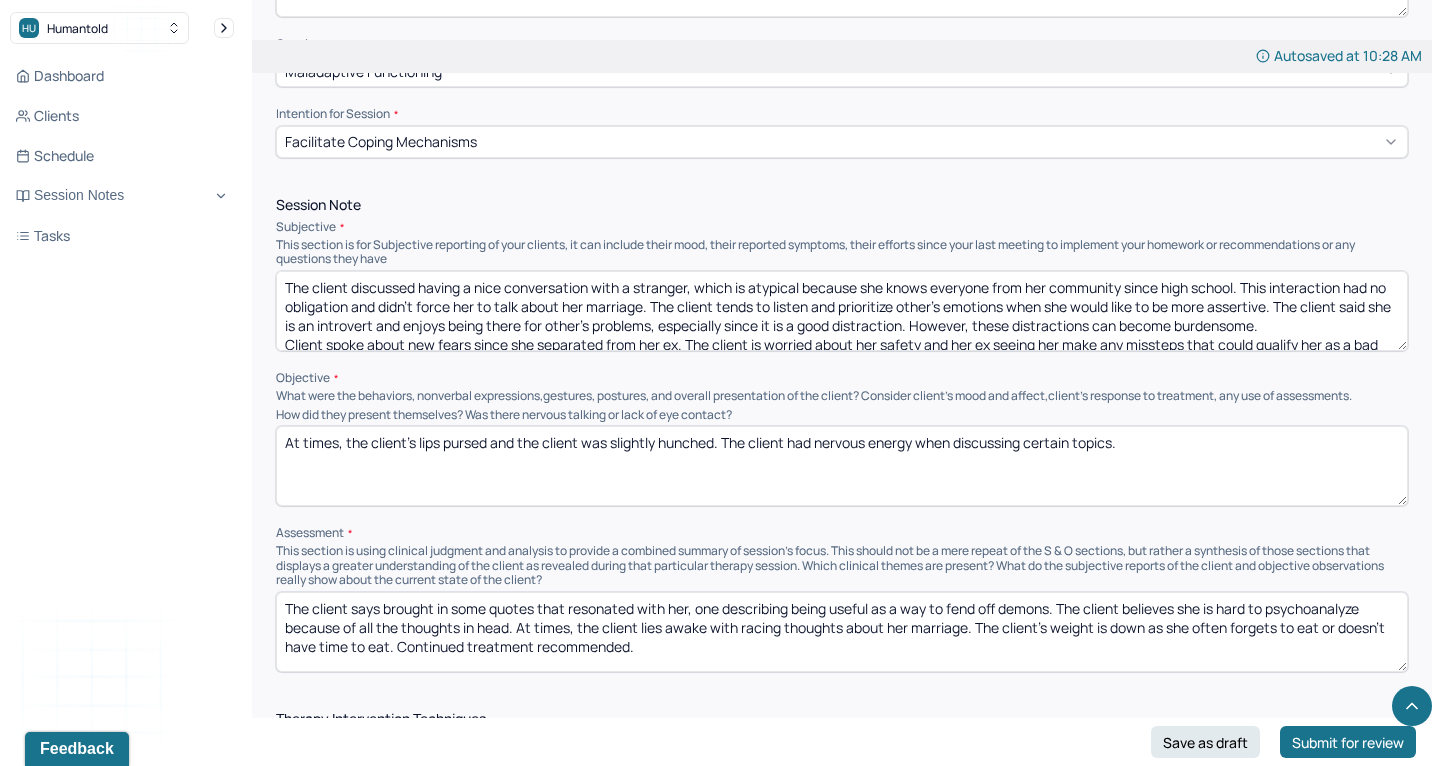 click on "The client discussed having a nice conversation with a stranger, which is atypical because she knows everyone from her community since high school. This interaction had no obligation and didn't force her to talk about her marriage. The client tends to listen and prioritize other's emotions when she would like to be more assertive. The client said she is an introvert and enjoys being there for other's problems, especially since it is a good distraction. However, these distractions can become burdensome.
Client spoke about new fears since she separated from her ex. The client is worried about her safety and her ex seeing her make any missteps that could qualify her as a bad mom. These are new fears and she said they don't stem from anything her ex has done or said. The client said she has a hard time trusting herself after feeling oblivious to the disintegration of their marriage." at bounding box center [842, 311] 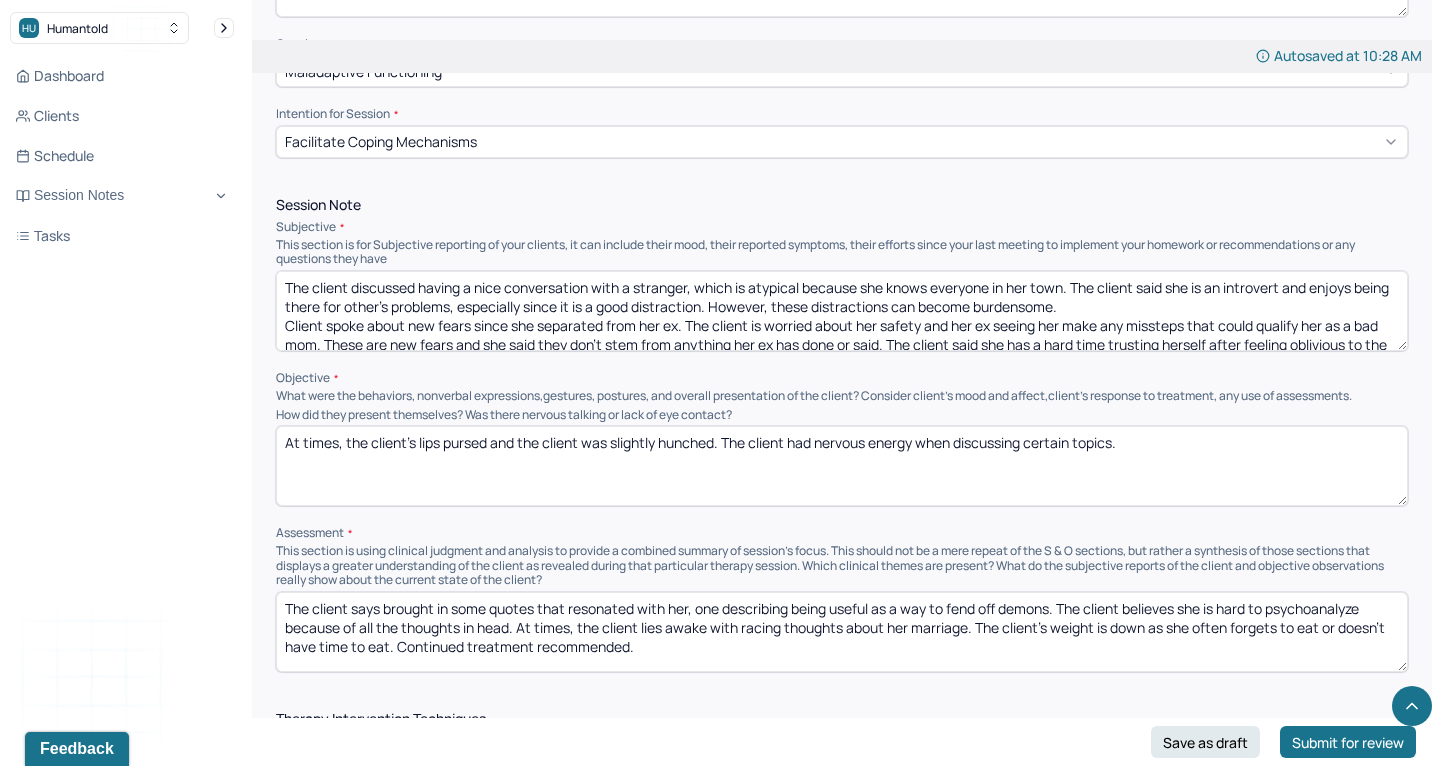 click on "The client discussed having a nice conversation with a stranger, which is atypical because she knows everyone in her town. The client said she is an introvert and enjoys being there for other's problems, especially since it is a good distraction. However, these distractions can become burdensome.
Client spoke about new fears since she separated from her ex. The client is worried about her safety and her ex seeing her make any missteps that could qualify her as a bad mom. These are new fears and she said they don't stem from anything her ex has done or said. The client said she has a hard time trusting herself after feeling oblivious to the disintegration of their marriage." at bounding box center (842, 311) 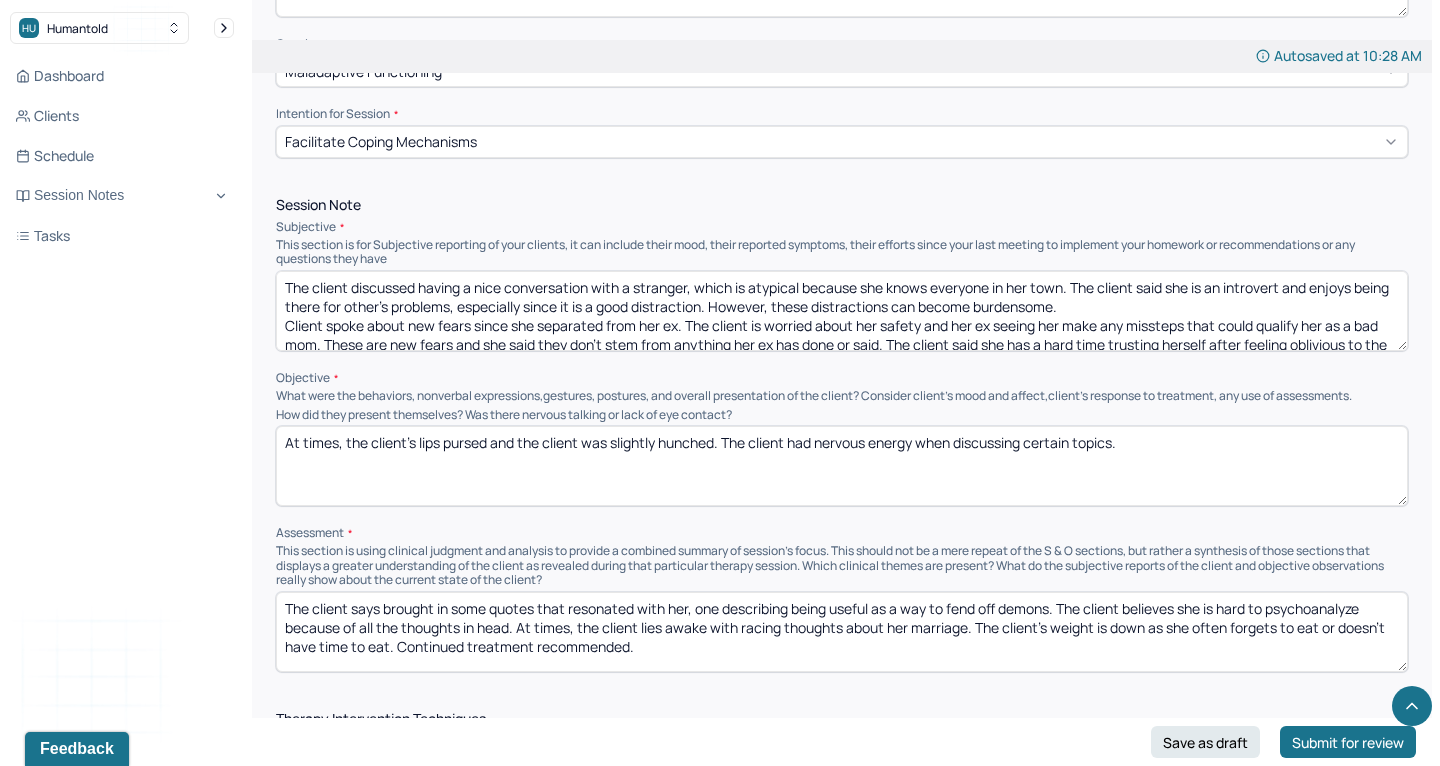 drag, startPoint x: 480, startPoint y: 291, endPoint x: 1082, endPoint y: 269, distance: 602.40186 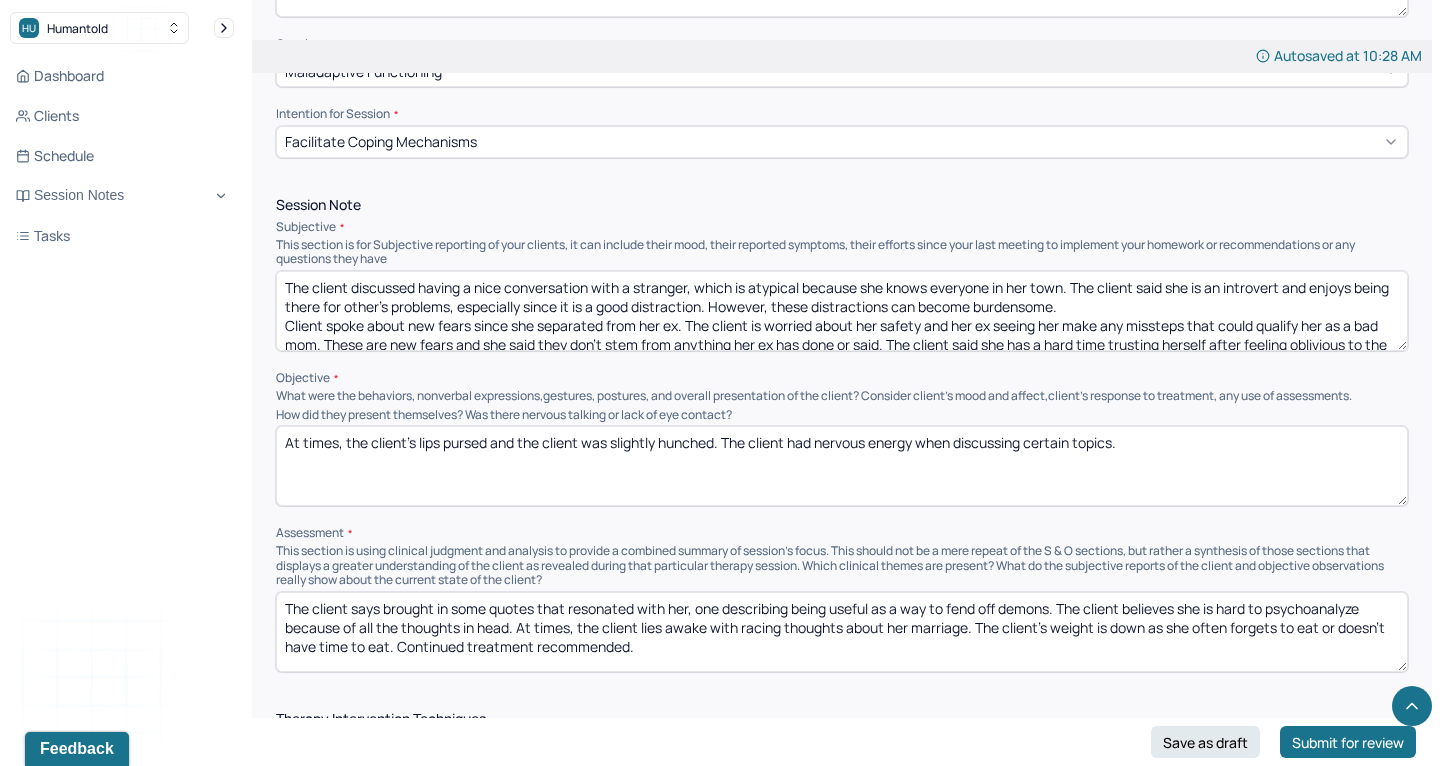 click on "The client discussed having a nice conversation with a stranger, which is atypical because she knows everyone in her town. The client said she is an introvert and enjoys being there for other's problems, especially since it is a good distraction. However, these distractions can become burdensome.
Client spoke about new fears since she separated from her ex. The client is worried about her safety and her ex seeing her make any missteps that could qualify her as a bad mom. These are new fears and she said they don't stem from anything her ex has done or said. The client said she has a hard time trusting herself after feeling oblivious to the disintegration of their marriage." at bounding box center (842, 311) 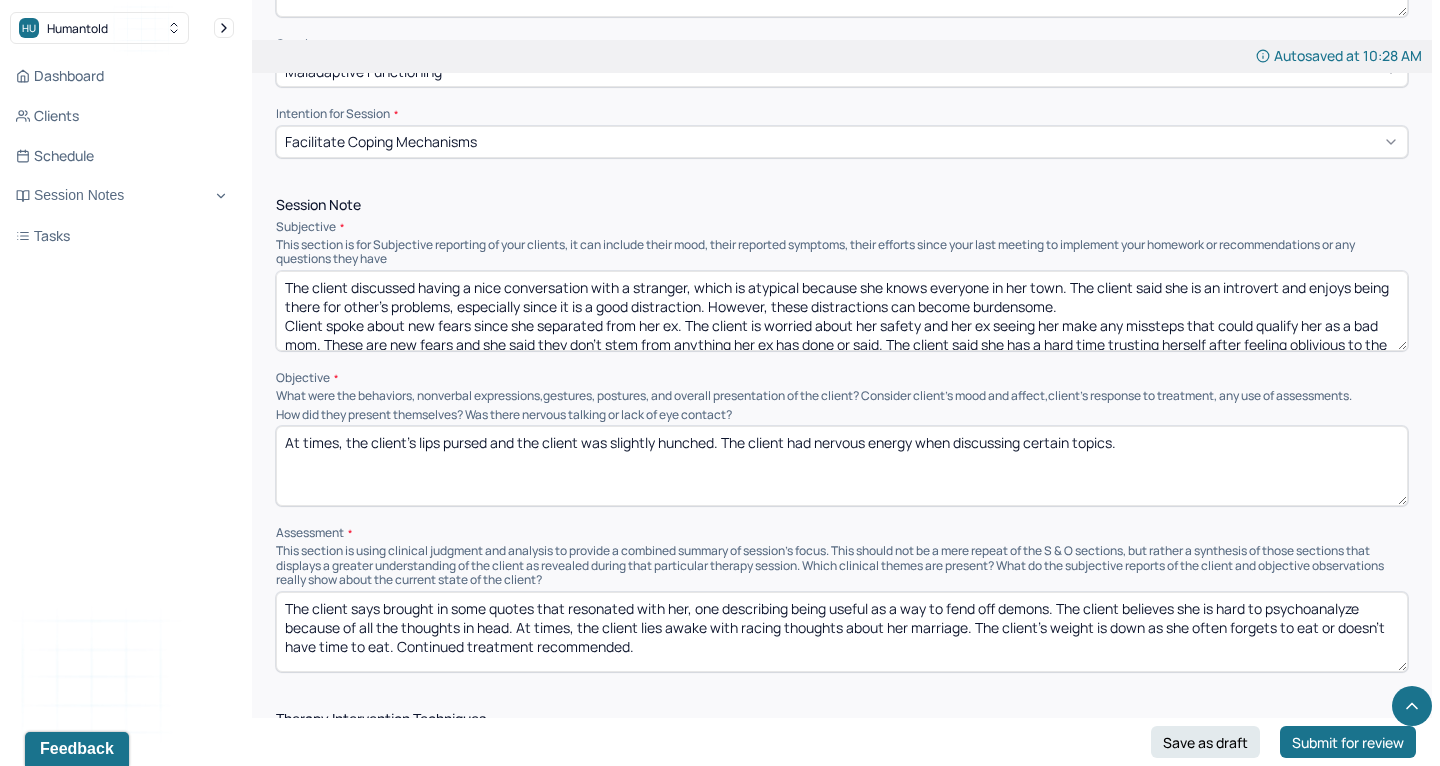 drag, startPoint x: 1121, startPoint y: 310, endPoint x: 1108, endPoint y: 286, distance: 27.294687 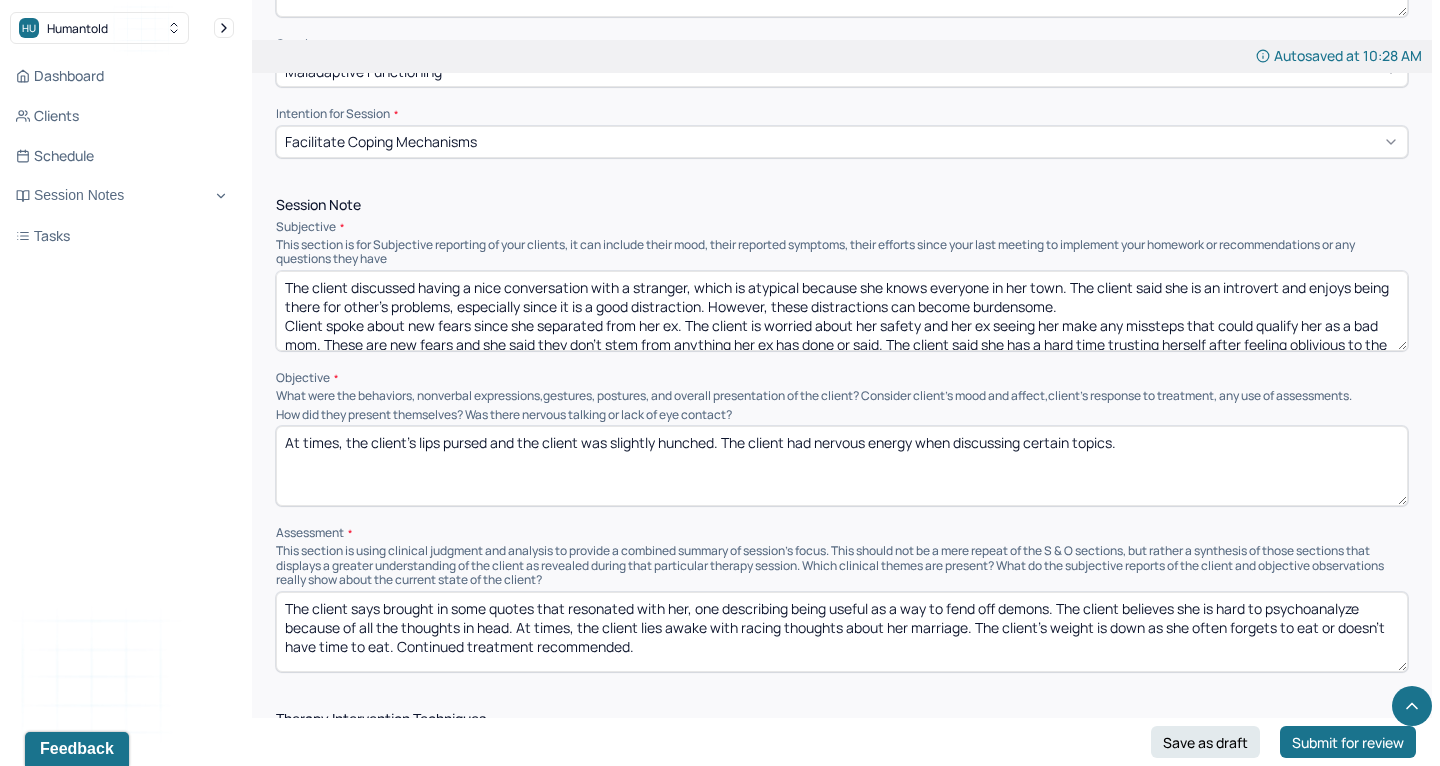 click on "The client discussed having a nice conversation with a stranger, which is atypical because she knows everyone in her town. The client said she is an introvert and enjoys being there for other's problems, especially since it is a good distraction. However, these distractions can become burdensome.
Client spoke about new fears since she separated from her ex. The client is worried about her safety and her ex seeing her make any missteps that could qualify her as a bad mom. These are new fears and she said they don't stem from anything her ex has done or said. The client said she has a hard time trusting herself after feeling oblivious to the disintegration of their marriage." at bounding box center [842, 311] 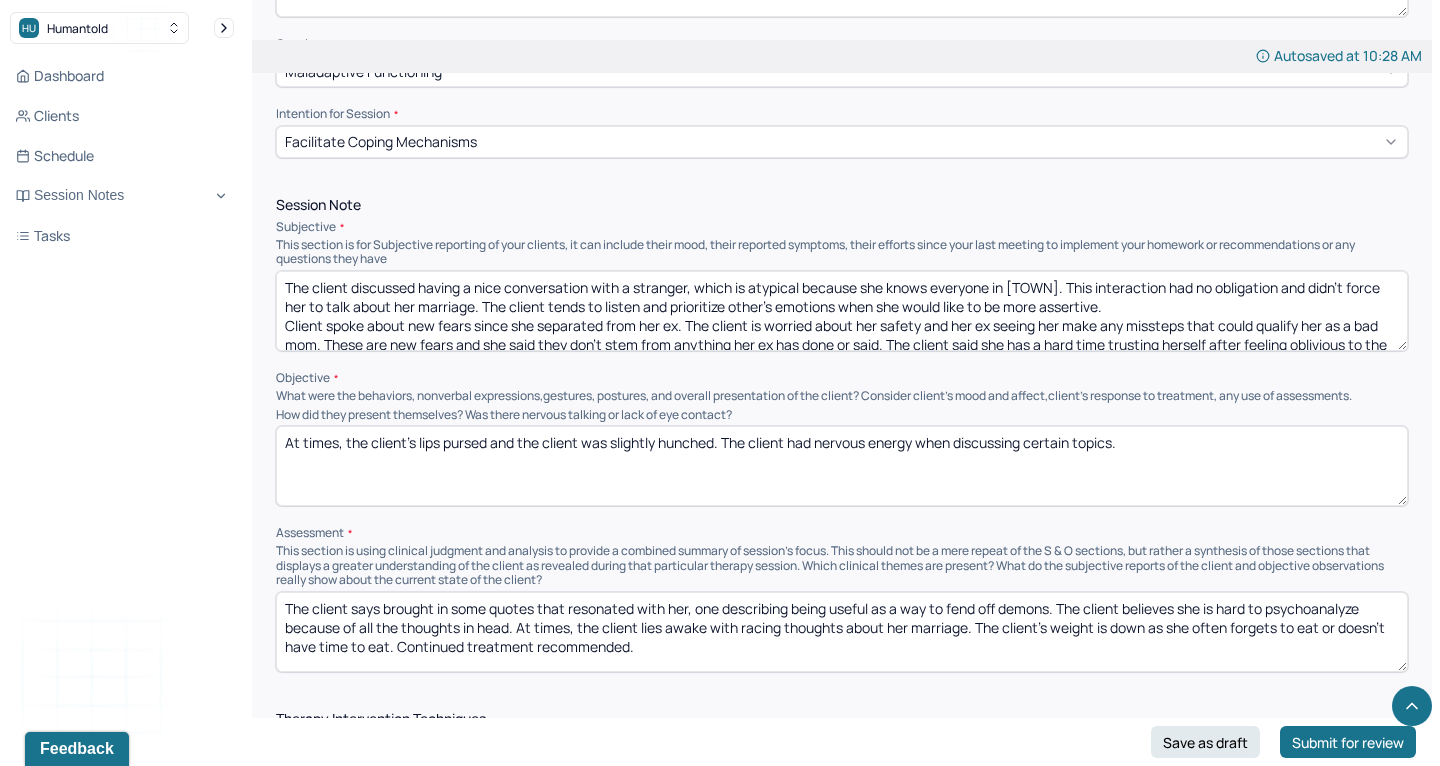 click on "The client discussed having a nice conversation with a stranger, which is atypical because she knows everyone in her town. The client said she is an introvert and enjoys being there for other's problems, especially since it is a good distraction. However, these distractions can become burdensome.
Client spoke about new fears since she separated from her ex. The client is worried about her safety and her ex seeing her make any missteps that could qualify her as a bad mom. These are new fears and she said they don't stem from anything her ex has done or said. The client said she has a hard time trusting herself after feeling oblivious to the disintegration of their marriage." at bounding box center [842, 311] 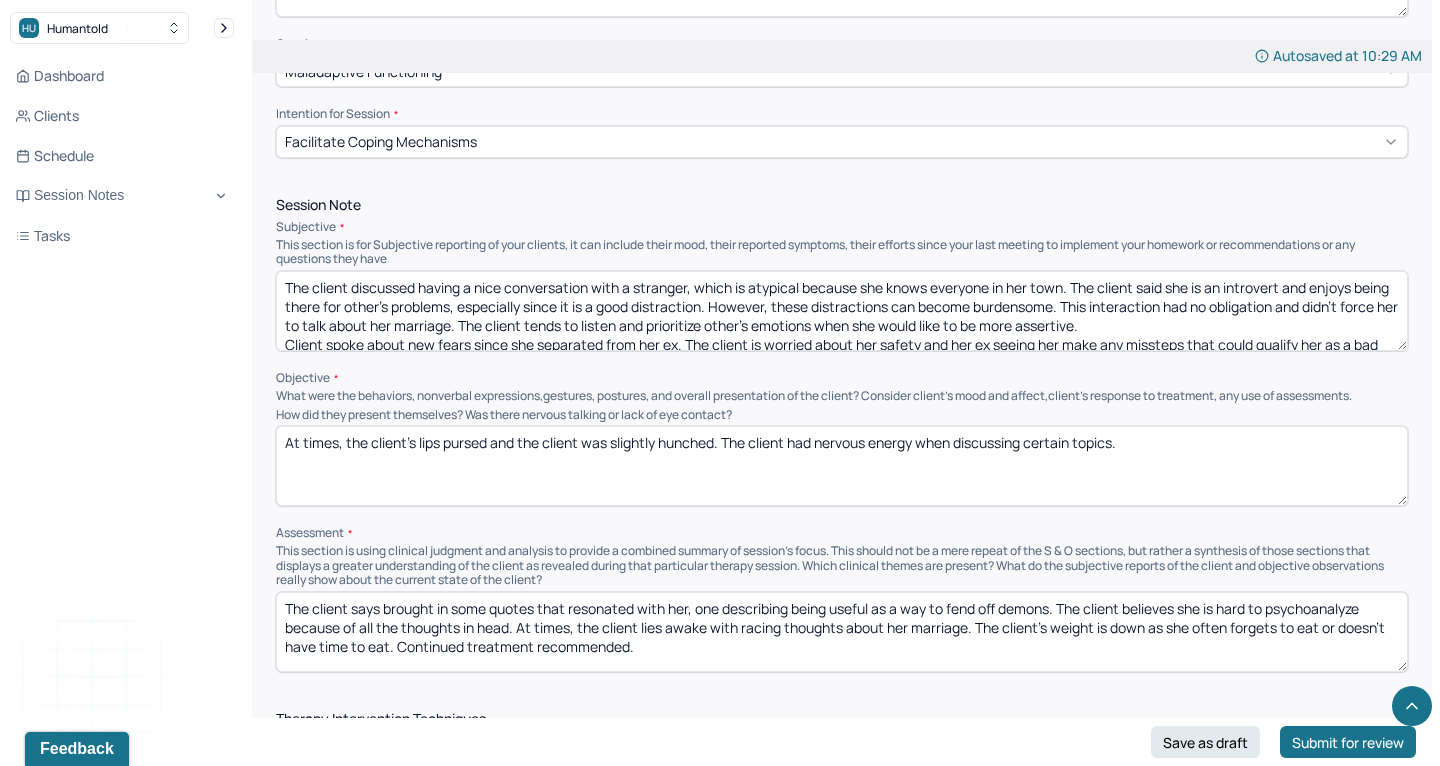 drag, startPoint x: 1146, startPoint y: 268, endPoint x: 1200, endPoint y: 272, distance: 54.147945 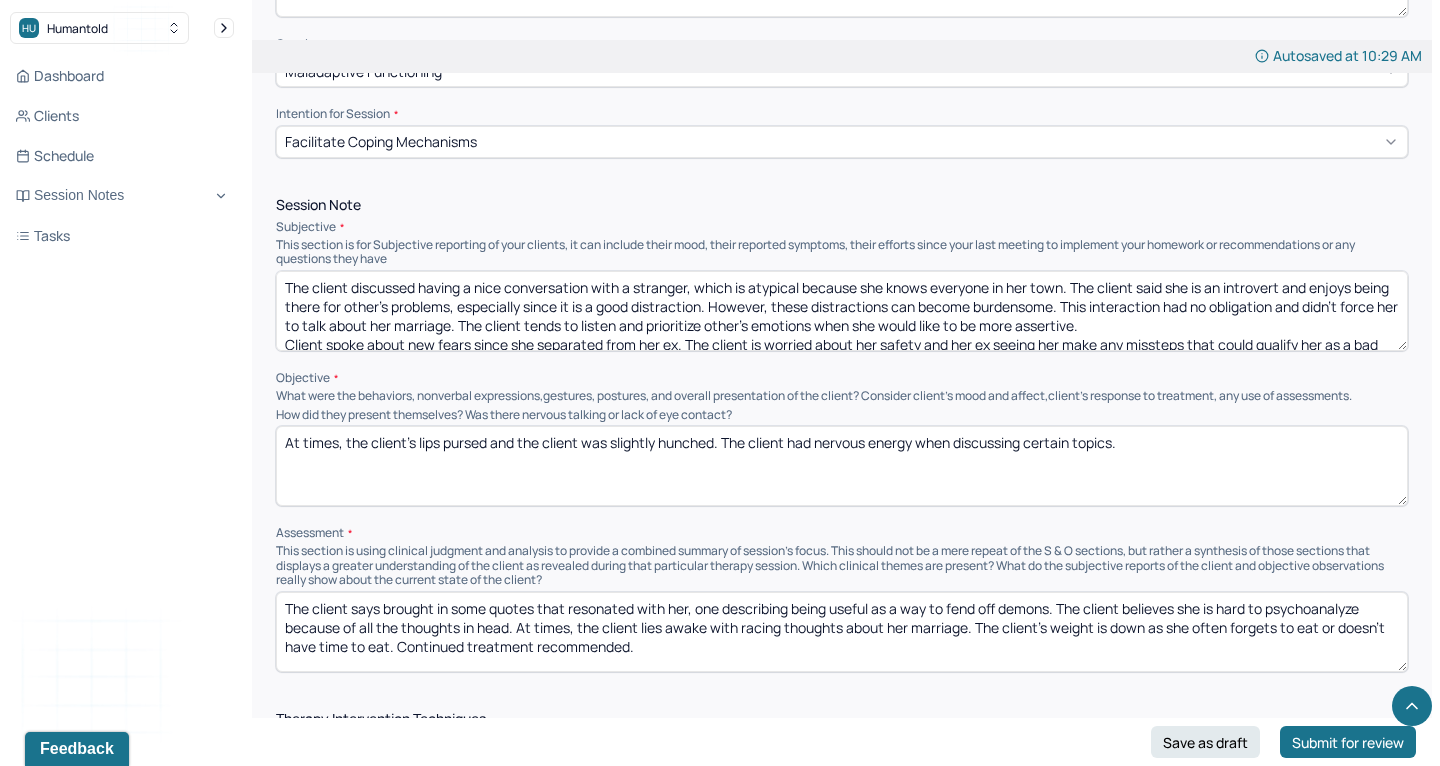 click on "The client discussed having a nice conversation with a stranger, which is atypical because she knows everyone in [TOWN]. This interaction had no obligation and didn't force her to talk about her marriage. The client tends to listen and prioritize other's emotions when she would like to be more assertive.
Client spoke about new fears since she separated from her ex. The client is worried about her safety and her ex seeing her make any missteps that could qualify her as a bad mom. These are new fears and she said they don't stem from anything her ex has done or said. The client said she has a hard time trusting herself after feeling oblivious to the disintegration of their marriage." at bounding box center (842, 311) 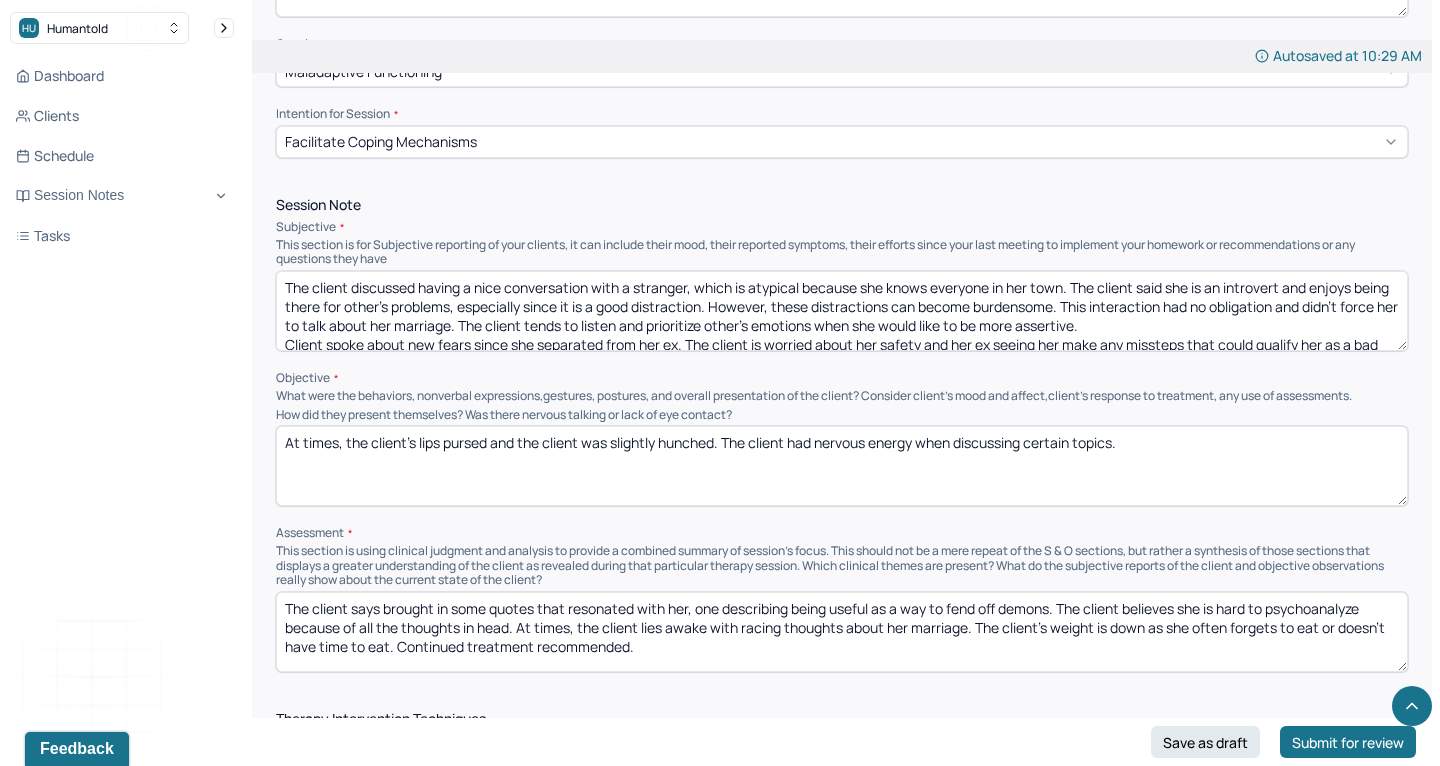 drag, startPoint x: 756, startPoint y: 288, endPoint x: 1108, endPoint y: 282, distance: 352.05115 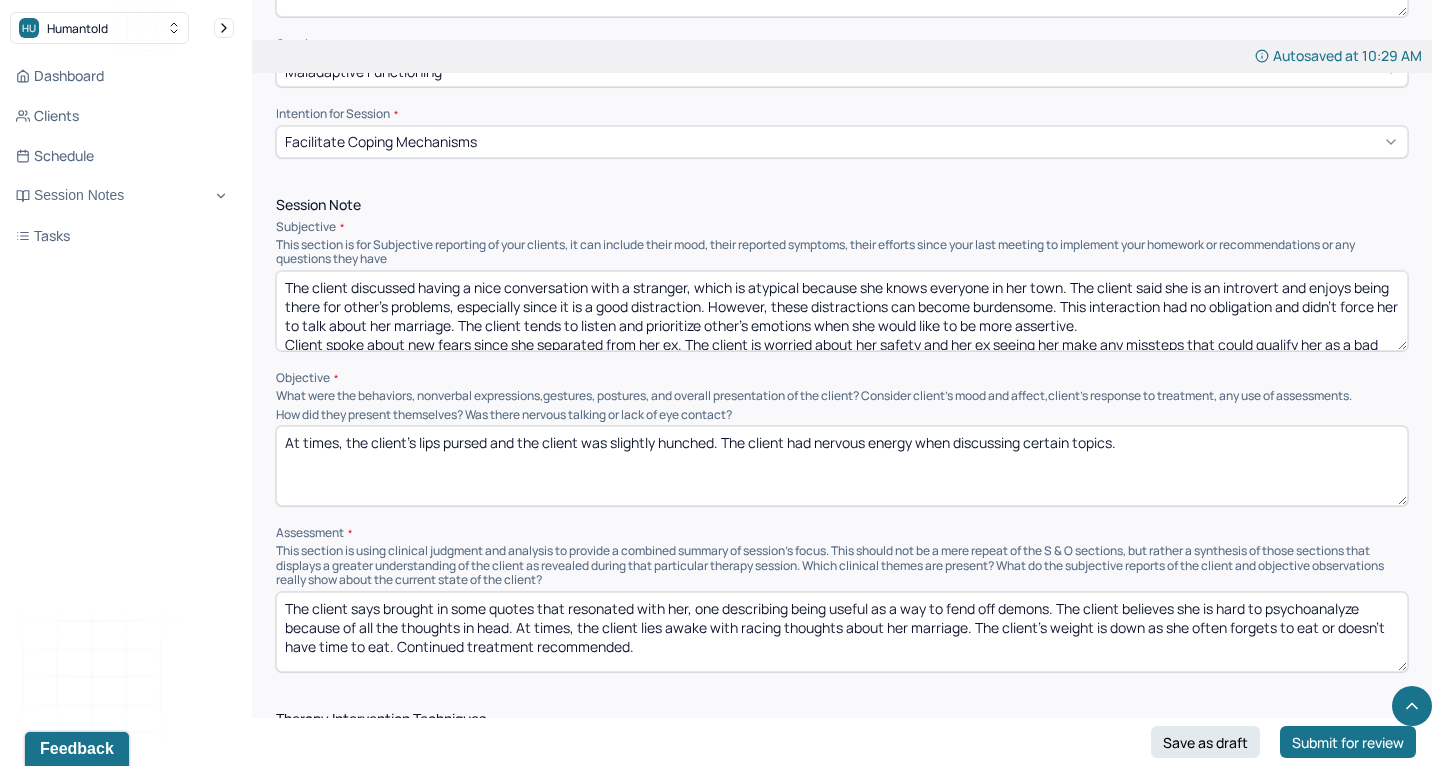 click on "The client discussed having a nice conversation with a stranger, which is atypical because she knows everyone in [TOWN]. This interaction had no obligation and didn't force her to talk about her marriage. The client tends to listen and prioritize other's emotions when she would like to be more assertive.
Client spoke about new fears since she separated from her ex. The client is worried about her safety and her ex seeing her make any missteps that could qualify her as a bad mom. These are new fears and she said they don't stem from anything her ex has done or said. The client said she has a hard time trusting herself after feeling oblivious to the disintegration of their marriage." at bounding box center [842, 311] 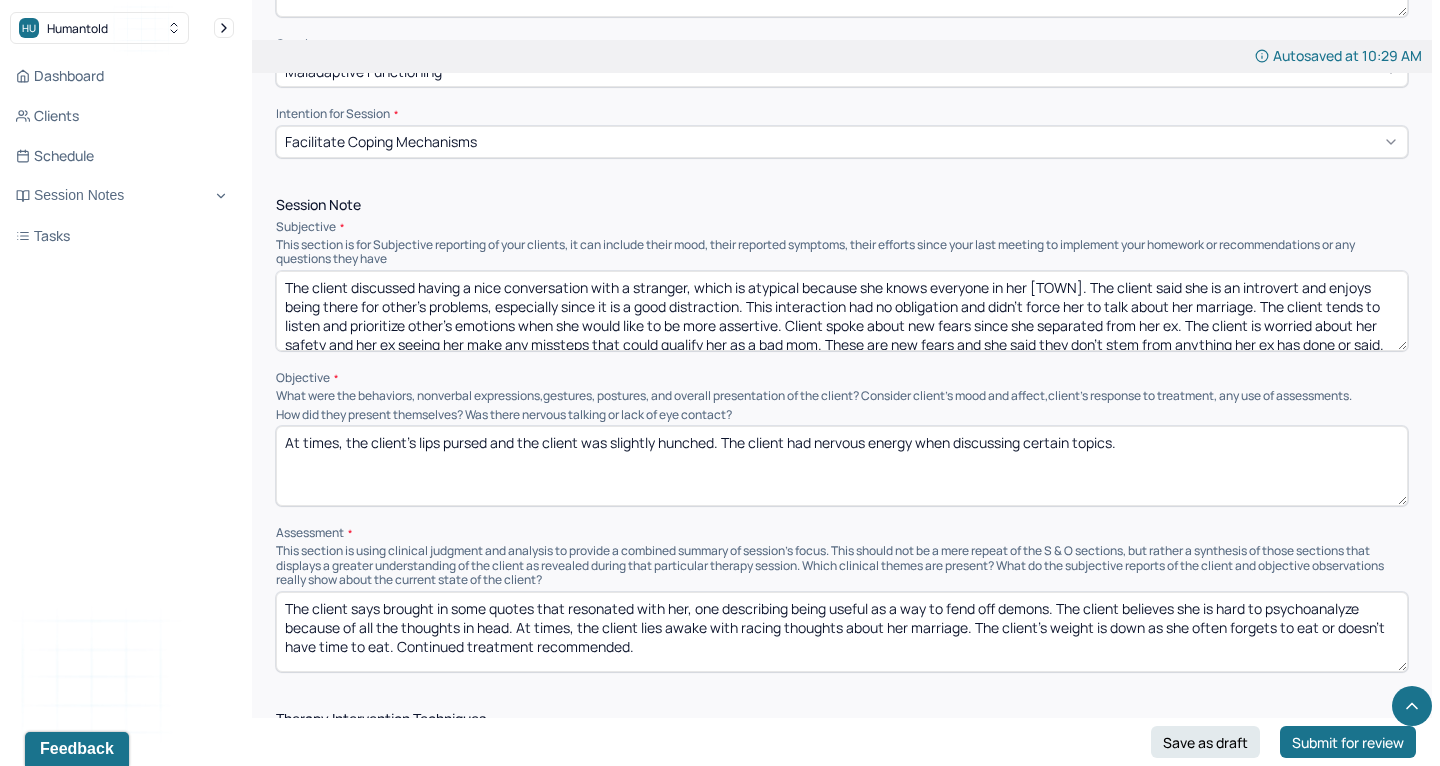 click on "The client discussed having a nice conversation with a stranger, which is atypical because she knows everyone in her [TOWN]. The client said she is an introvert and enjoys being there for other's problems, especially since it is a good distraction. This interaction had no obligation and didn't force her to talk about her marriage. The client tends to listen and prioritize other's emotions when she would like to be more assertive. Client spoke about new fears since she separated from her ex. The client is worried about her safety and her ex seeing her make any missteps that could qualify her as a bad mom. These are new fears and she said they don't stem from anything her ex has done or said. The client said she has a hard time trusting herself after feeling oblivious to the disintegration of their marriage." at bounding box center (842, 311) 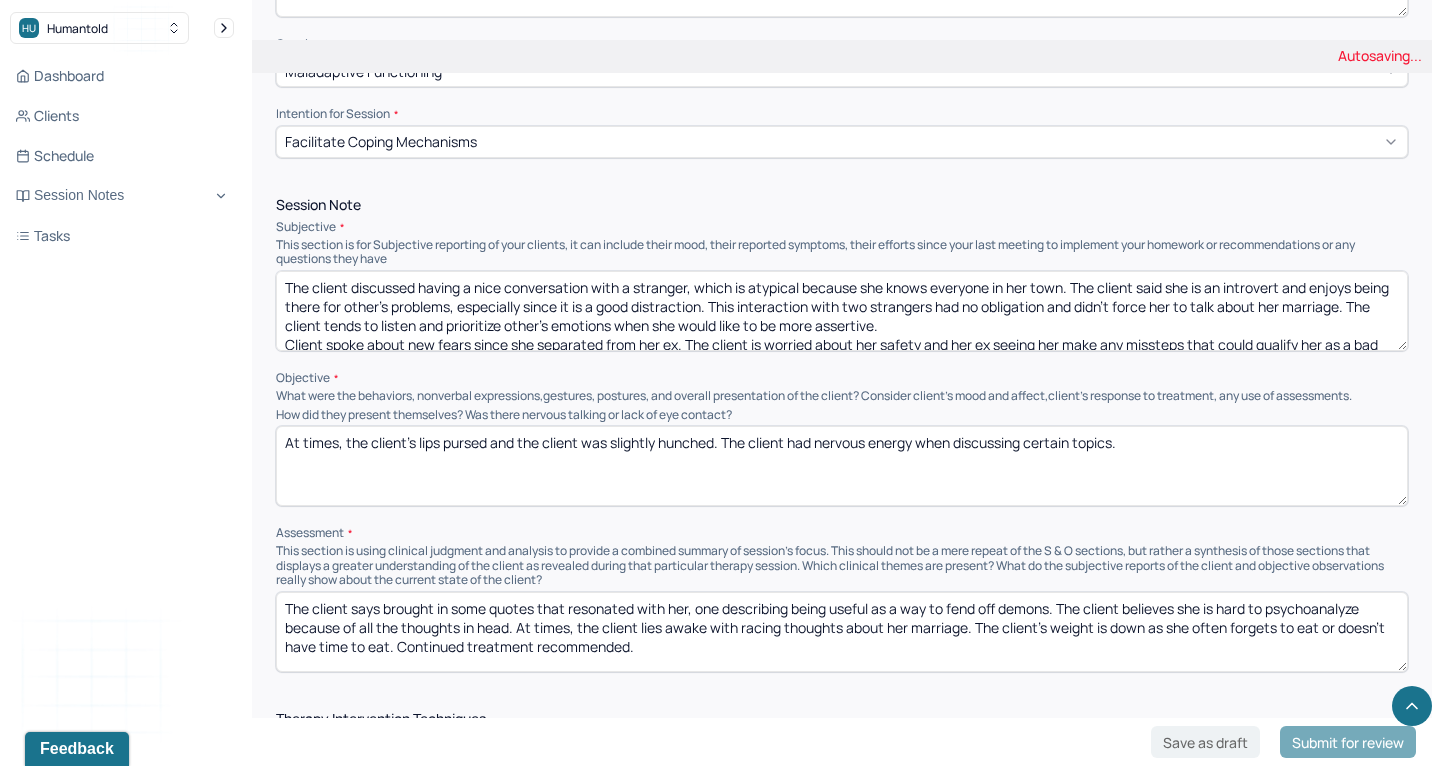 click on "The client discussed having a nice conversation with a stranger, which is atypical because she knows everyone in her [TOWN]. The client said she is an introvert and enjoys being there for other's problems, especially since it is a good distraction. This interaction had no obligation and didn't force her to talk about her marriage. The client tends to listen and prioritize other's emotions when she would like to be more assertive. Client spoke about new fears since she separated from her ex. The client is worried about her safety and her ex seeing her make any missteps that could qualify her as a bad mom. These are new fears and she said they don't stem from anything her ex has done or said. The client said she has a hard time trusting herself after feeling oblivious to the disintegration of their marriage." at bounding box center [842, 311] 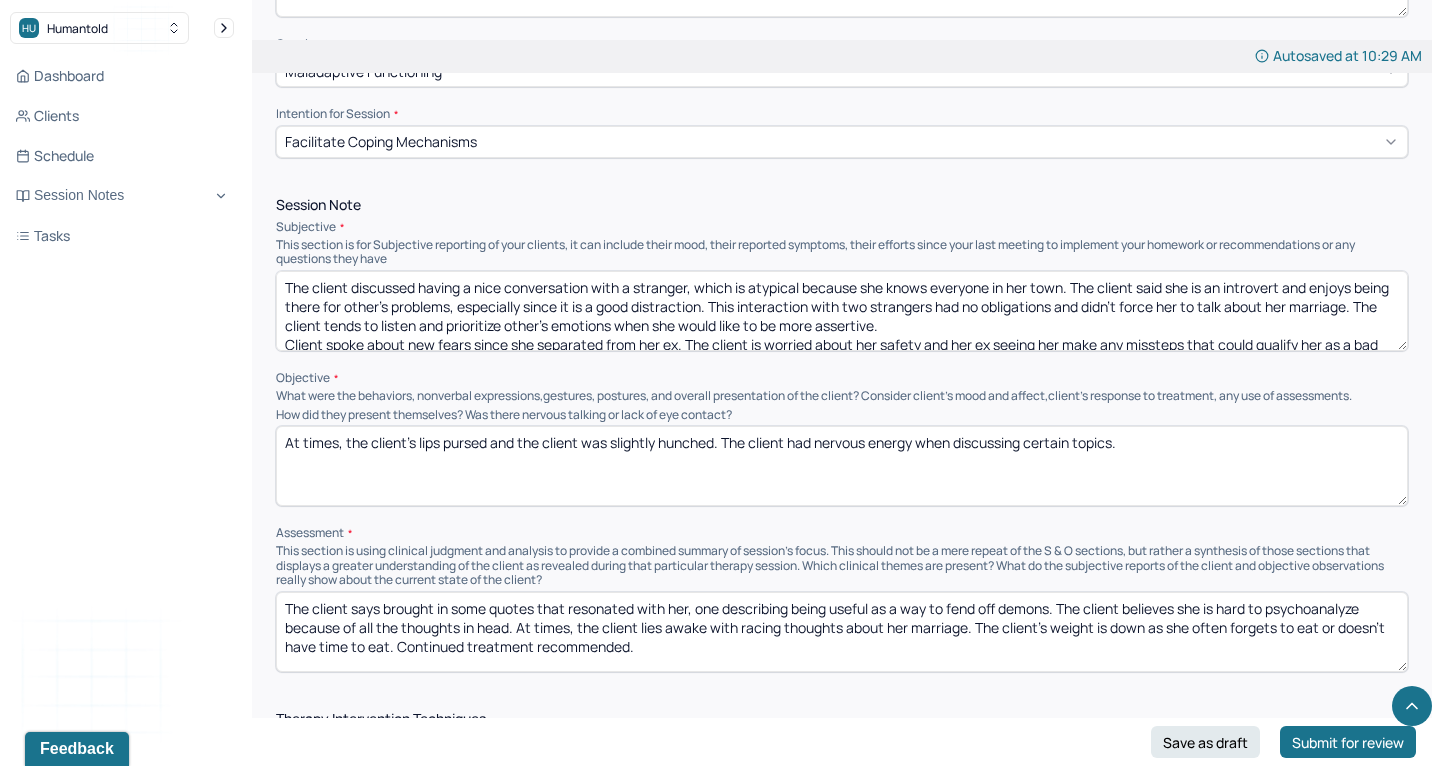 click on "The client discussed having a nice conversation with a stranger, which is atypical because she knows everyone in her [TOWN]. The client said she is an introvert and enjoys being there for other's problems, especially since it is a good distraction. This interaction had no obligation and didn't force her to talk about her marriage. The client tends to listen and prioritize other's emotions when she would like to be more assertive. Client spoke about new fears since she separated from her ex. The client is worried about her safety and her ex seeing her make any missteps that could qualify her as a bad mom. These are new fears and she said they don't stem from anything her ex has done or said. The client said she has a hard time trusting herself after feeling oblivious to the disintegration of their marriage." at bounding box center (842, 311) 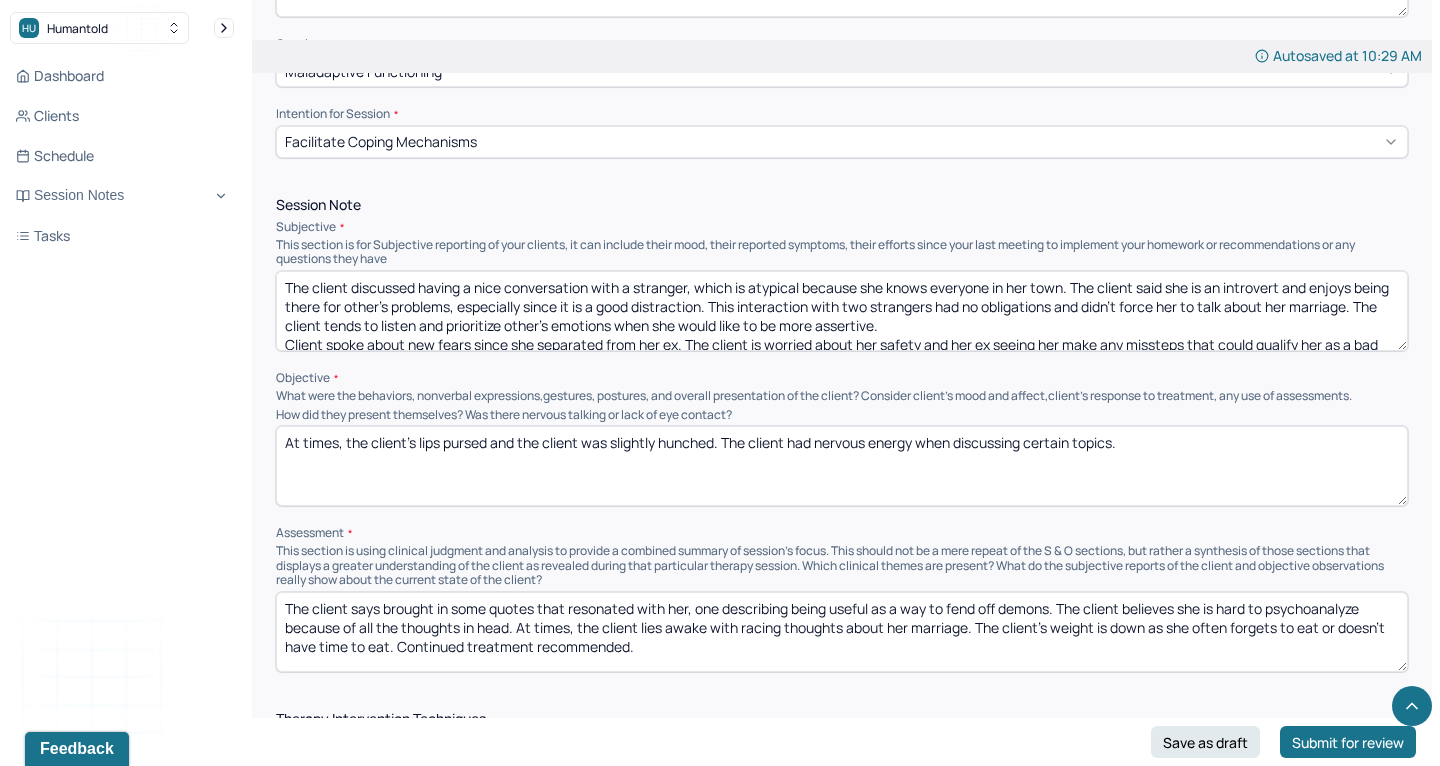 drag, startPoint x: 756, startPoint y: 289, endPoint x: 1398, endPoint y: 291, distance: 642.0031 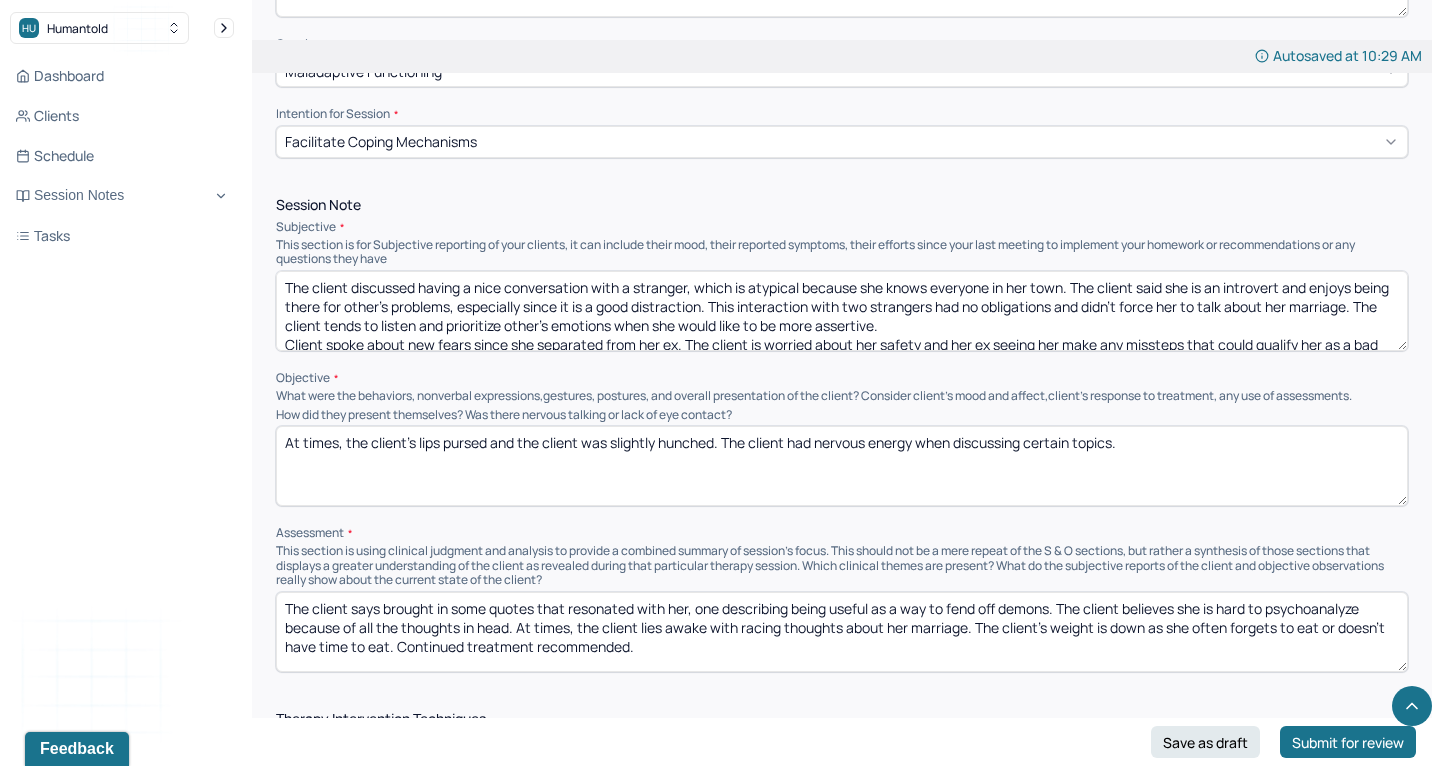 click on "The client discussed having a nice conversation with a stranger, which is atypical because she knows everyone in her town. The client said she is an introvert and enjoys being there for other's problems, especially since it is a good distraction. This interaction with two strangers had no obligation and didn't force her to talk about her marriage. The client tends to listen and prioritize other's emotions when she would like to be more assertive.
Client spoke about new fears since she separated from her ex. The client is worried about her safety and her ex seeing her make any missteps that could qualify her as a bad mom. These are new fears and she said they don't stem from anything her ex has done or said. The client said she has a hard time trusting herself after feeling oblivious to the disintegration of their marriage." at bounding box center [842, 311] 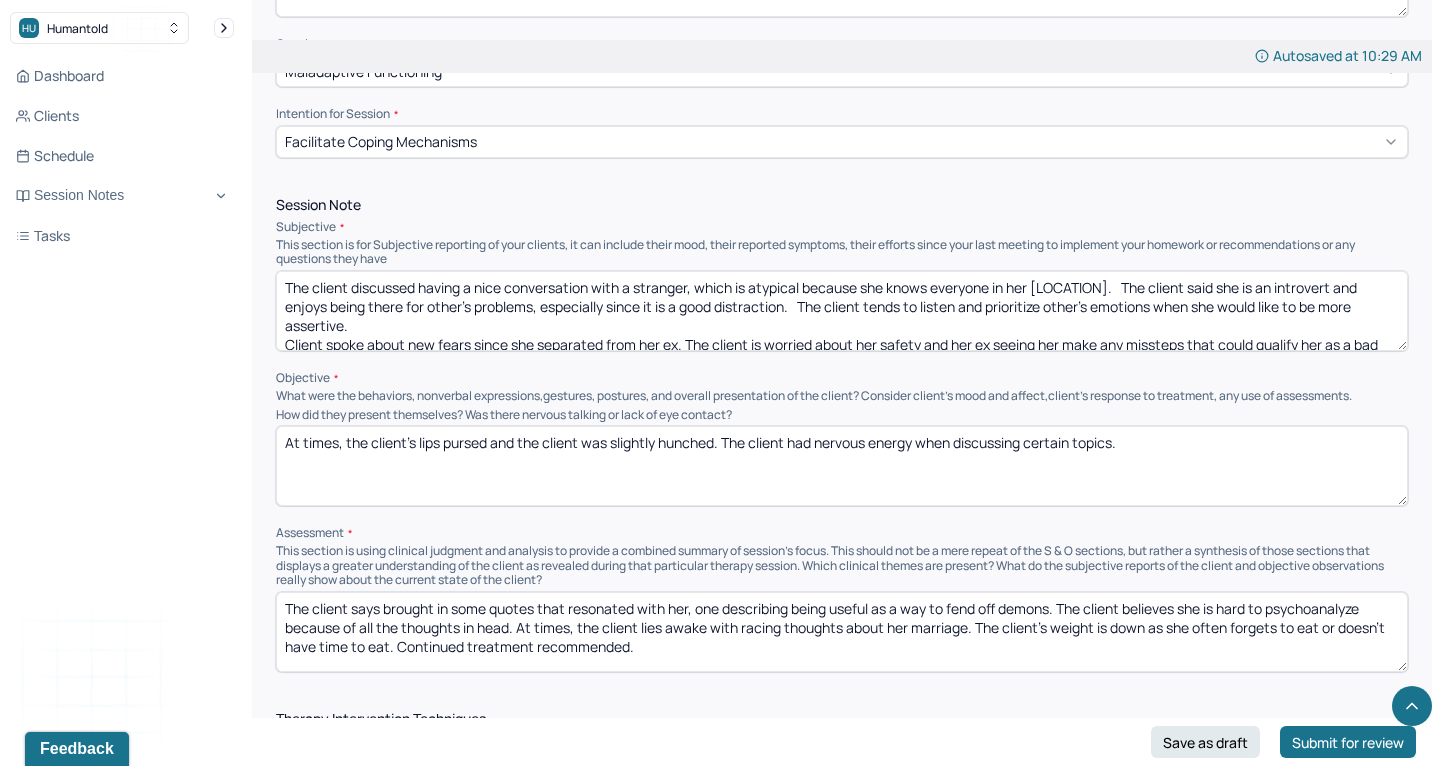 click on "The client discussed having a nice conversation with a stranger, which is atypical because she knows everyone in her [LOCATION].   The client said she is an introvert and enjoys being there for other's problems, especially since it is a good distraction.   The client tends to listen and prioritize other's emotions when she would like to be more assertive.
Client spoke about new fears since she separated from her ex. The client is worried about her safety and her ex seeing her make any missteps that could qualify her as a bad mom. These are new fears and she said they don't stem from anything her ex has done or said. The client said she has a hard time trusting herself after feeling oblivious to the disintegration of their marriage." at bounding box center [842, 311] 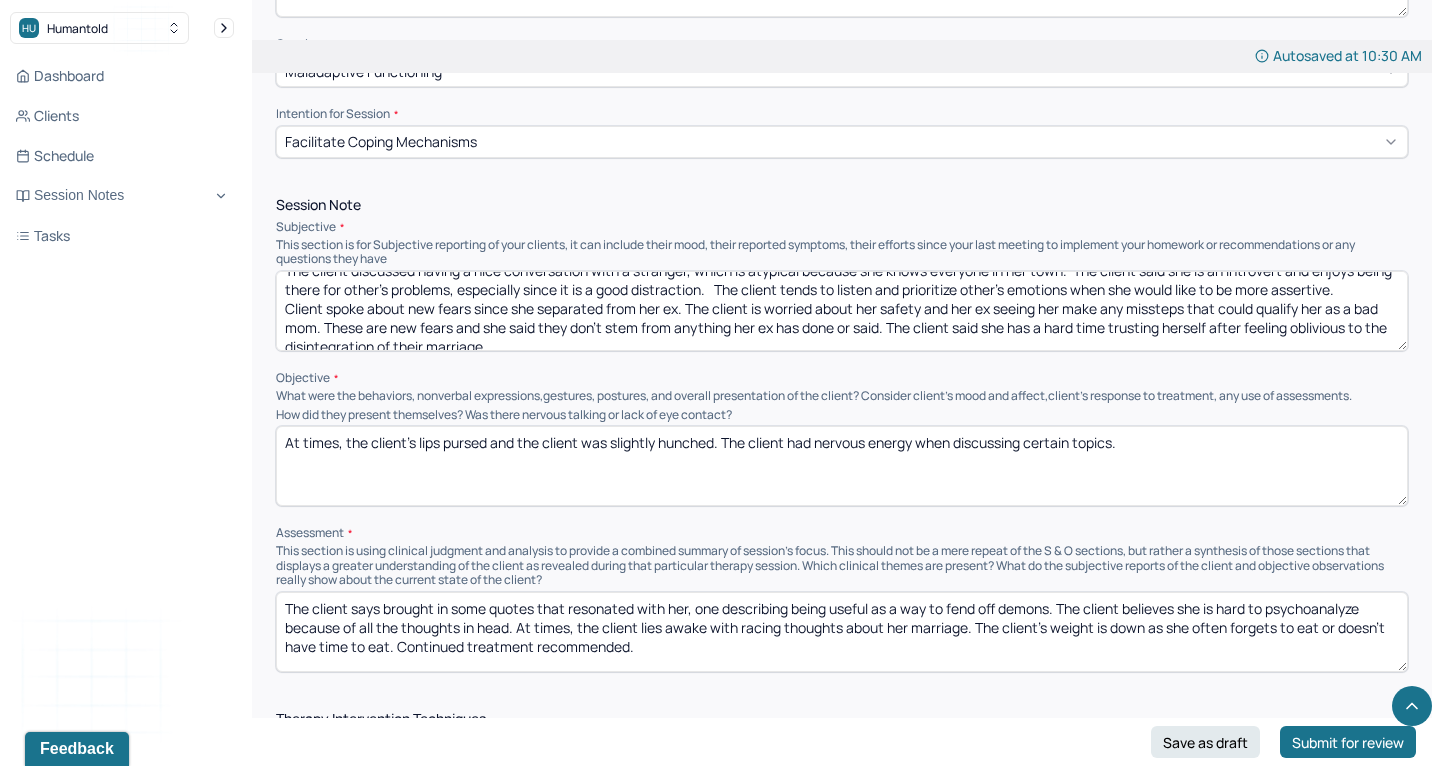 scroll, scrollTop: 18, scrollLeft: 0, axis: vertical 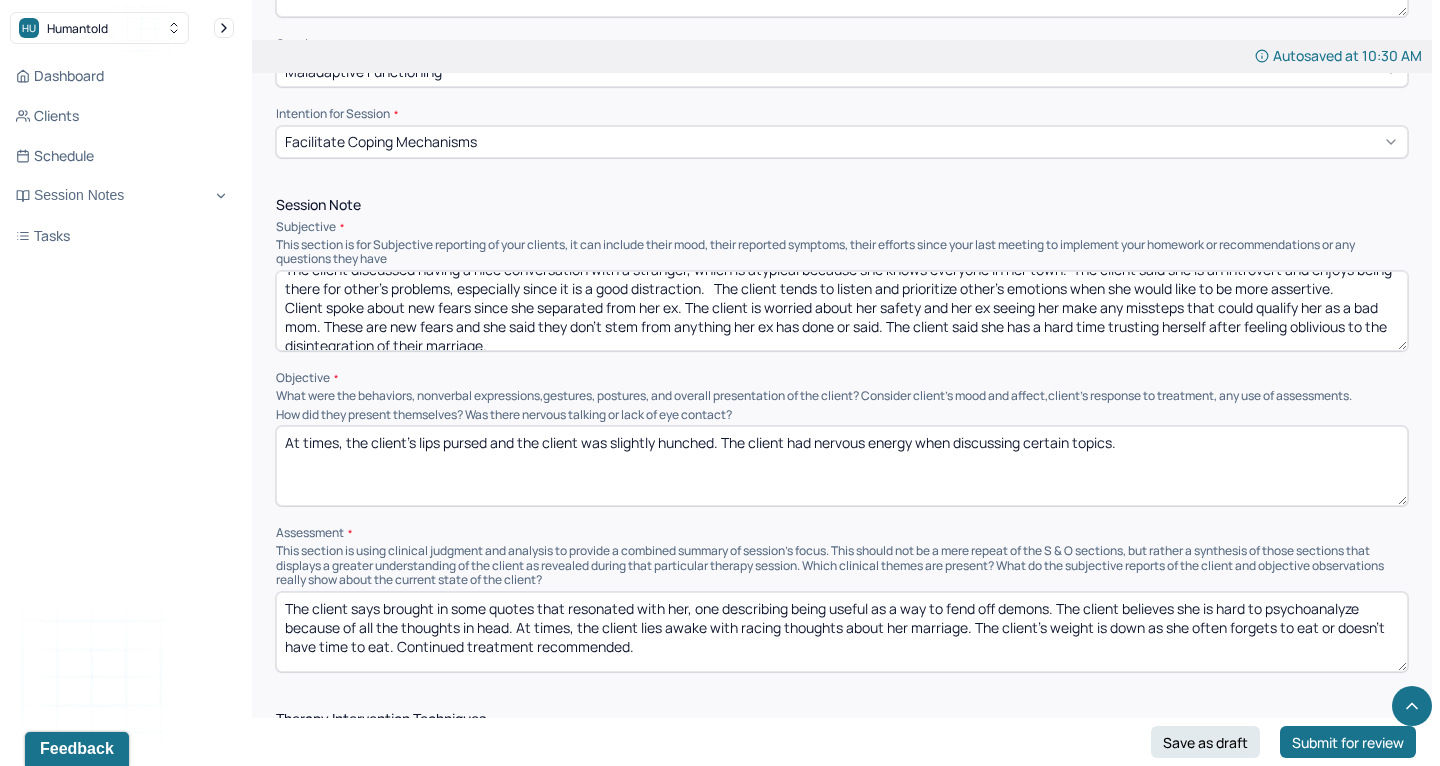 drag, startPoint x: 716, startPoint y: 271, endPoint x: 1366, endPoint y: 271, distance: 650 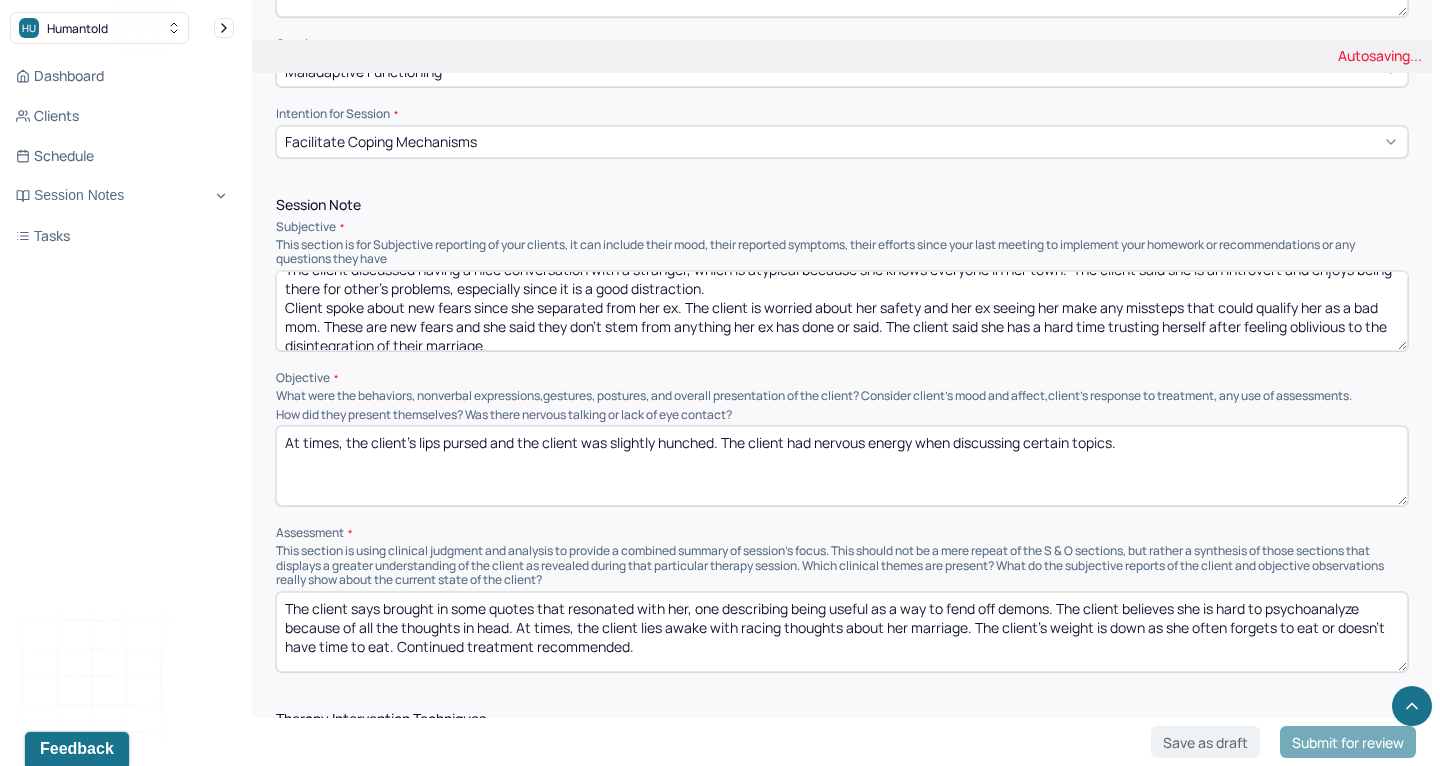 type on "The client discussed having a nice conversation with a stranger, which is atypical because she knows everyone in her town.  The client said she is an introvert and enjoys being there for other's problems, especially since it is a good distraction.
Client spoke about new fears since she separated from her ex. The client is worried about her safety and her ex seeing her make any missteps that could qualify her as a bad mom. These are new fears and she said they don't stem from anything her ex has done or said. The client said she has a hard time trusting herself after feeling oblivious to the disintegration of their marriage." 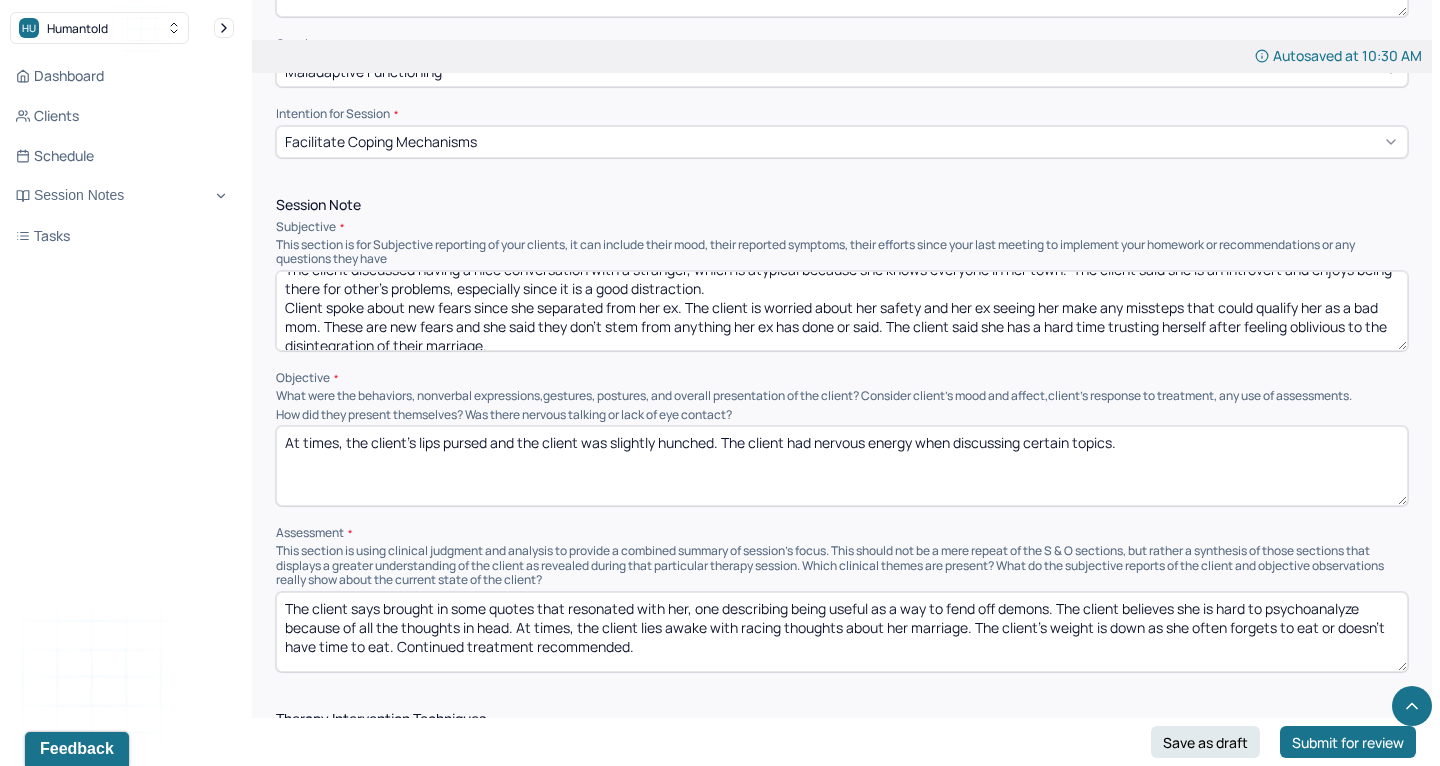 paste on "The client tends to listen and prioritize other's emotions when she would like to be more assertive." 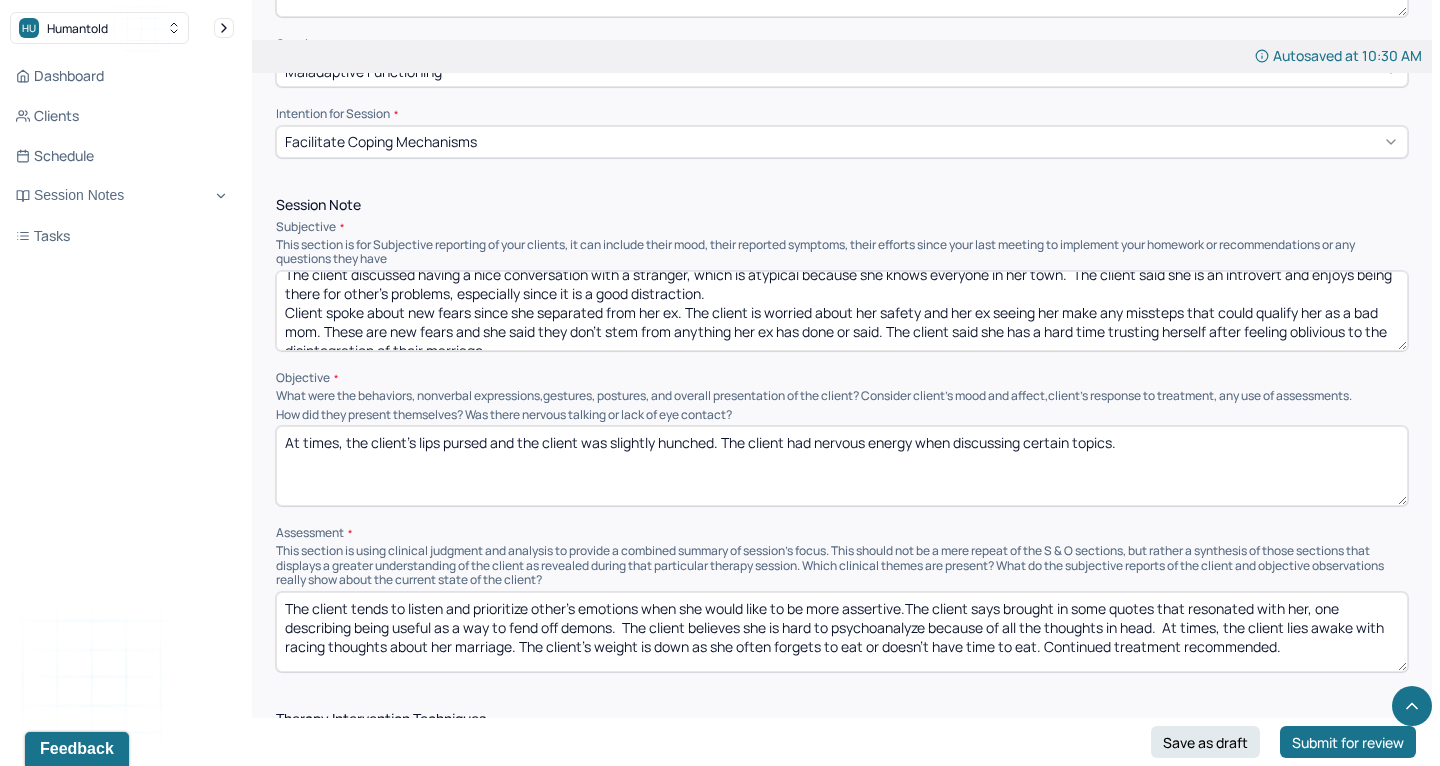 scroll, scrollTop: 11, scrollLeft: 0, axis: vertical 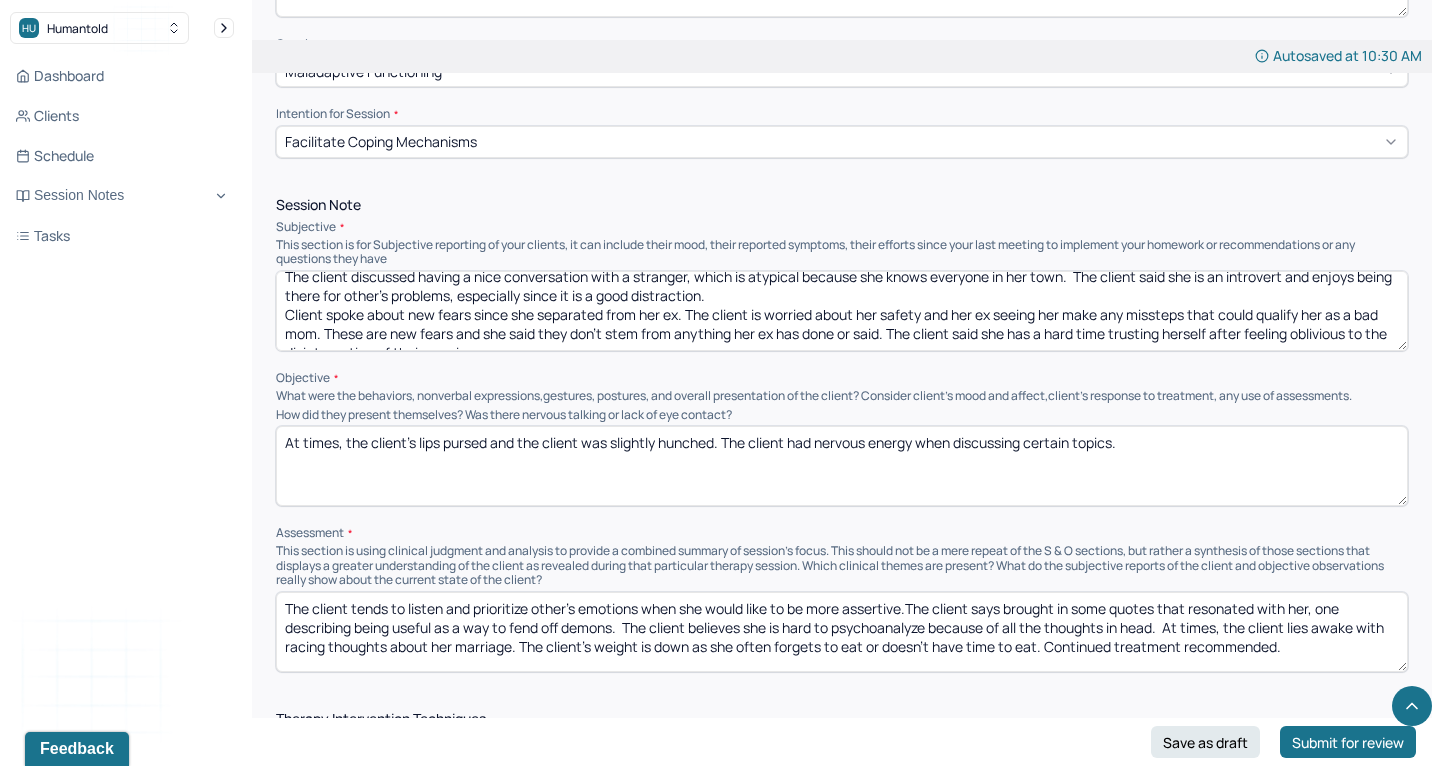 type on "The client tends to listen and prioritize other's emotions when she would like to be more assertive.The client says brought in some quotes that resonated with her, one describing being useful as a way to fend off demons.  The client believes she is hard to psychoanalyze because of all the thoughts in head.  At times, the client lies awake with racing thoughts about her marriage. The client's weight is down as she often forgets to eat or doesn't have time to eat. Continued treatment recommended." 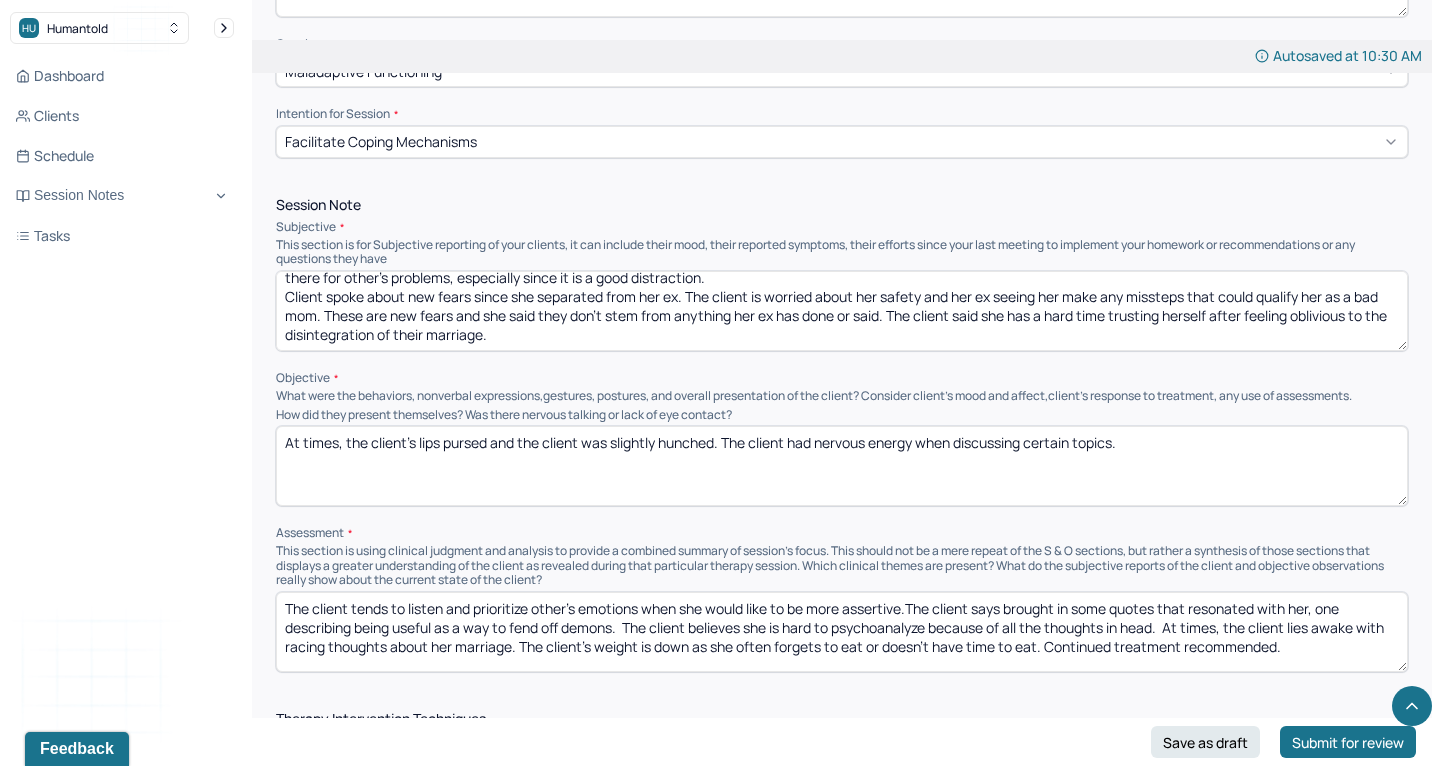 drag, startPoint x: 282, startPoint y: 291, endPoint x: 884, endPoint y: 283, distance: 602.05316 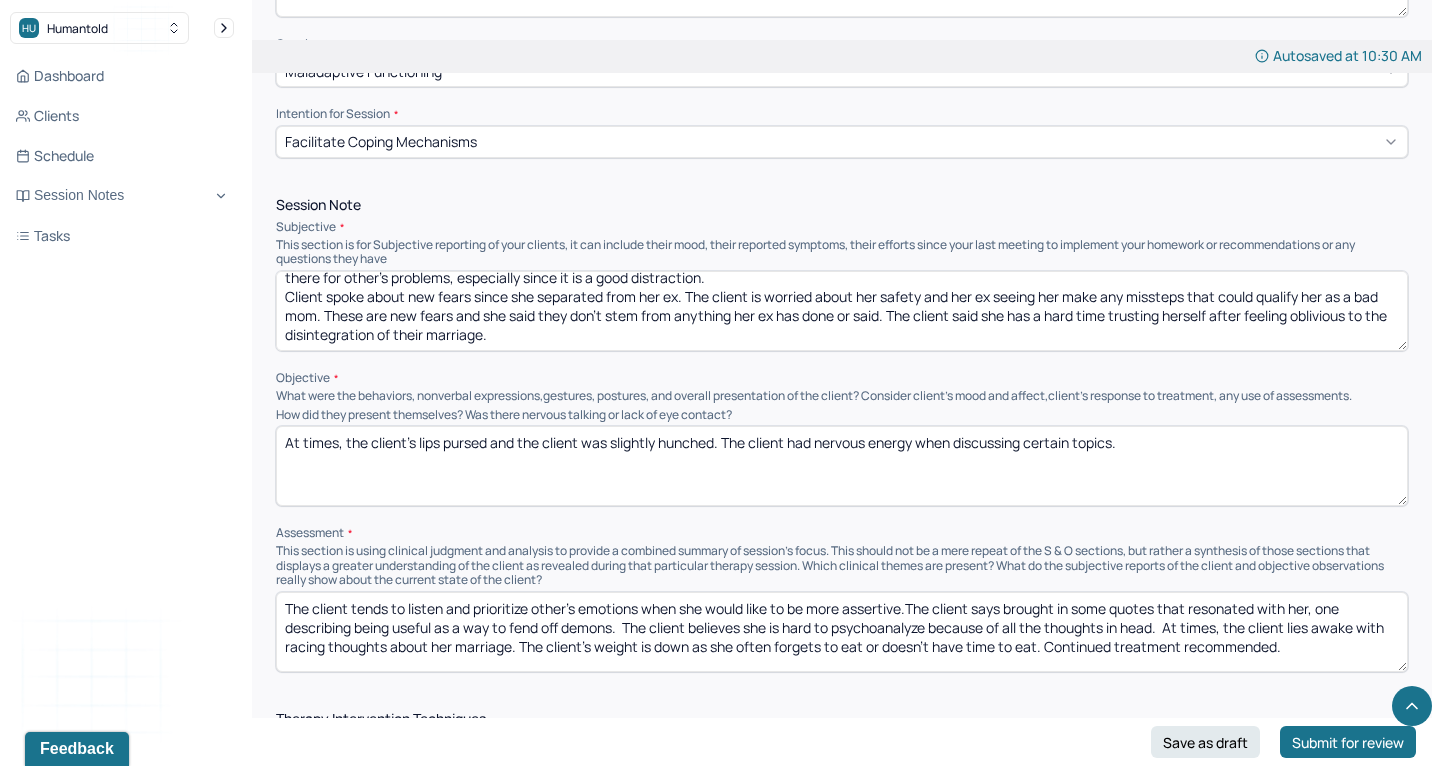 click on "The client discussed having a nice conversation with a stranger, which is atypical because she knows everyone in her town.  The client said she is an introvert and enjoys being there for other's problems, especially since it is a good distraction.
Client spoke about new fears since she separated from her ex. The client is worried about her safety and her ex seeing her make any missteps that could qualify her as a bad mom. These are new fears and she said they don't stem from anything her ex has done or said. The client said she has a hard time trusting herself after feeling oblivious to the disintegration of their marriage." at bounding box center (842, 311) 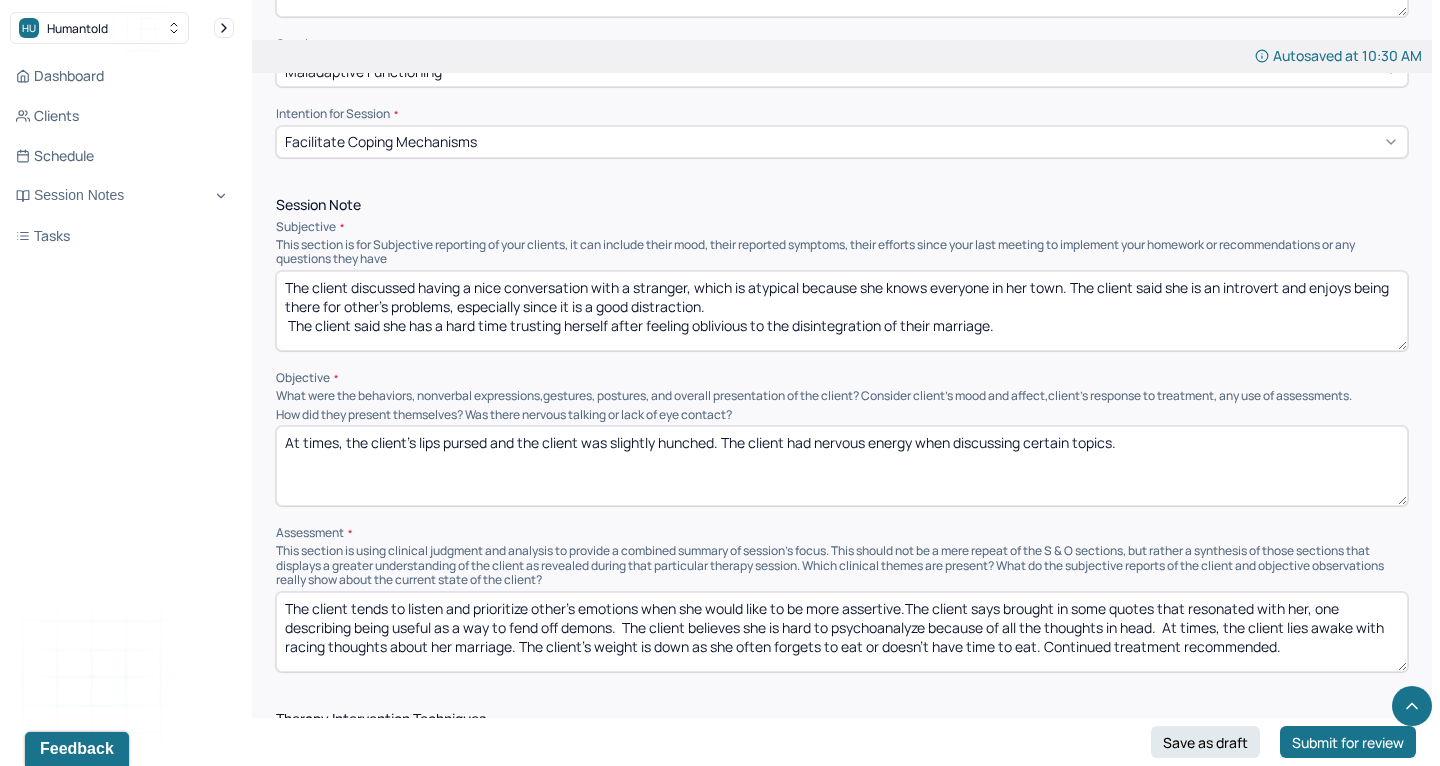 scroll, scrollTop: 9, scrollLeft: 0, axis: vertical 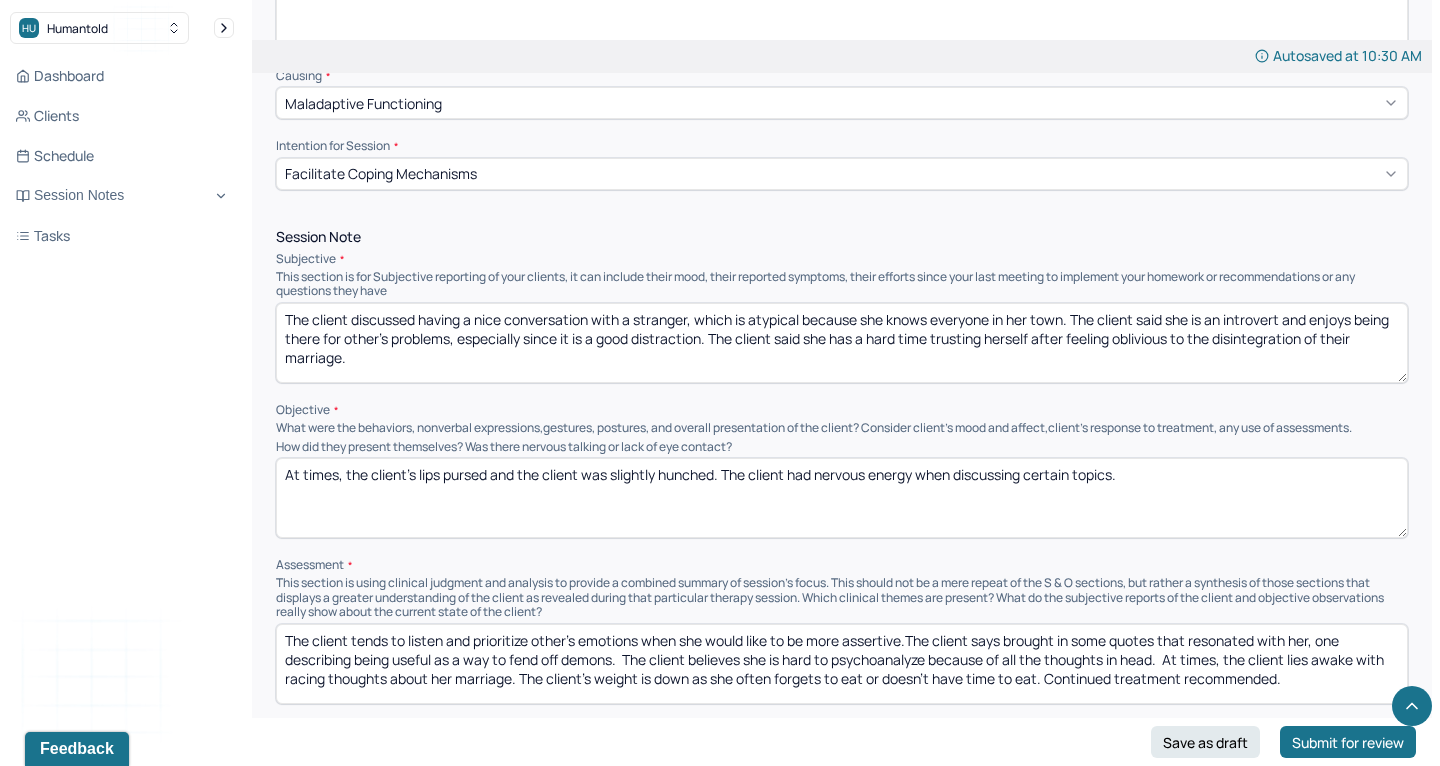 click on "The client discussed having a nice conversation with a stranger, which is atypical because she knows everyone in her town. The client said she is an introvert and enjoys being there for other's problems, especially since it is a good distraction. The client said she has a hard time trusting herself after feeling oblivious to the disintegration of their marriage." at bounding box center (842, 343) 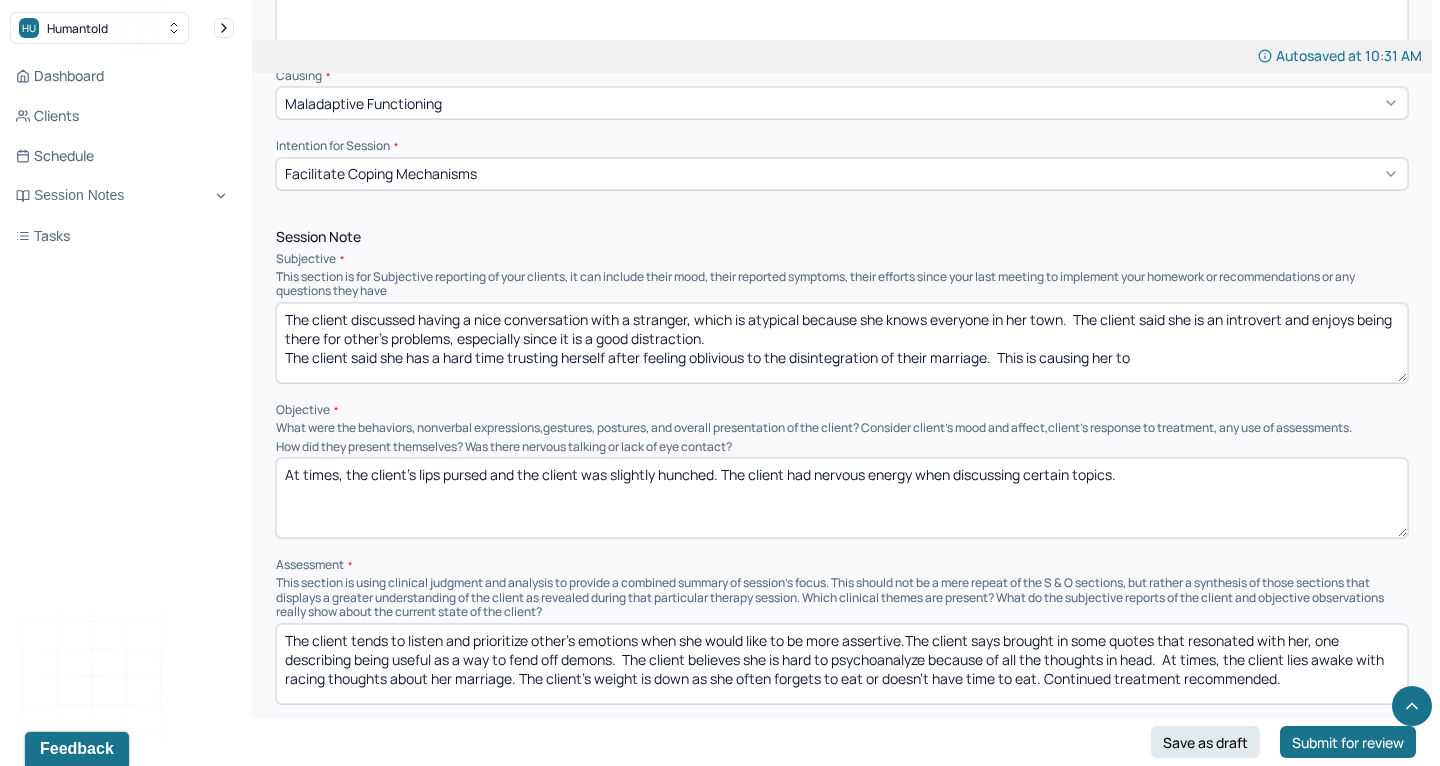 drag, startPoint x: 1004, startPoint y: 336, endPoint x: 1245, endPoint y: 335, distance: 241.00208 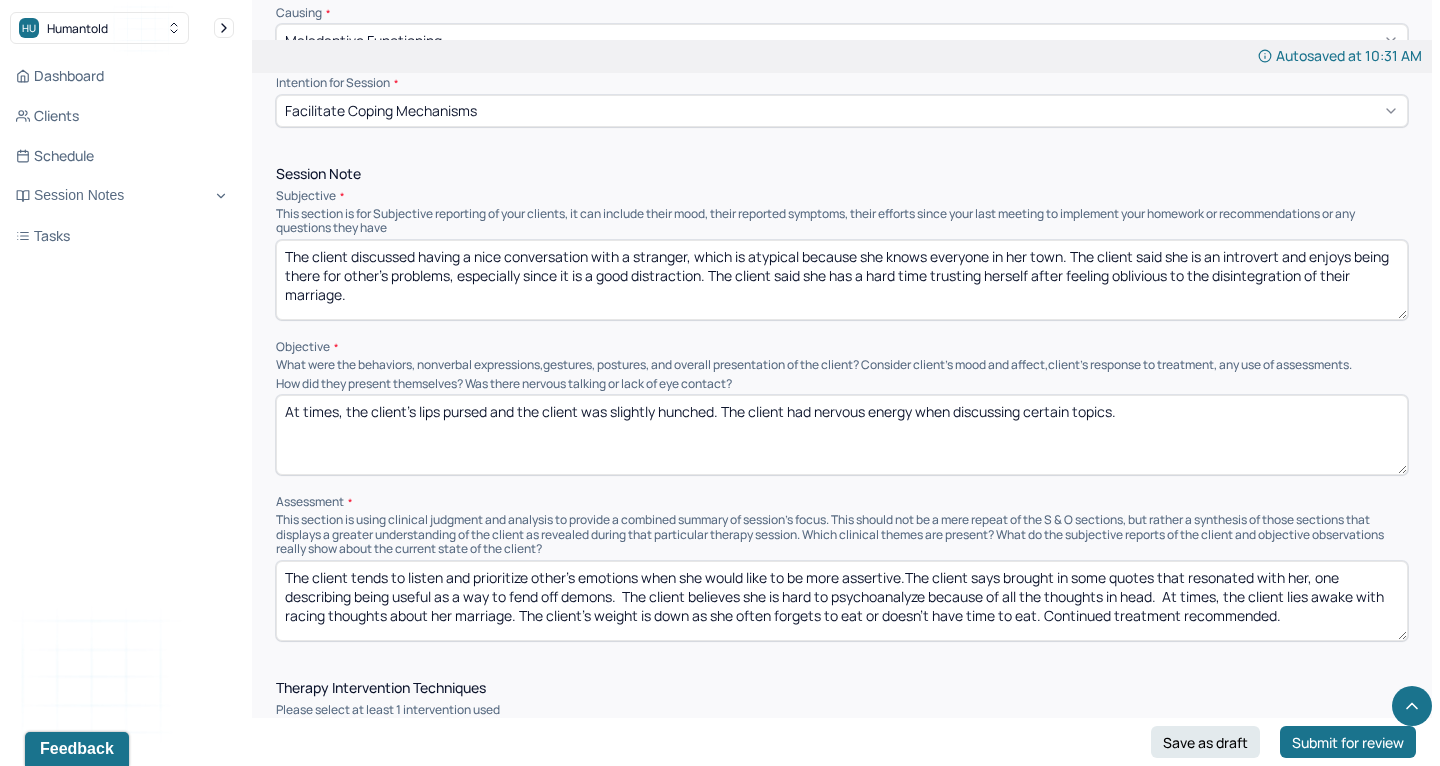 scroll, scrollTop: 1090, scrollLeft: 0, axis: vertical 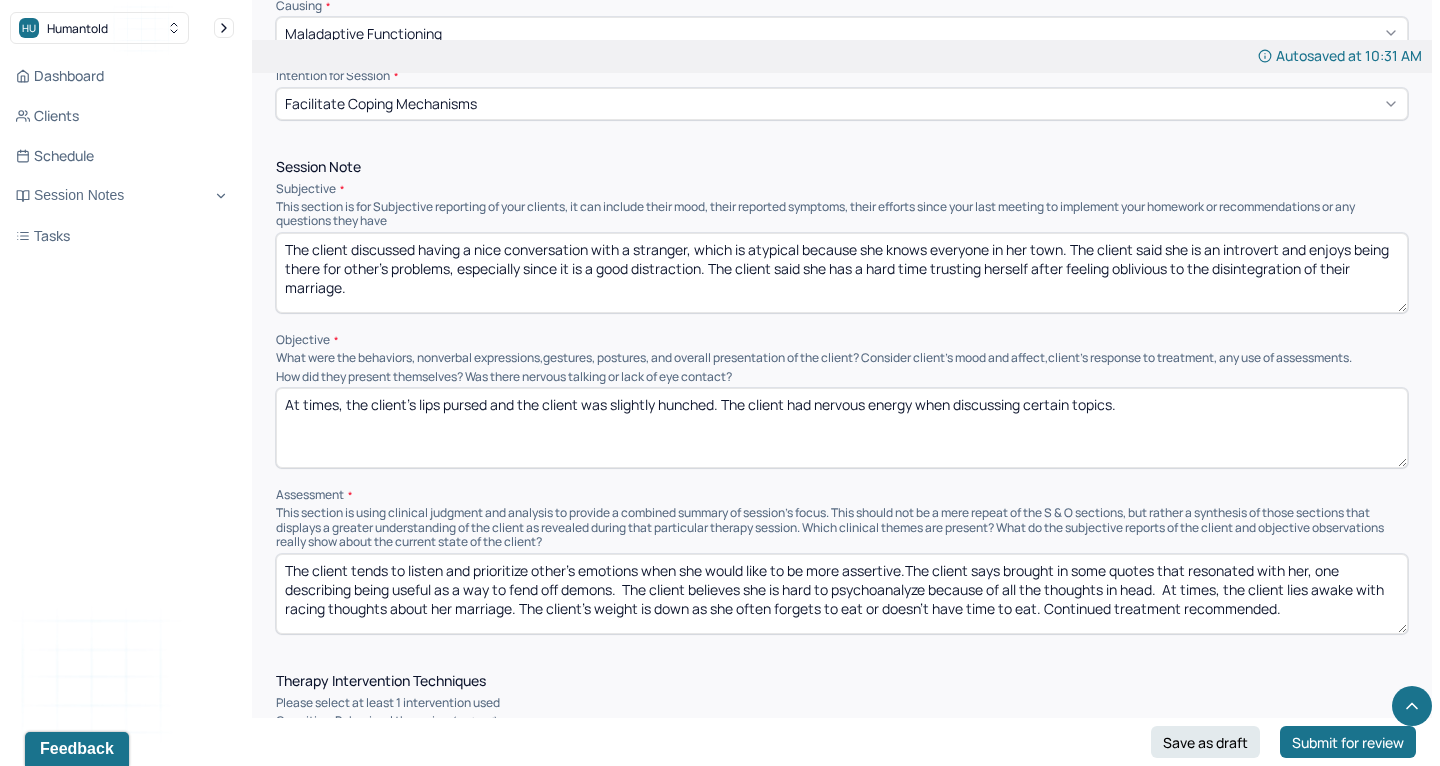 type on "The client discussed having a nice conversation with a stranger, which is atypical because she knows everyone in her town. The client said she is an introvert and enjoys being there for other's problems, especially since it is a good distraction. The client said she has a hard time trusting herself after feeling oblivious to the disintegration of their marriage." 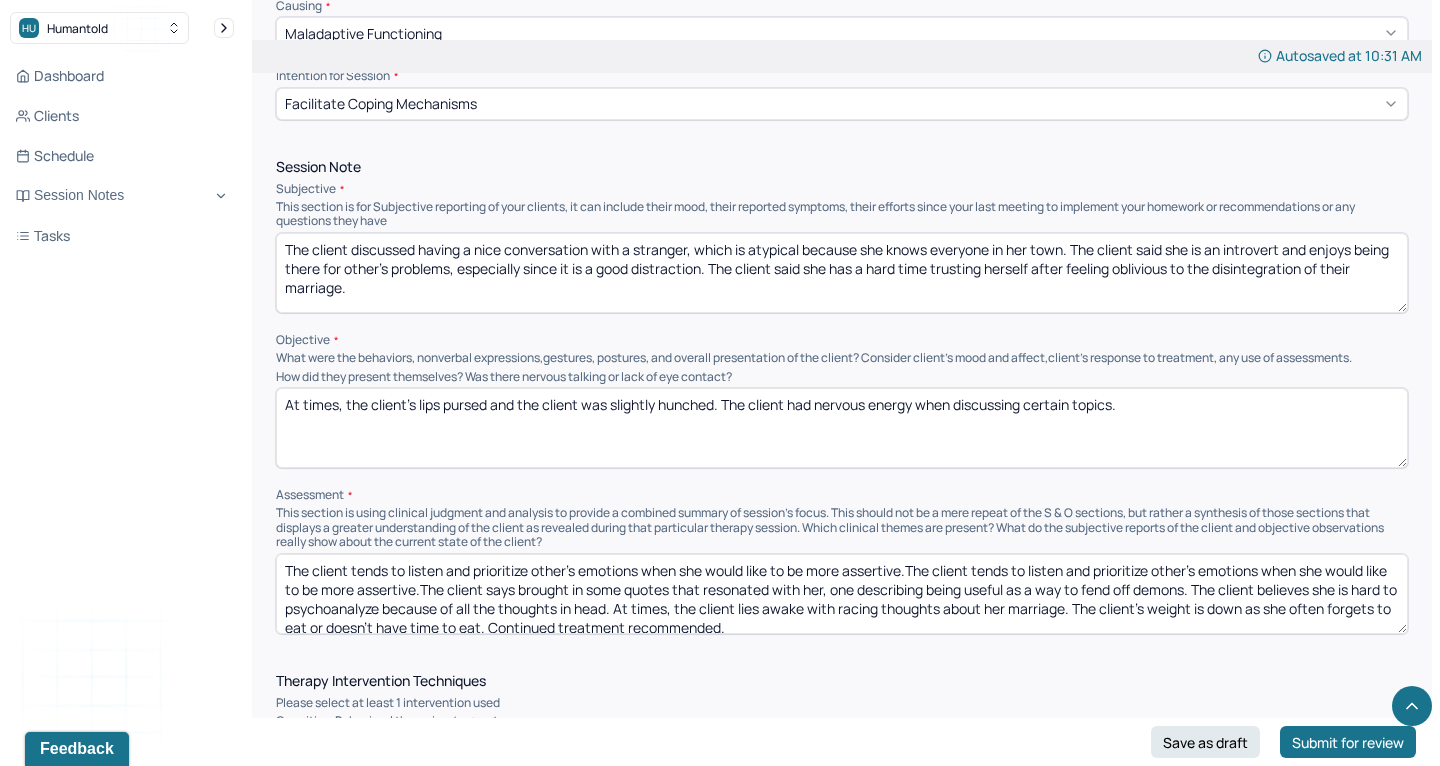 type on "The client tends to listen and prioritize other's emotions when she would like to be more assertive.The client tends to listen and prioritize other's emotions when she would like to be more assertive.The client says brought in some quotes that resonated with her, one describing being useful as a way to fend off demons. The client believes she is hard to psychoanalyze because of all the thoughts in head. At times, the client lies awake with racing thoughts about her marriage. The client's weight is down as she often forgets to eat or doesn't have time to eat. Continued treatment recommended." 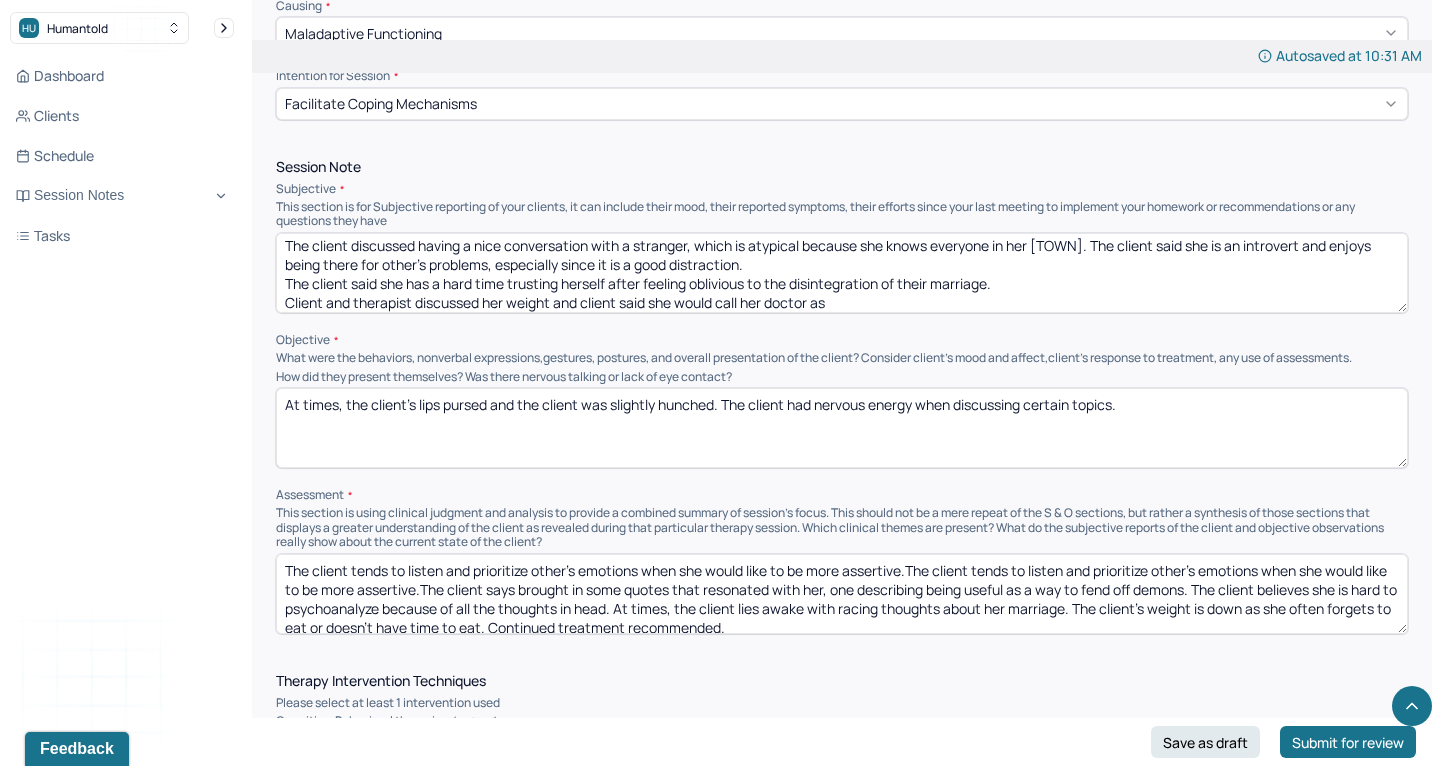 click on "The client discussed having a nice conversation with a stranger, which is atypical because she knows everyone in her [TOWN]. The client said she is an introvert and enjoys being there for other's problems, especially since it is a good distraction.
The client said she has a hard time trusting herself after feeling oblivious to the disintegration of their marriage.
Client and therapist discussed her weight and client said she would call her doctor as" at bounding box center [842, 273] 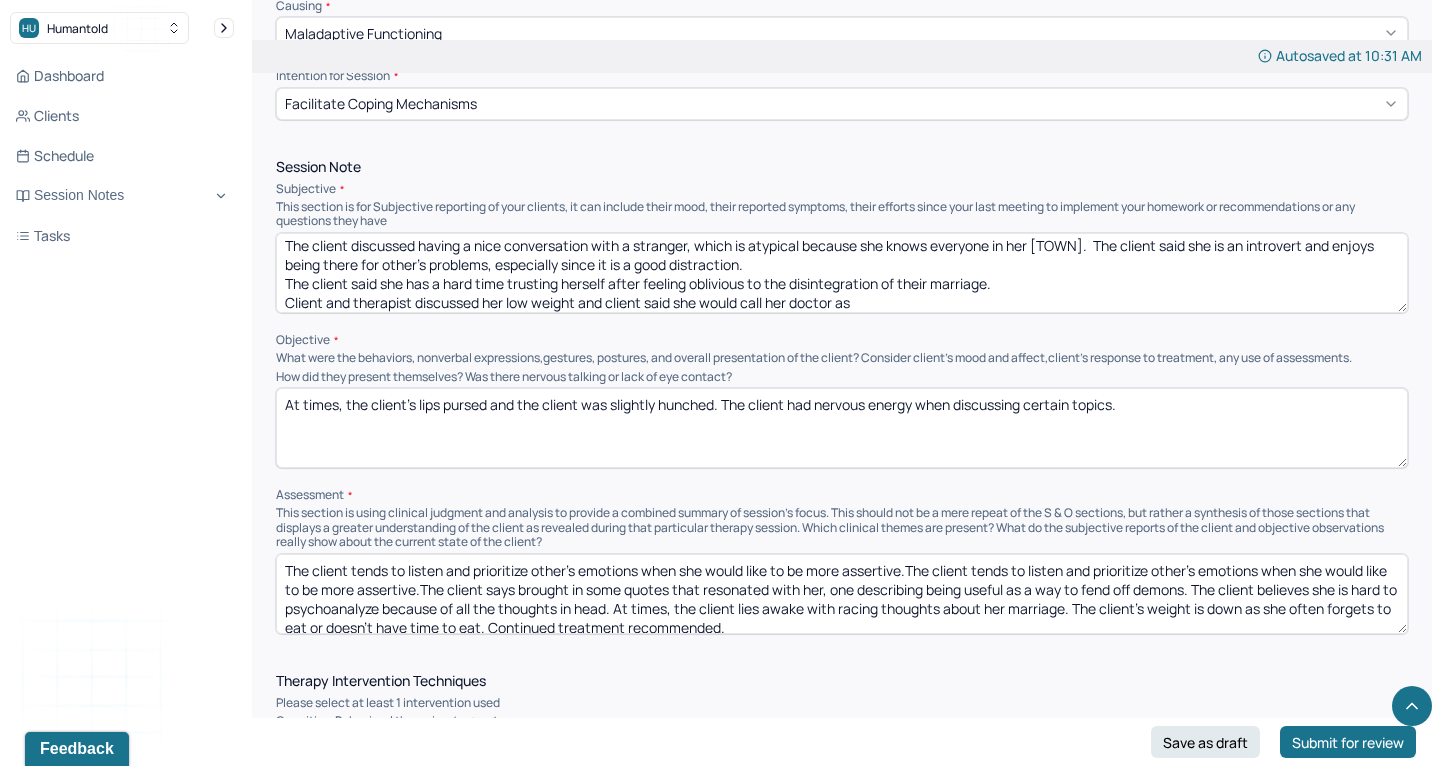 click on "The client discussed having a nice conversation with a stranger, which is atypical because she knows everyone in her [TOWN].  The client said she is an introvert and enjoys being there for other's problems, especially since it is a good distraction.
The client said she has a hard time trusting herself after feeling oblivious to the disintegration of their marriage.
Client and therapist discussed her low weight and client said she would call her doctor as" at bounding box center (842, 273) 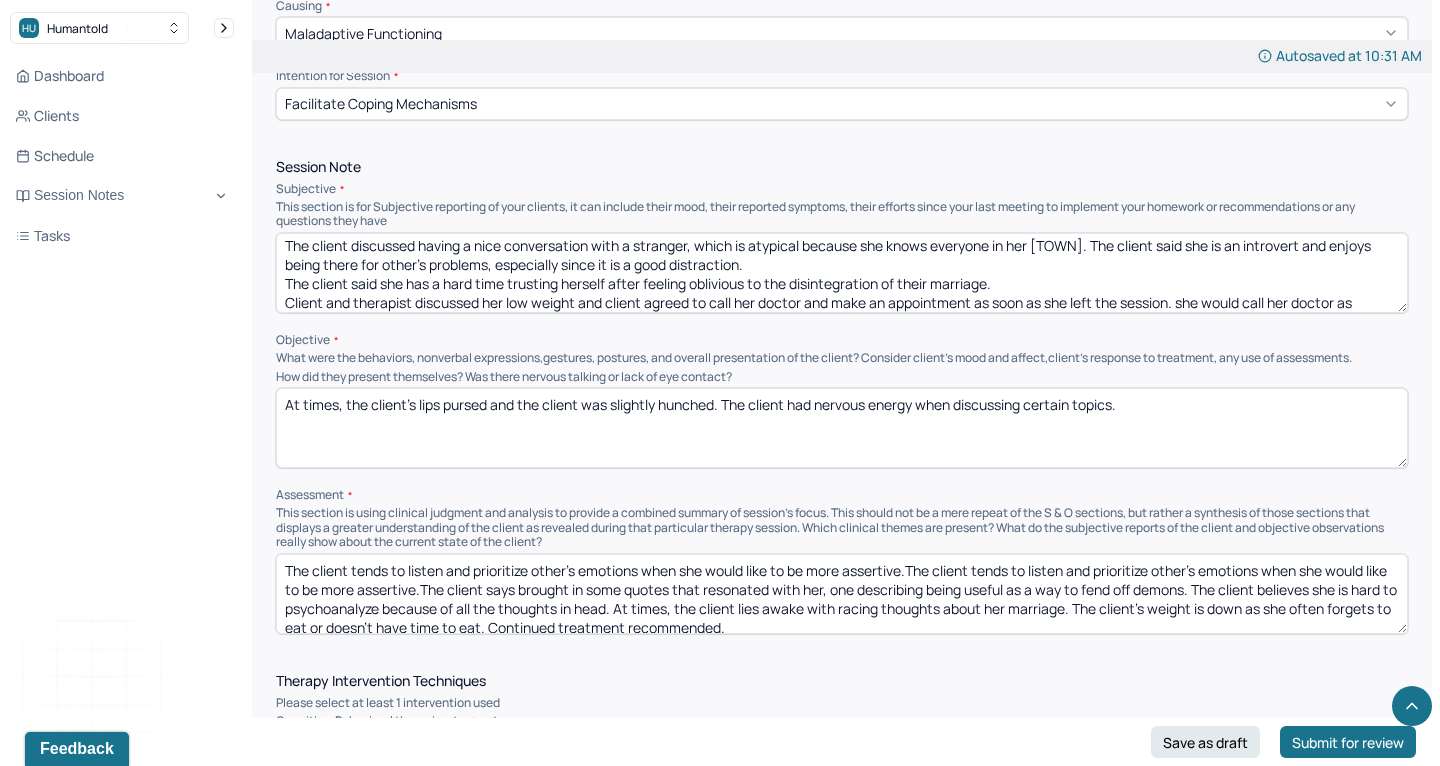drag, startPoint x: 1182, startPoint y: 288, endPoint x: 1376, endPoint y: 288, distance: 194 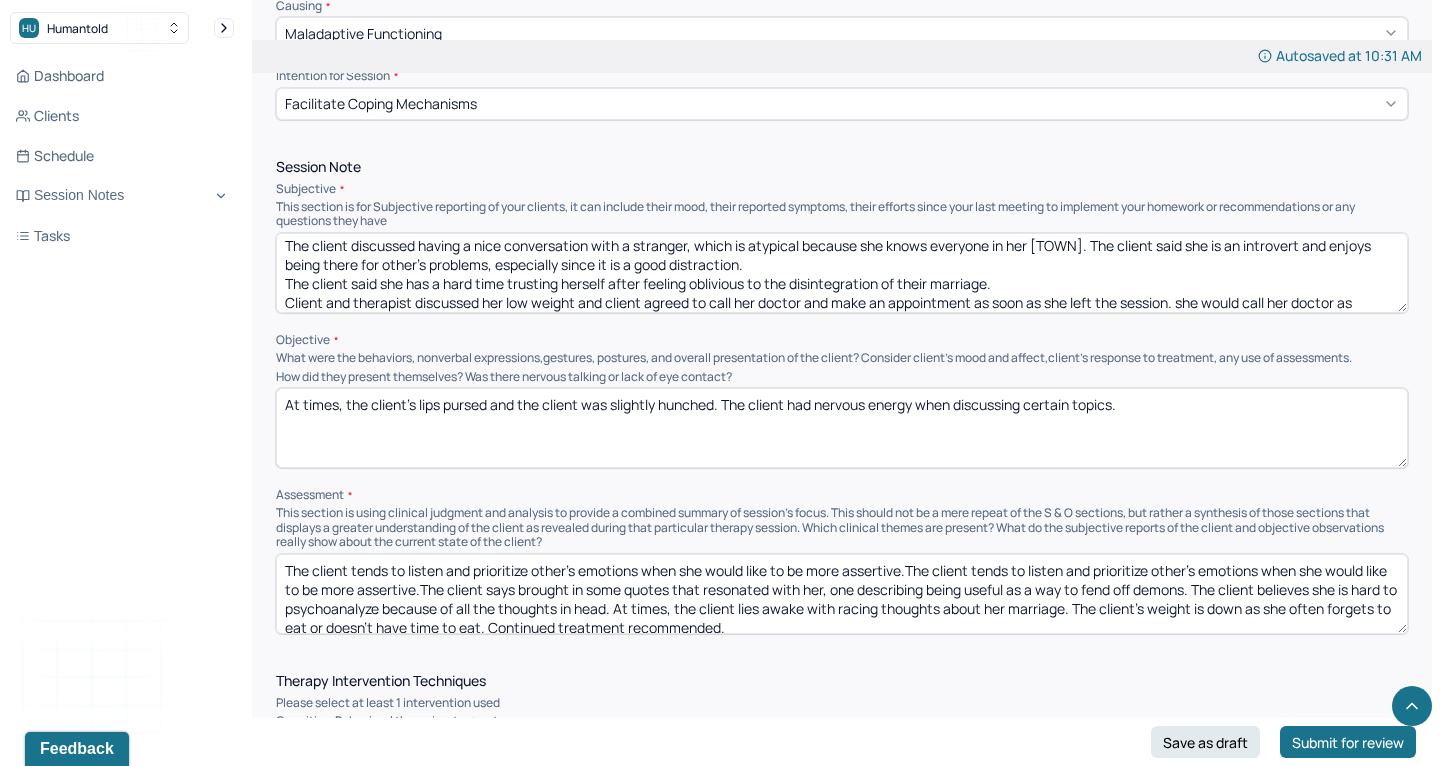 click on "The client discussed having a nice conversation with a stranger, which is atypical because she knows everyone in her [TOWN]. The client said she is an introvert and enjoys being there for other's problems, especially since it is a good distraction.
The client said she has a hard time trusting herself after feeling oblivious to the disintegration of their marriage.
Client and therapist discussed her low weight and client agreed to call her doctor and make an appointment as soon as she left the session. she would call her doctor as" at bounding box center [842, 273] 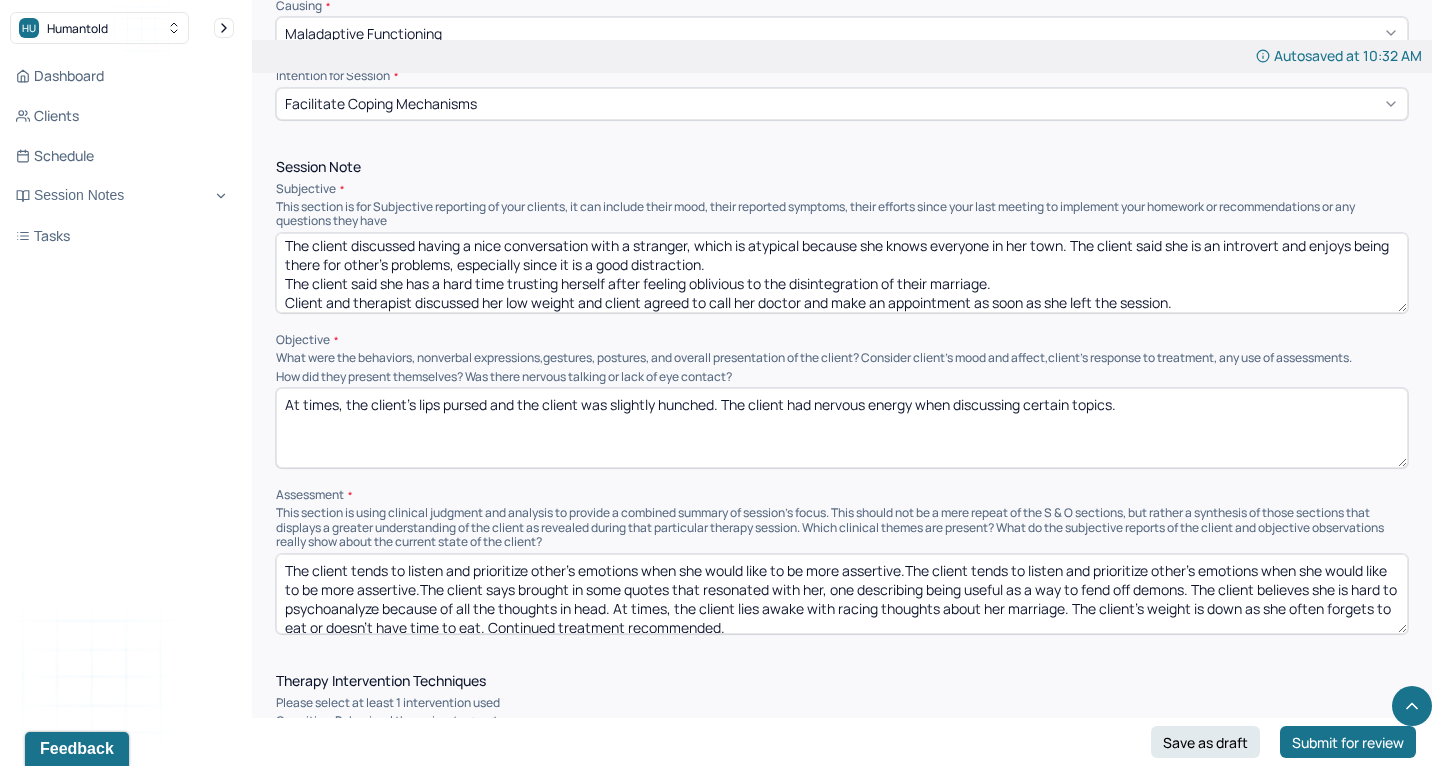 click on "The client discussed having a nice conversation with a stranger, which is atypical because she knows everyone in her town. The client said she is an introvert and enjoys being there for other's problems, especially since it is a good distraction.
The client said she has a hard time trusting herself after feeling oblivious to the disintegration of their marriage.
Client and therapist discussed her low weight and client agreed to call her doctor and make an appointment as soon as she left the session." at bounding box center (842, 273) 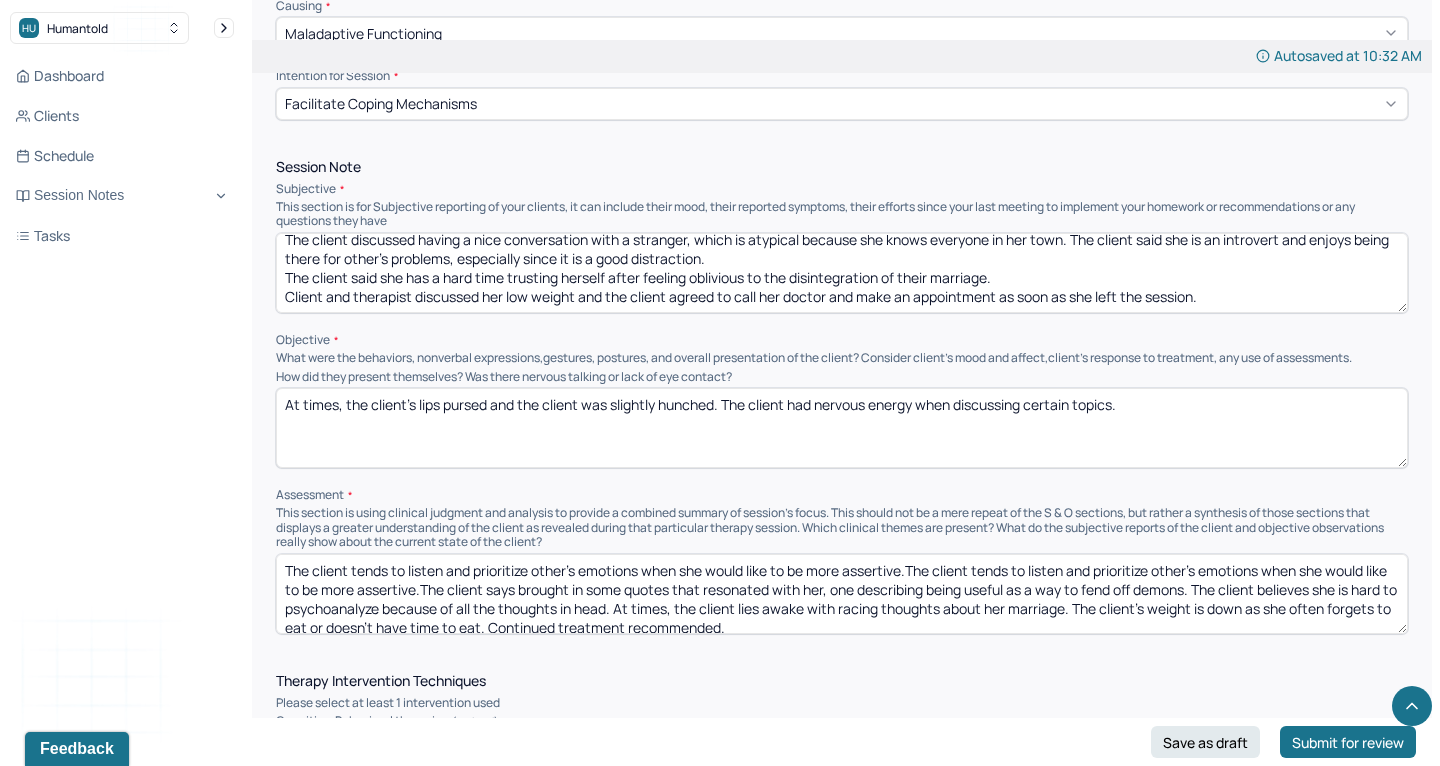 scroll, scrollTop: 0, scrollLeft: 0, axis: both 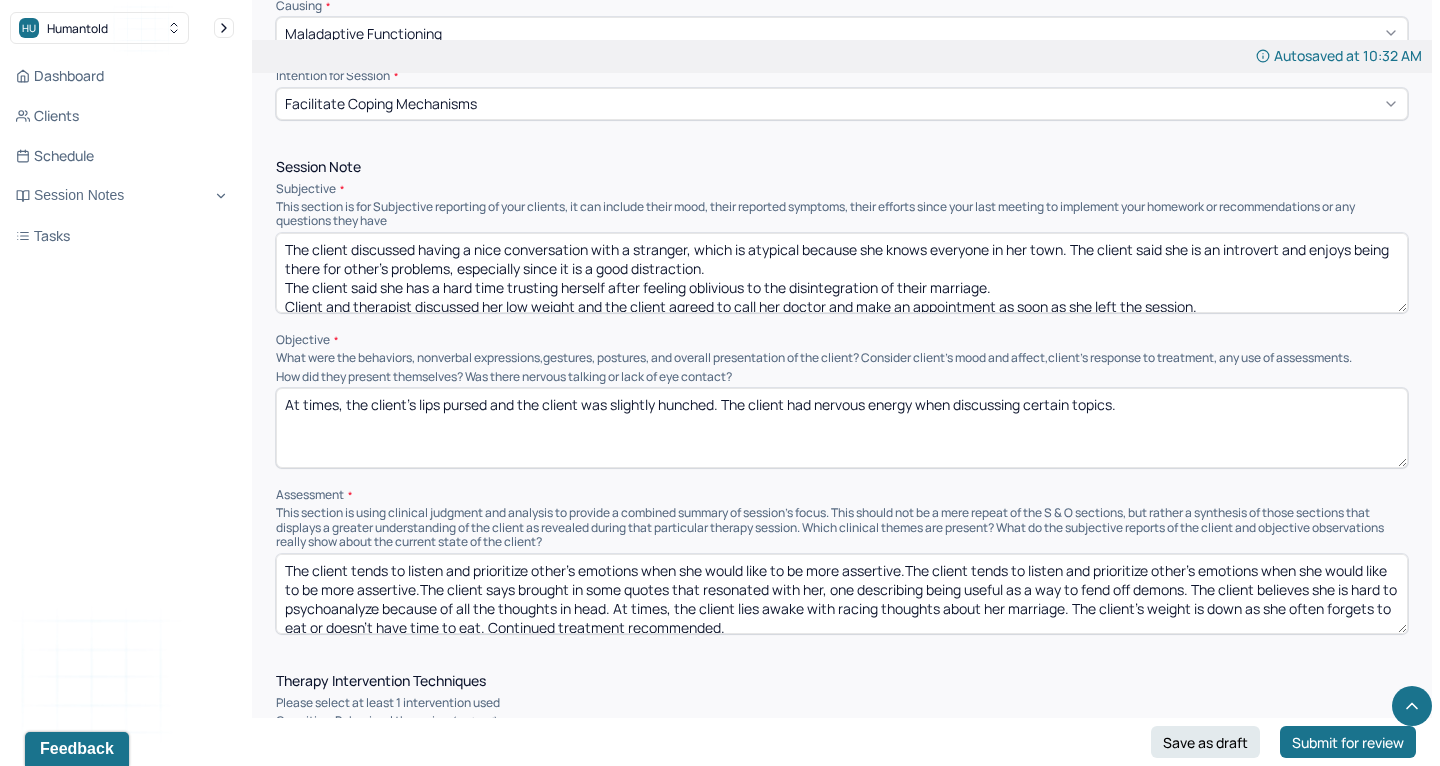 click on "The client discussed having a nice conversation with a stranger, which is atypical because she knows everyone in her town. The client said she is an introvert and enjoys being there for other's problems, especially since it is a good distraction.
The client said she has a hard time trusting herself after feeling oblivious to the disintegration of their marriage.
Client and therapist discussed her low weight and the client agreed to call her doctor and make an appointment as soon as she left the session." at bounding box center (842, 273) 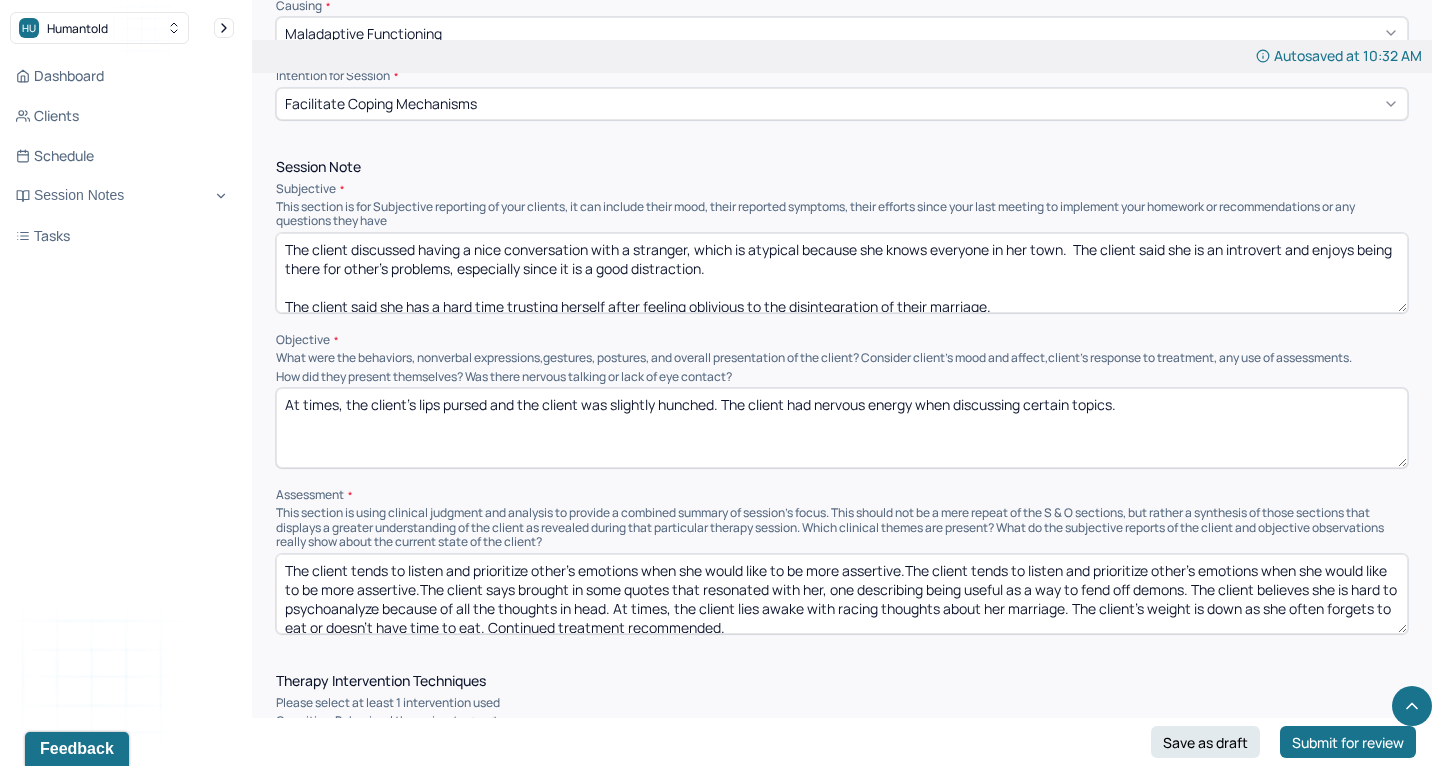 scroll, scrollTop: 24, scrollLeft: 0, axis: vertical 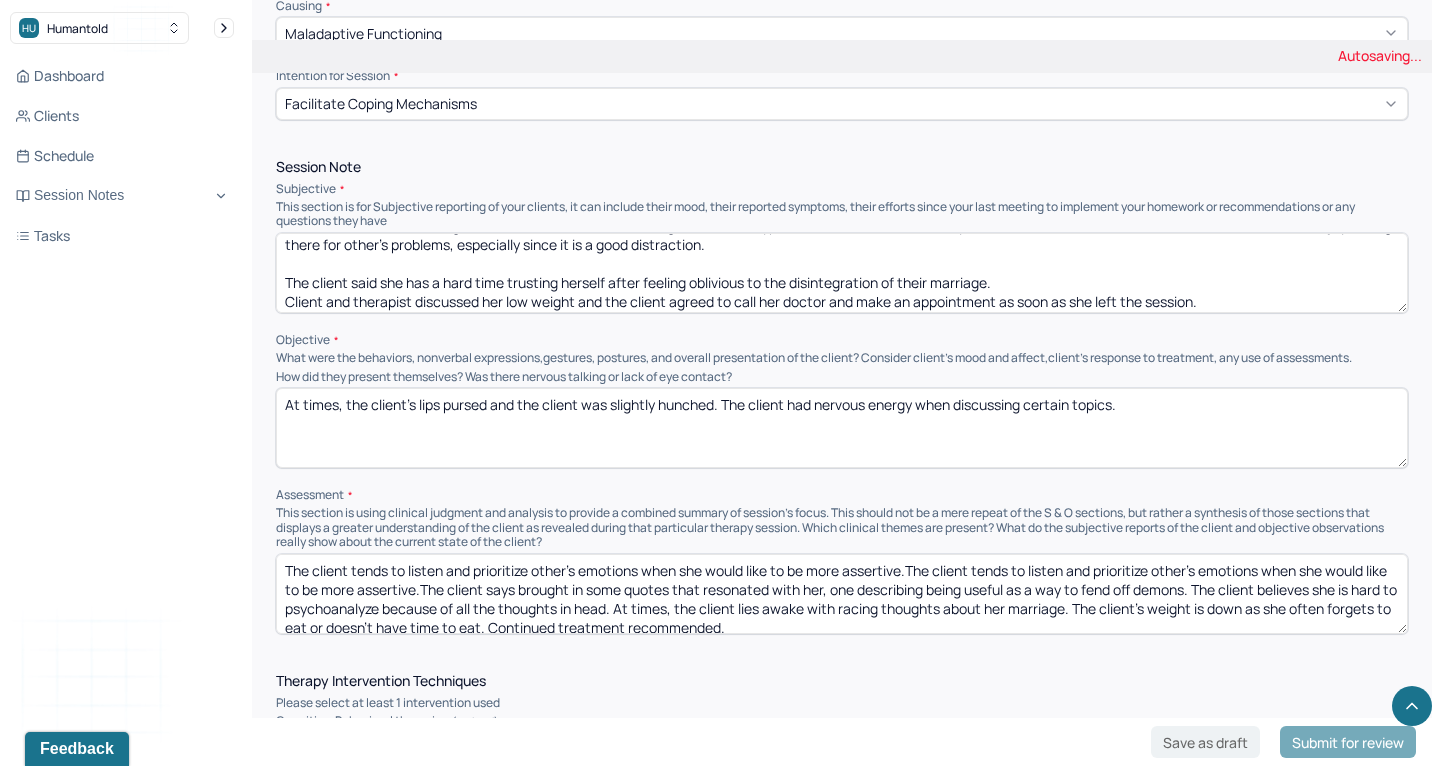 click on "The client discussed having a nice conversation with a stranger, which is atypical because she knows everyone in her town. The client said she is an introvert and enjoys being there for other's problems, especially since it is a good distraction.
The client said she has a hard time trusting herself after feeling oblivious to the disintegration of their marriage.
Client and therapist discussed her low weight and the client agreed to call her doctor and make an appointment as soon as she left the session." at bounding box center (842, 273) 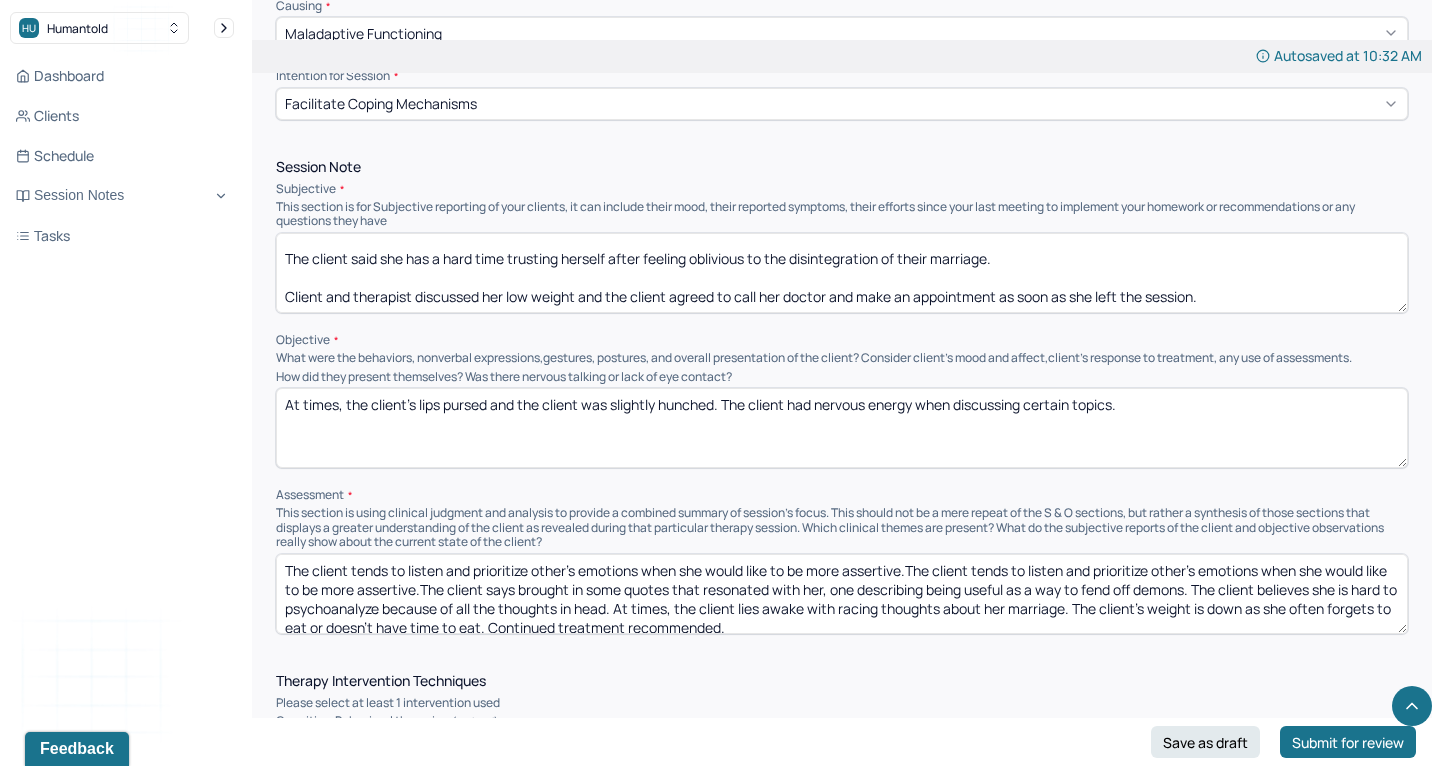 scroll, scrollTop: 66, scrollLeft: 0, axis: vertical 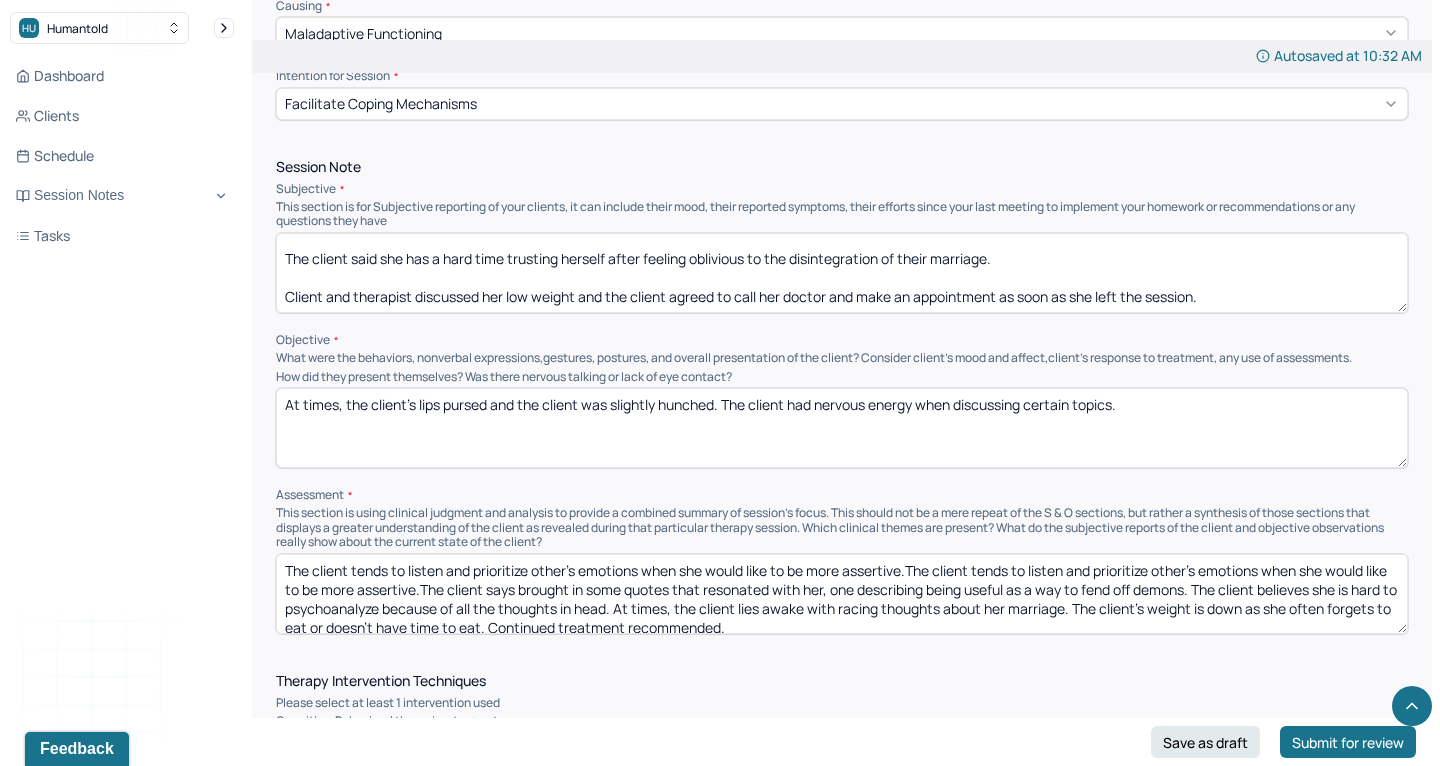 type on "The client discussed having a nice conversation with a stranger, which is atypical because she knows everyone in her town.  The client said she is an introvert and enjoys being there for other's problems, especially since it is a good distraction.
The client said she has a hard time trusting herself after feeling oblivious to the disintegration of their marriage.
Client and therapist discussed her low weight and the client agreed to call her doctor and make an appointment as soon as she left the session." 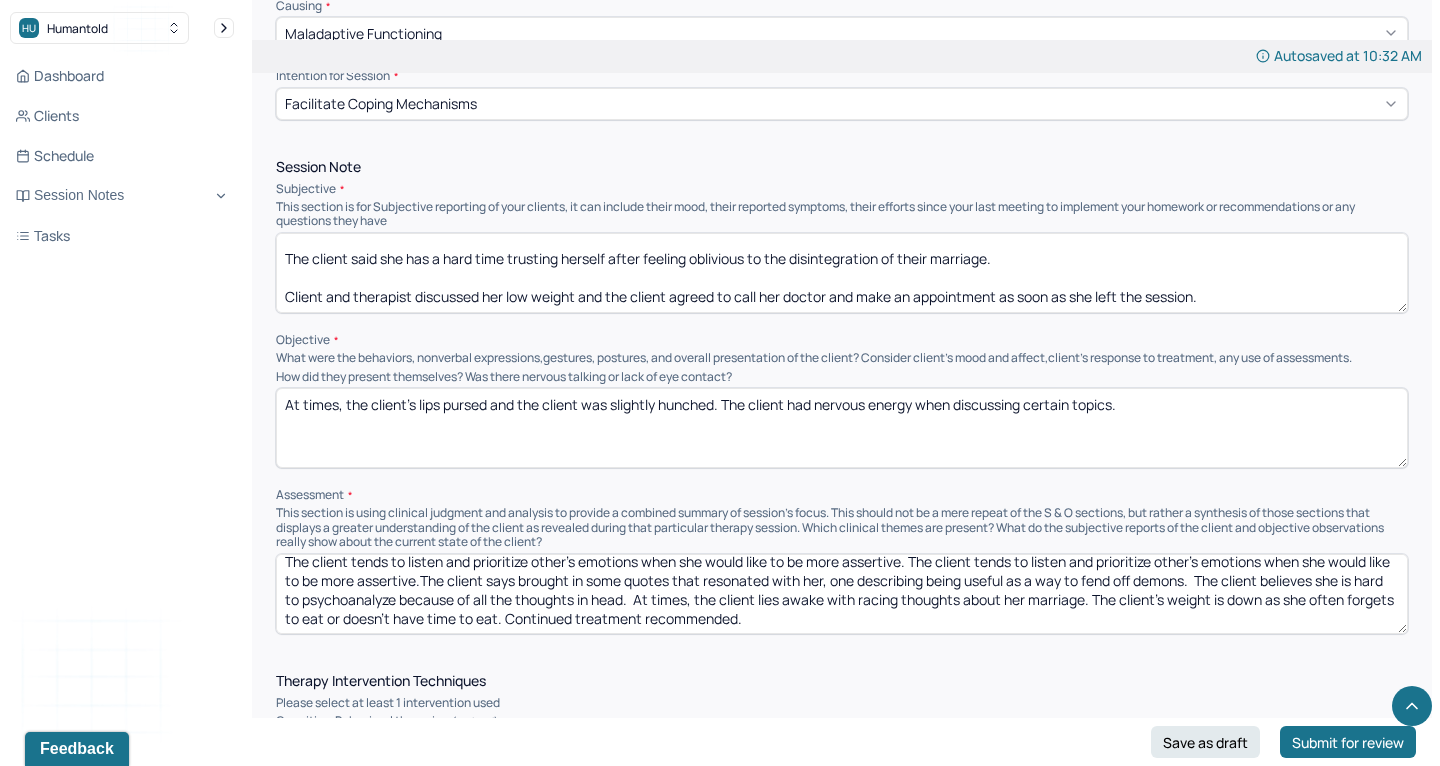 scroll, scrollTop: 2, scrollLeft: 0, axis: vertical 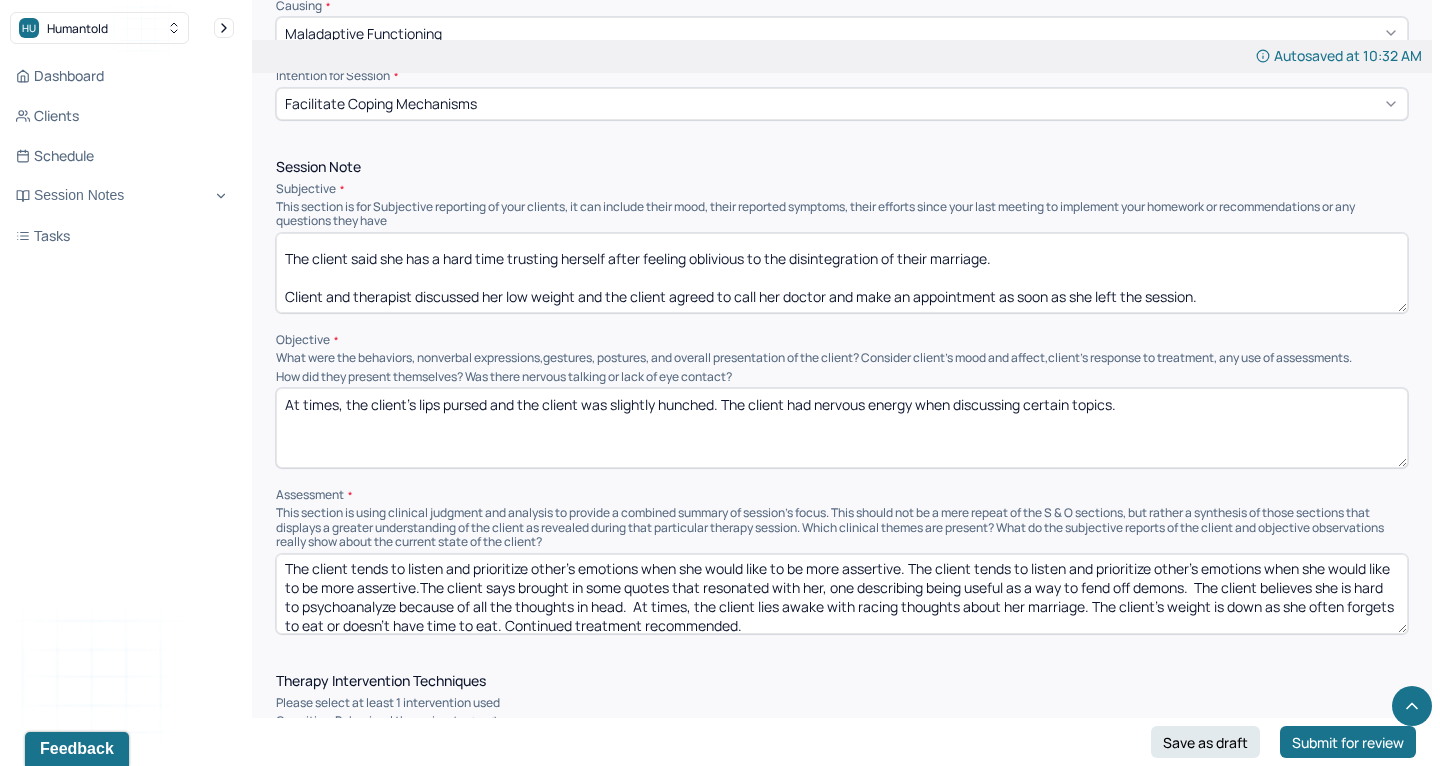 drag, startPoint x: 418, startPoint y: 568, endPoint x: 914, endPoint y: 550, distance: 496.3265 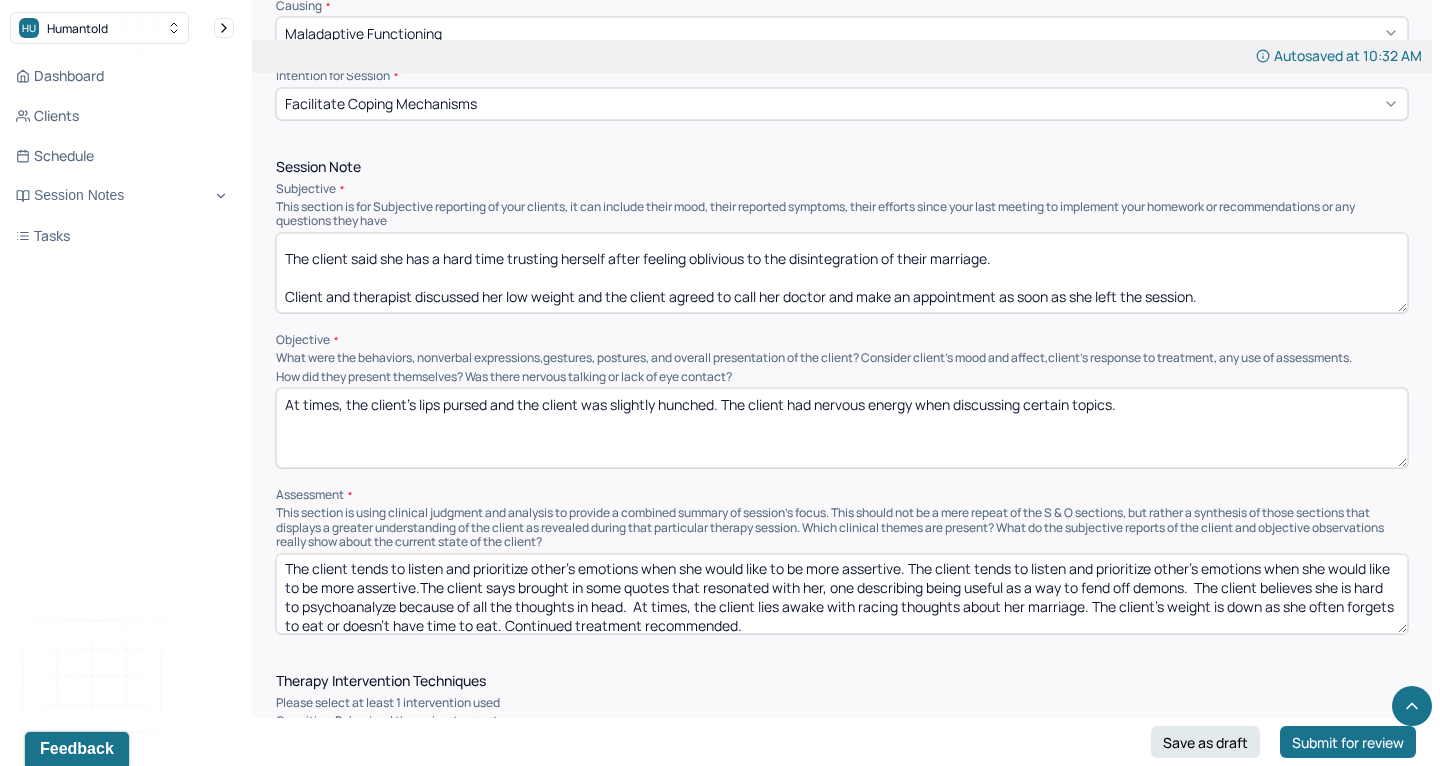 click on "The client tends to listen and prioritize other's emotions when she would like to be more assertive. The client tends to listen and prioritize other's emotions when she would like to be more assertive.The client says brought in some quotes that resonated with her, one describing being useful as a way to fend off demons.  The client believes she is hard to psychoanalyze because of all the thoughts in head.  At times, the client lies awake with racing thoughts about her marriage. The client's weight is down as she often forgets to eat or doesn't have time to eat. Continued treatment recommended." at bounding box center [842, 594] 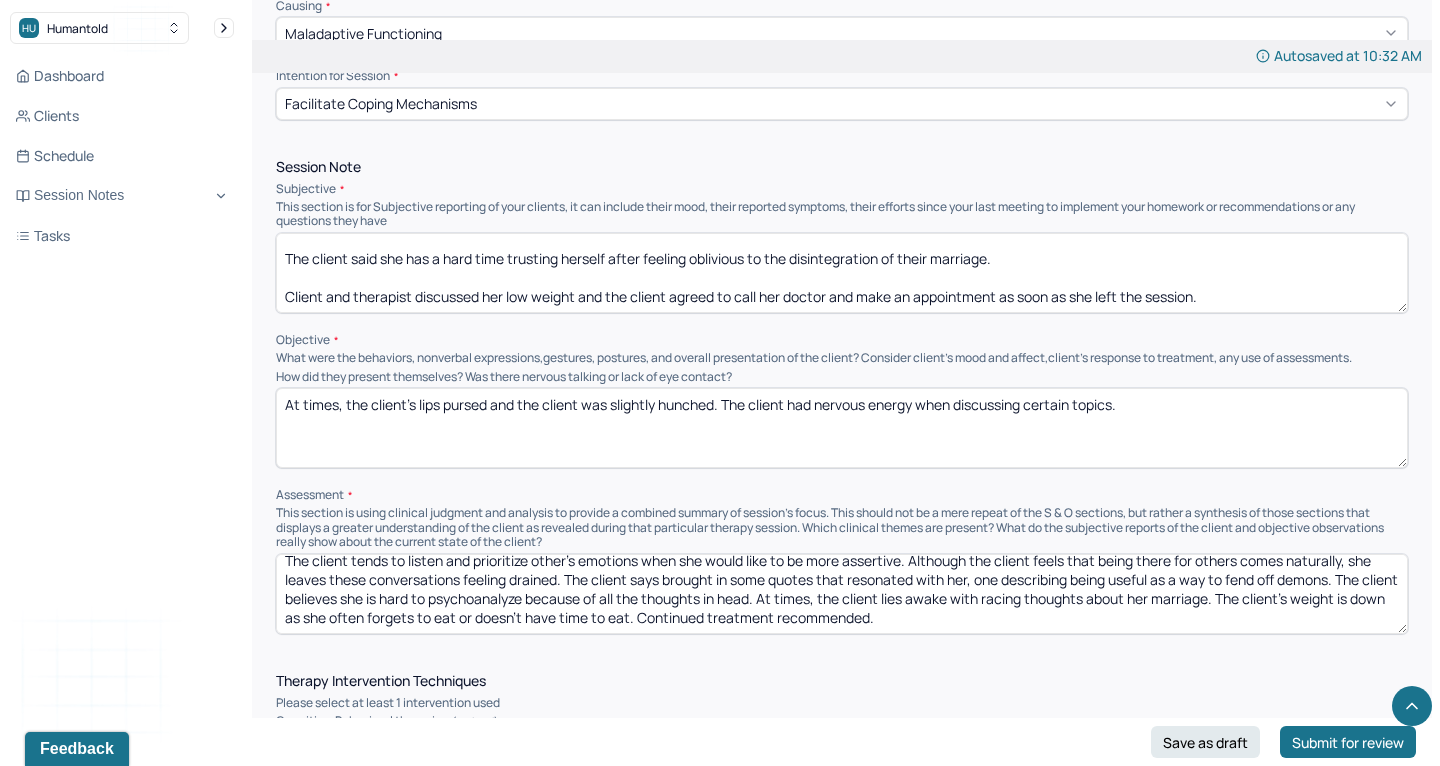 scroll, scrollTop: 0, scrollLeft: 0, axis: both 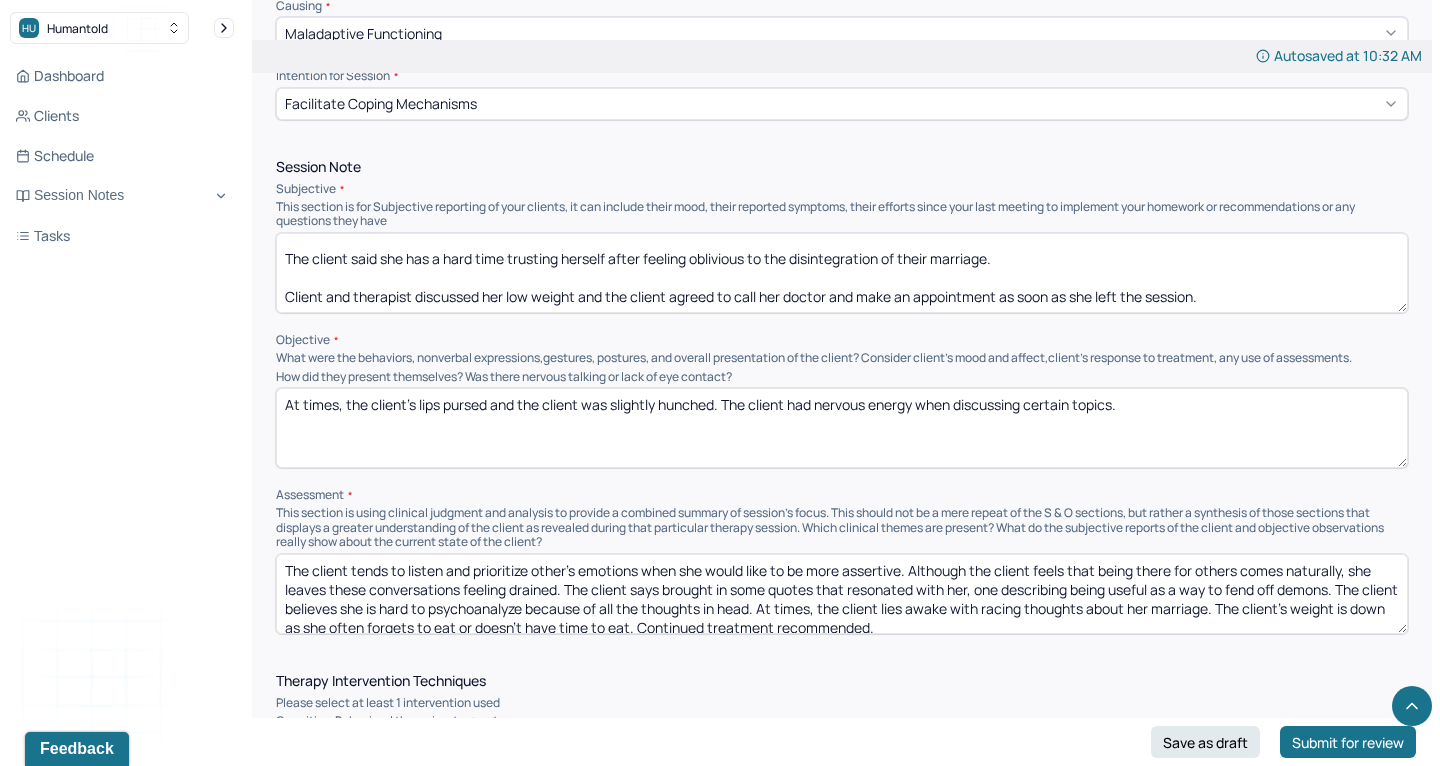 drag, startPoint x: 1254, startPoint y: 549, endPoint x: 1350, endPoint y: 549, distance: 96 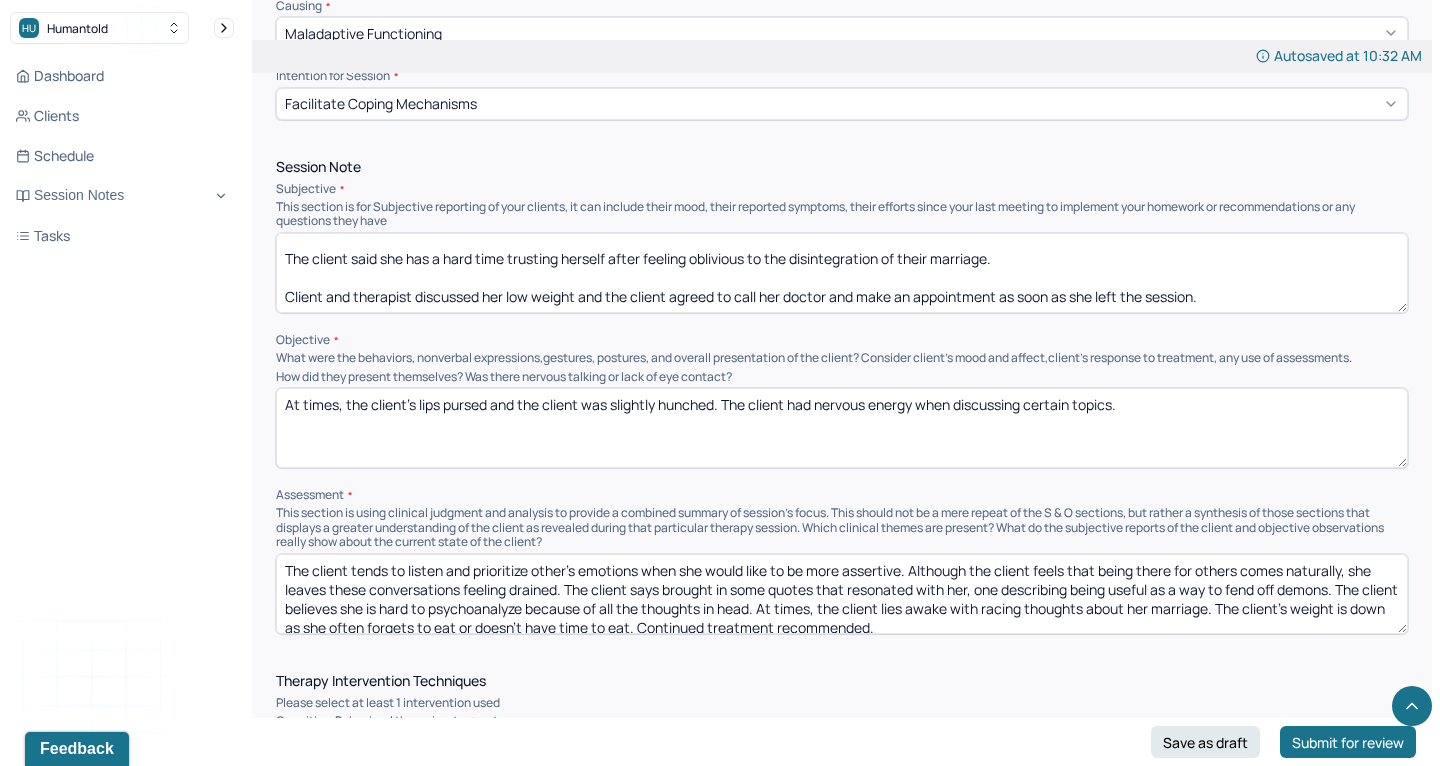 click on "The client tends to listen and prioritize other's emotions when she would like to be more assertive. Although the client feels that being there for others comes naturally, she leaves these conversations feeling drained. The client says brought in some quotes that resonated with her, one describing being useful as a way to fend off demons. The client believes she is hard to psychoanalyze because of all the thoughts in head. At times, the client lies awake with racing thoughts about her marriage. The client's weight is down as she often forgets to eat or doesn't have time to eat. Continued treatment recommended." at bounding box center [842, 594] 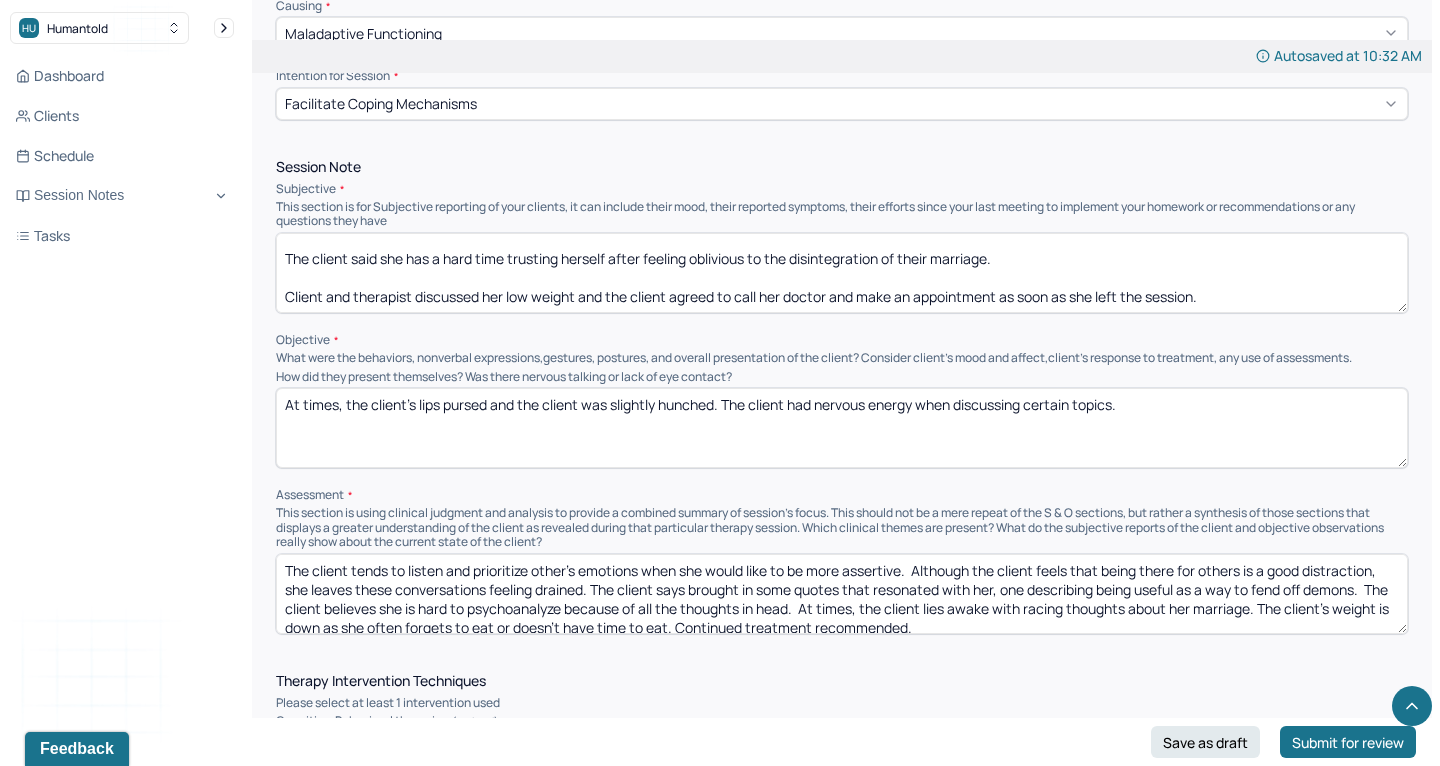 click on "The client tends to listen and prioritize other's emotions when she would like to be more assertive. Although the client feels that being there for others comes naturally, she leaves these conversations feeling drained. The client says brought in some quotes that resonated with her, one describing being useful as a way to fend off demons. The client believes she is hard to psychoanalyze because of all the thoughts in head. At times, the client lies awake with racing thoughts about her marriage. The client's weight is down as she often forgets to eat or doesn't have time to eat. Continued treatment recommended." at bounding box center [842, 594] 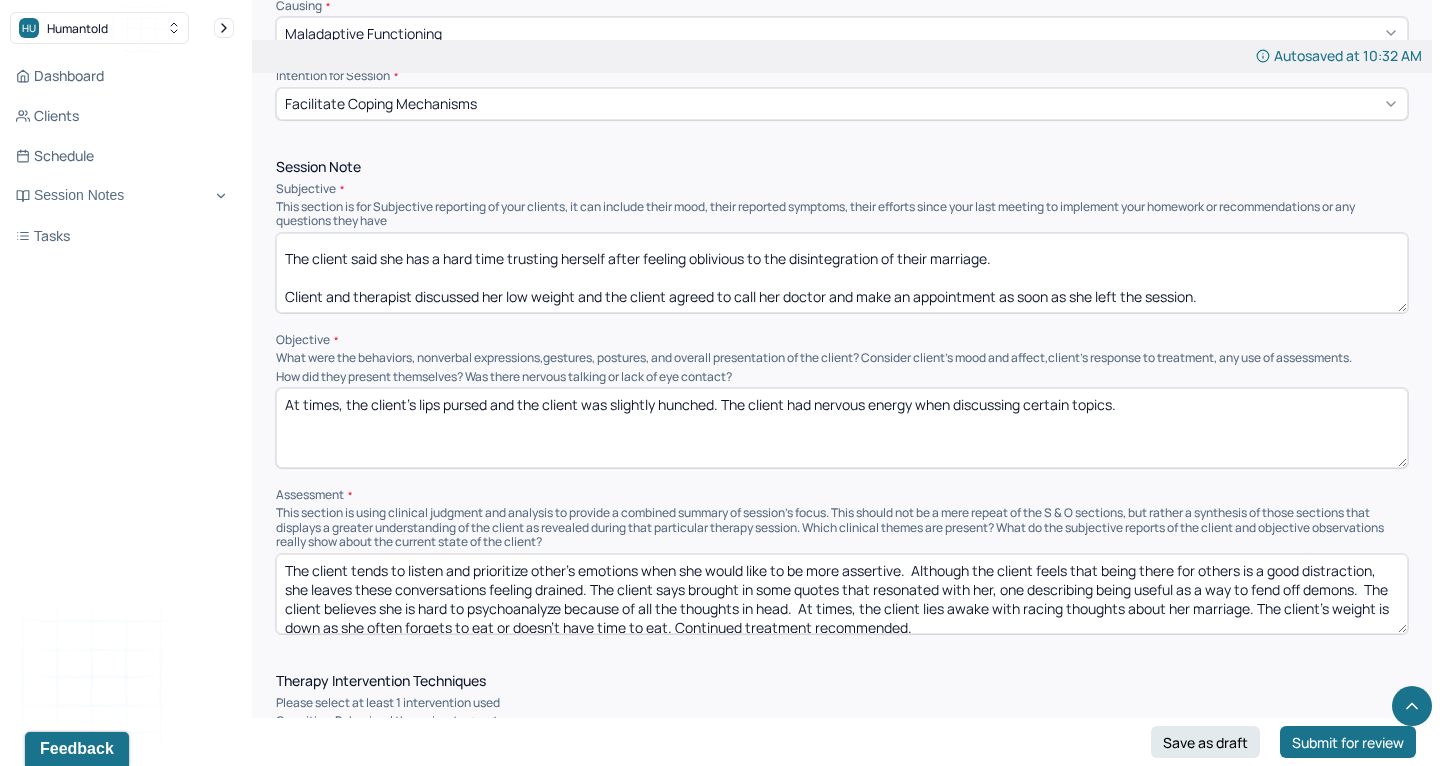 drag, startPoint x: 595, startPoint y: 566, endPoint x: 1371, endPoint y: 569, distance: 776.0058 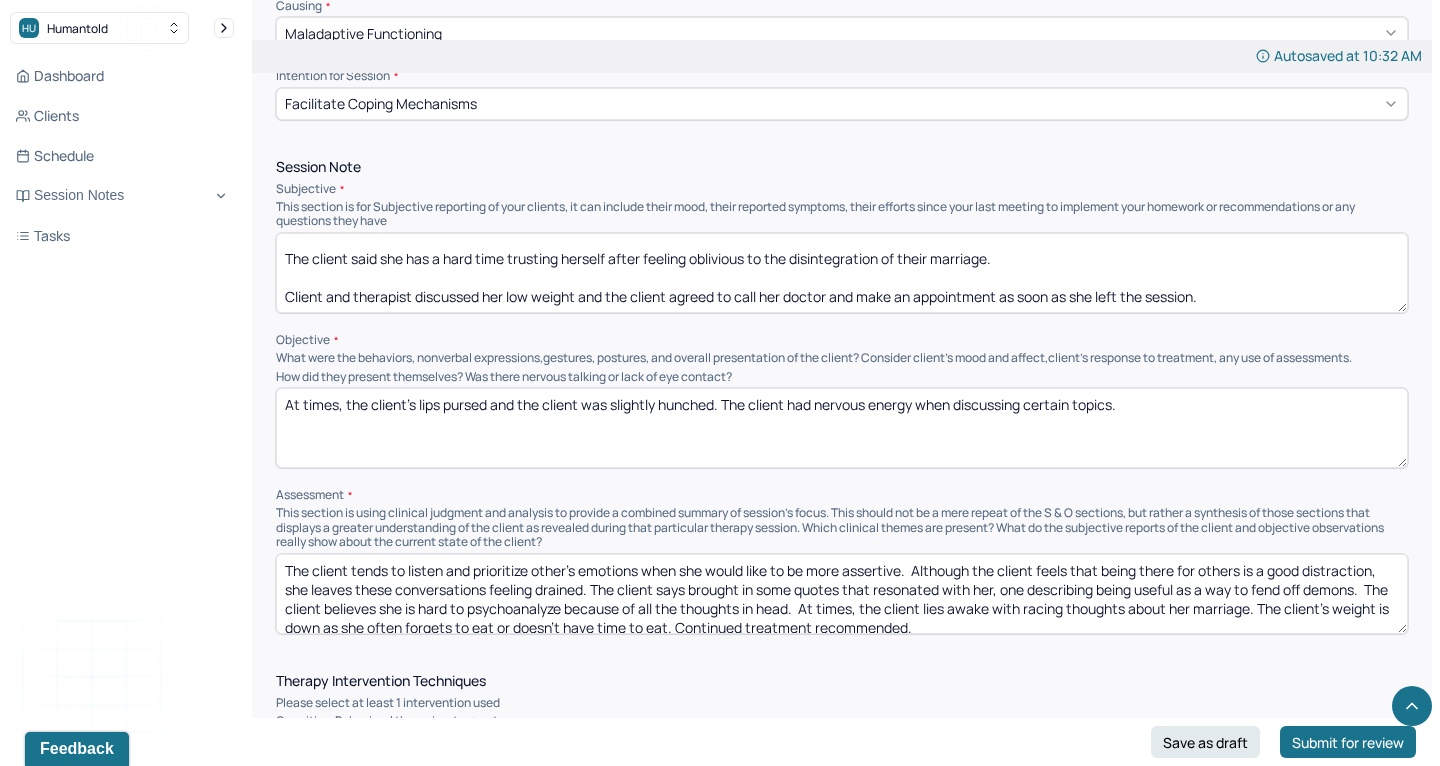 click on "The client tends to listen and prioritize other's emotions when she would like to be more assertive.  Although the client feels that being there for others is a good distraction, she leaves these conversations feeling drained. The client says brought in some quotes that resonated with her, one describing being useful as a way to fend off demons.  The client believes she is hard to psychoanalyze because of all the thoughts in head.  At times, the client lies awake with racing thoughts about her marriage. The client's weight is down as she often forgets to eat or doesn't have time to eat. Continued treatment recommended." at bounding box center [842, 594] 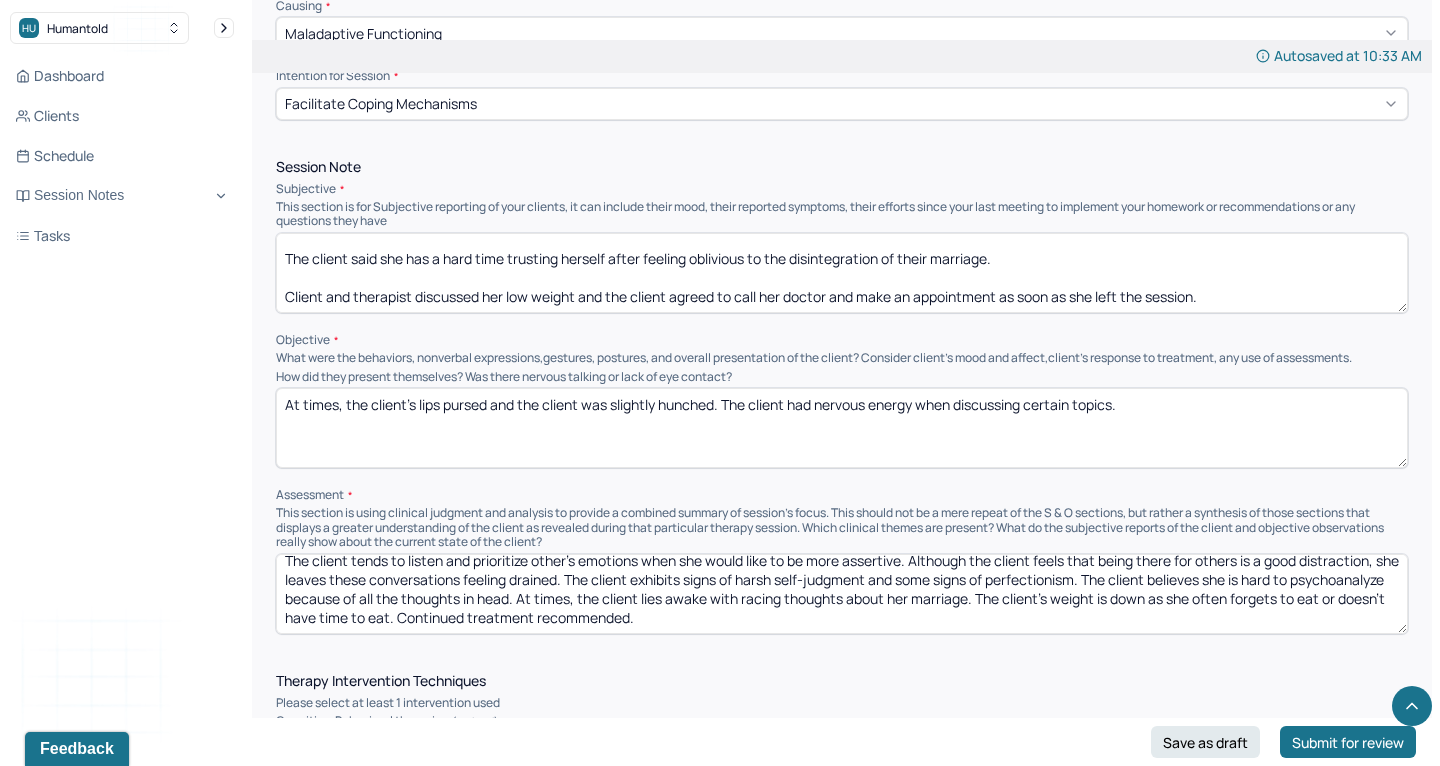 scroll, scrollTop: 9, scrollLeft: 0, axis: vertical 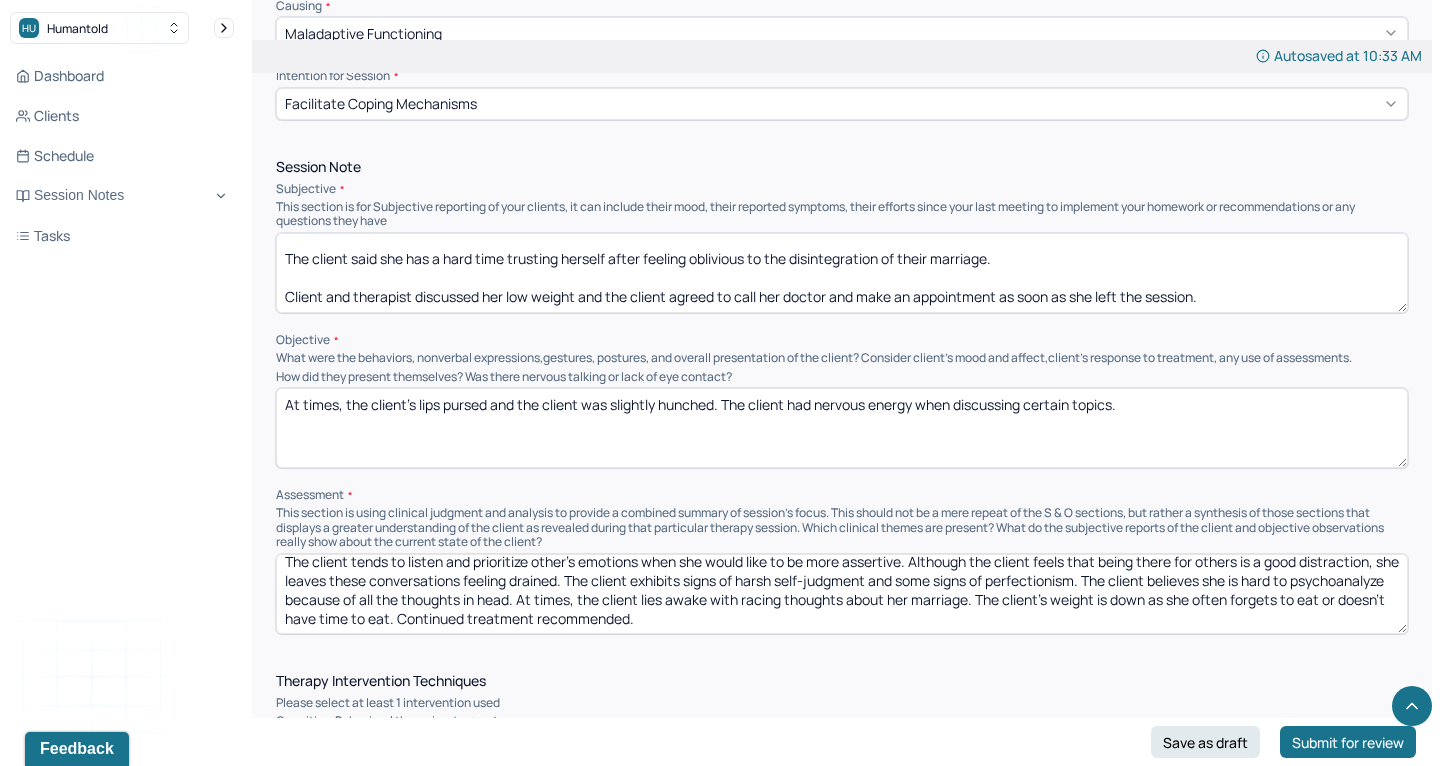 drag, startPoint x: 618, startPoint y: 579, endPoint x: 1120, endPoint y: 558, distance: 502.43906 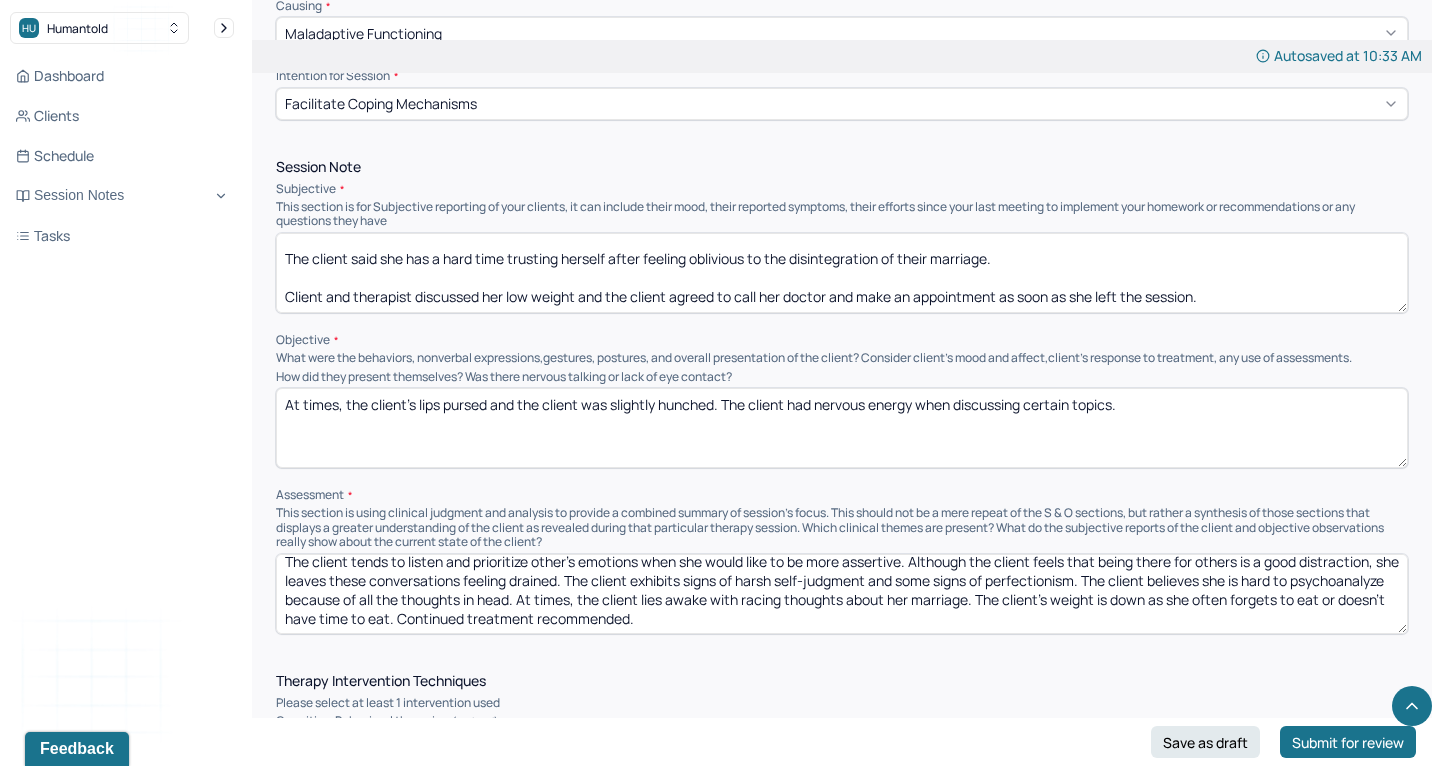 click on "The client tends to listen and prioritize other's emotions when she would like to be more assertive. Although the client feels that being there for others is a good distraction, she leaves these conversations feeling drained. The client exhibits signs of harsh self-judgment and some signs of perfectionism. The client believes she is hard to psychoanalyze because of all the thoughts in head. At times, the client lies awake with racing thoughts about her marriage. The client's weight is down as she often forgets to eat or doesn't have time to eat. Continued treatment recommended." at bounding box center (842, 594) 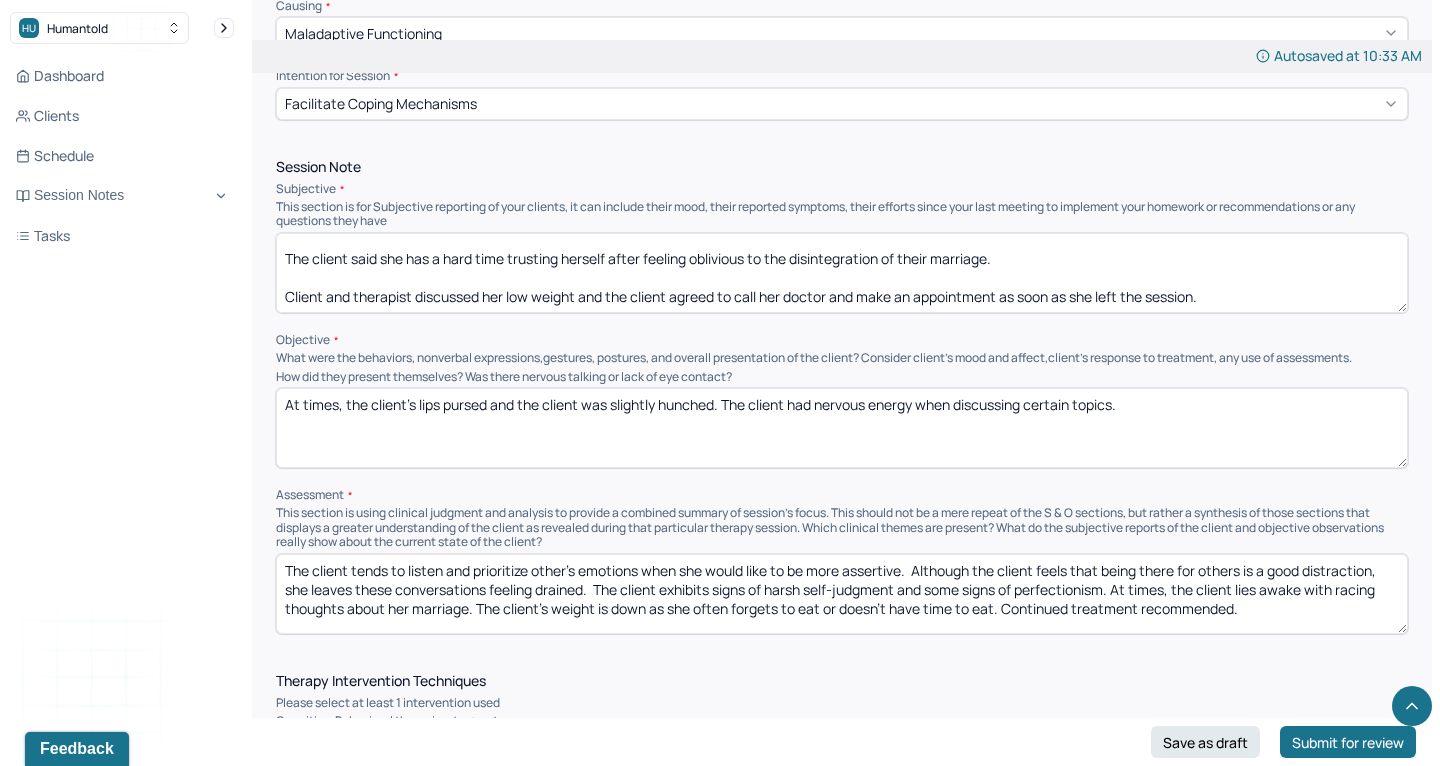 scroll, scrollTop: 0, scrollLeft: 0, axis: both 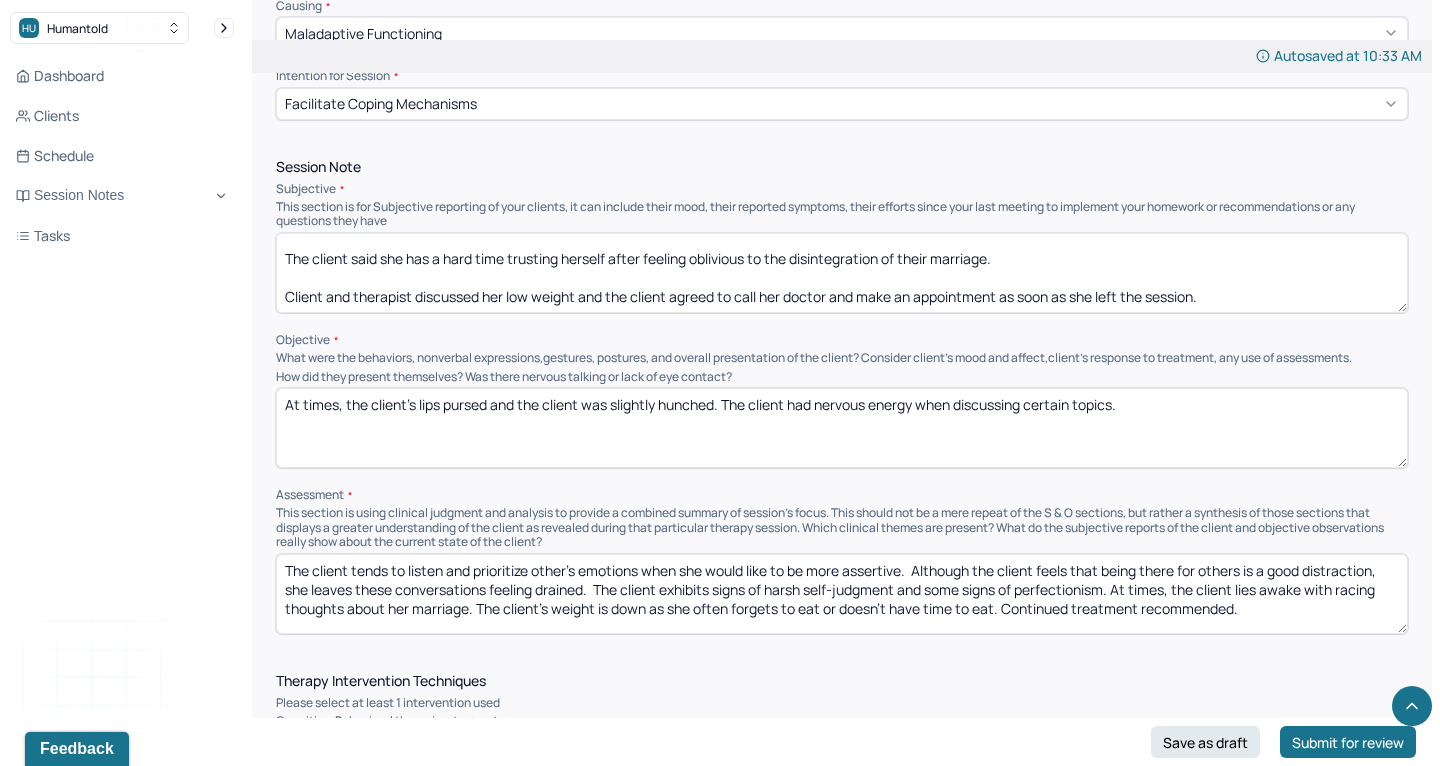 drag, startPoint x: 1121, startPoint y: 565, endPoint x: 1000, endPoint y: 588, distance: 123.16656 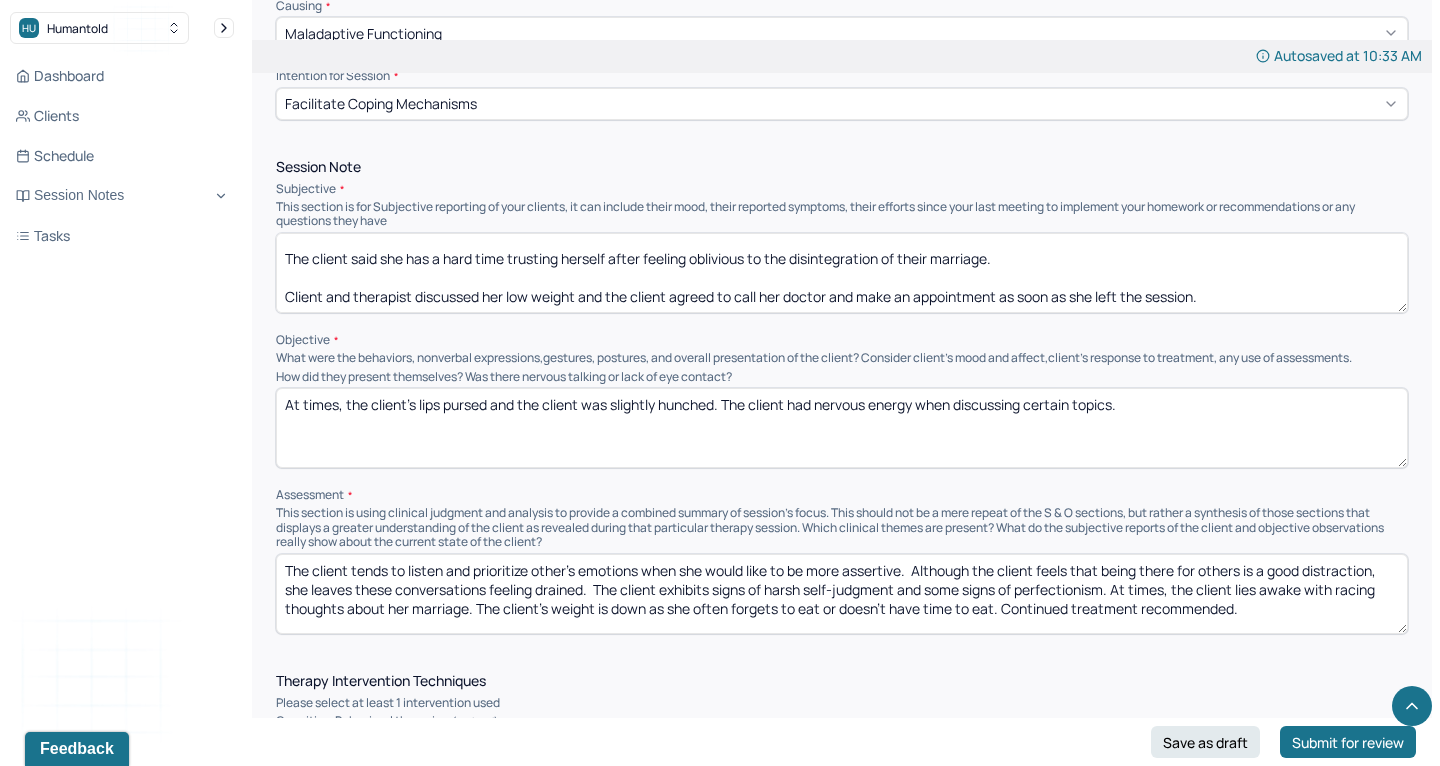 click on "The client tends to listen and prioritize other's emotions when she would like to be more assertive.  Although the client feels that being there for others is a good distraction, she leaves these conversations feeling drained.  The client exhibits signs of harsh self-judgment and some signs of perfectionism. At times, the client lies awake with racing thoughts about her marriage. The client's weight is down as she often forgets to eat or doesn't have time to eat. Continued treatment recommended." at bounding box center (842, 594) 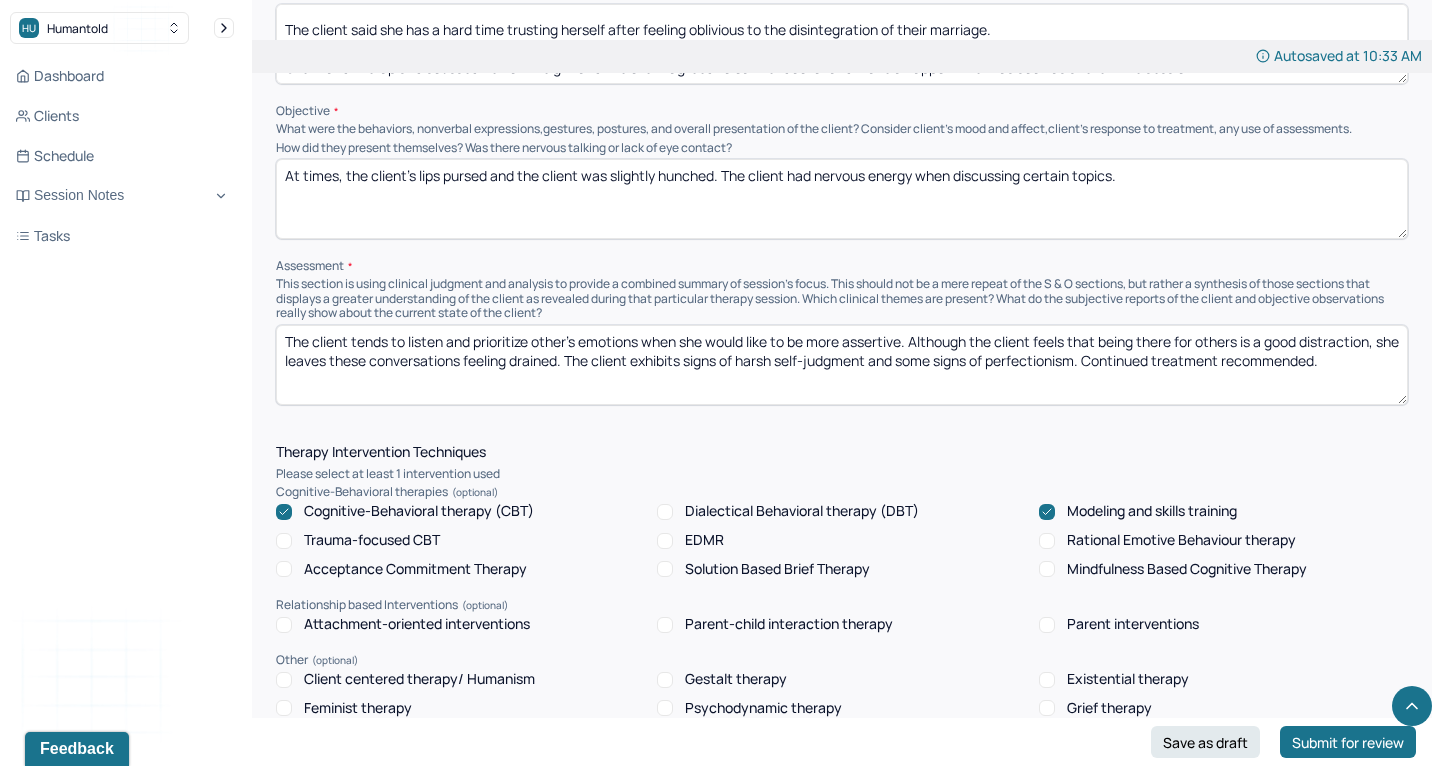 scroll, scrollTop: 1320, scrollLeft: 0, axis: vertical 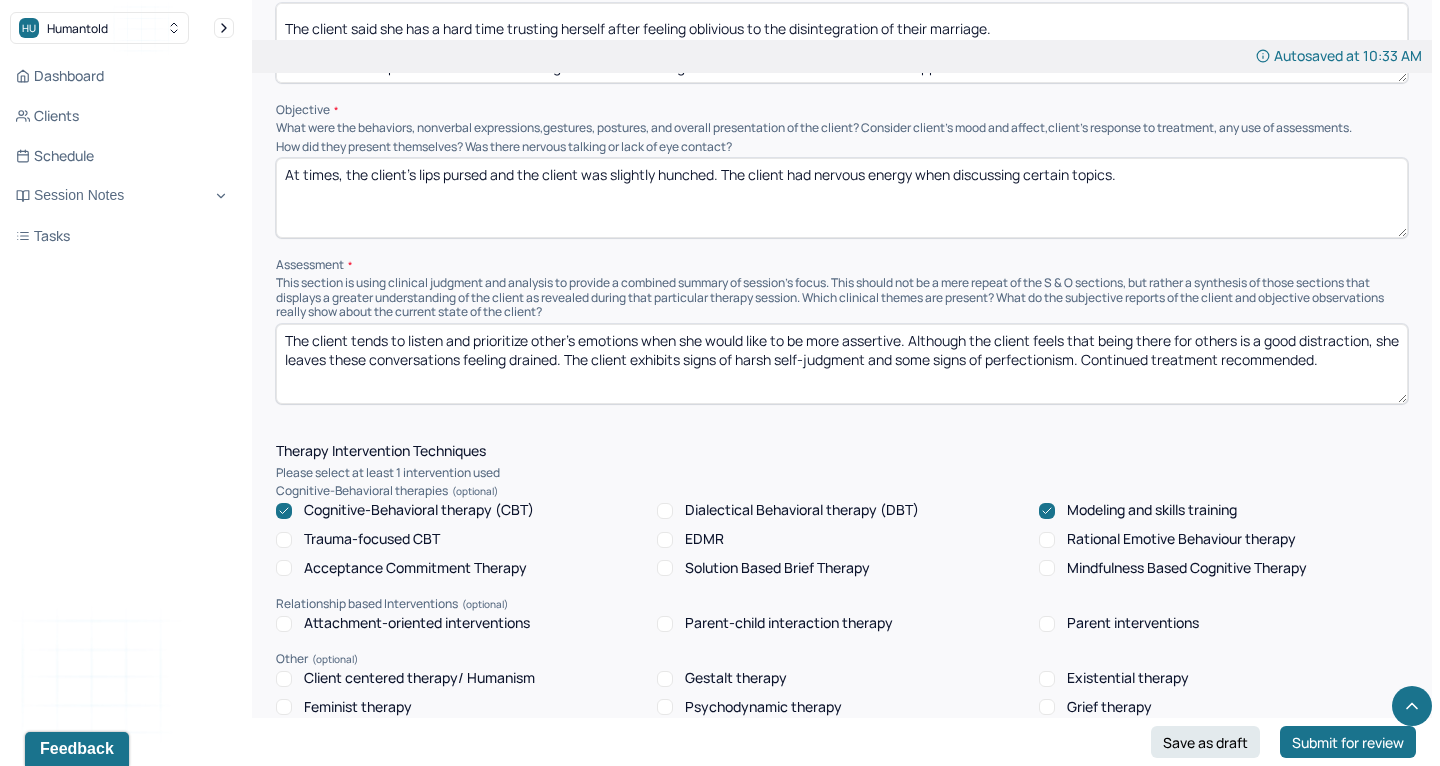 drag, startPoint x: 619, startPoint y: 330, endPoint x: 943, endPoint y: 331, distance: 324.00156 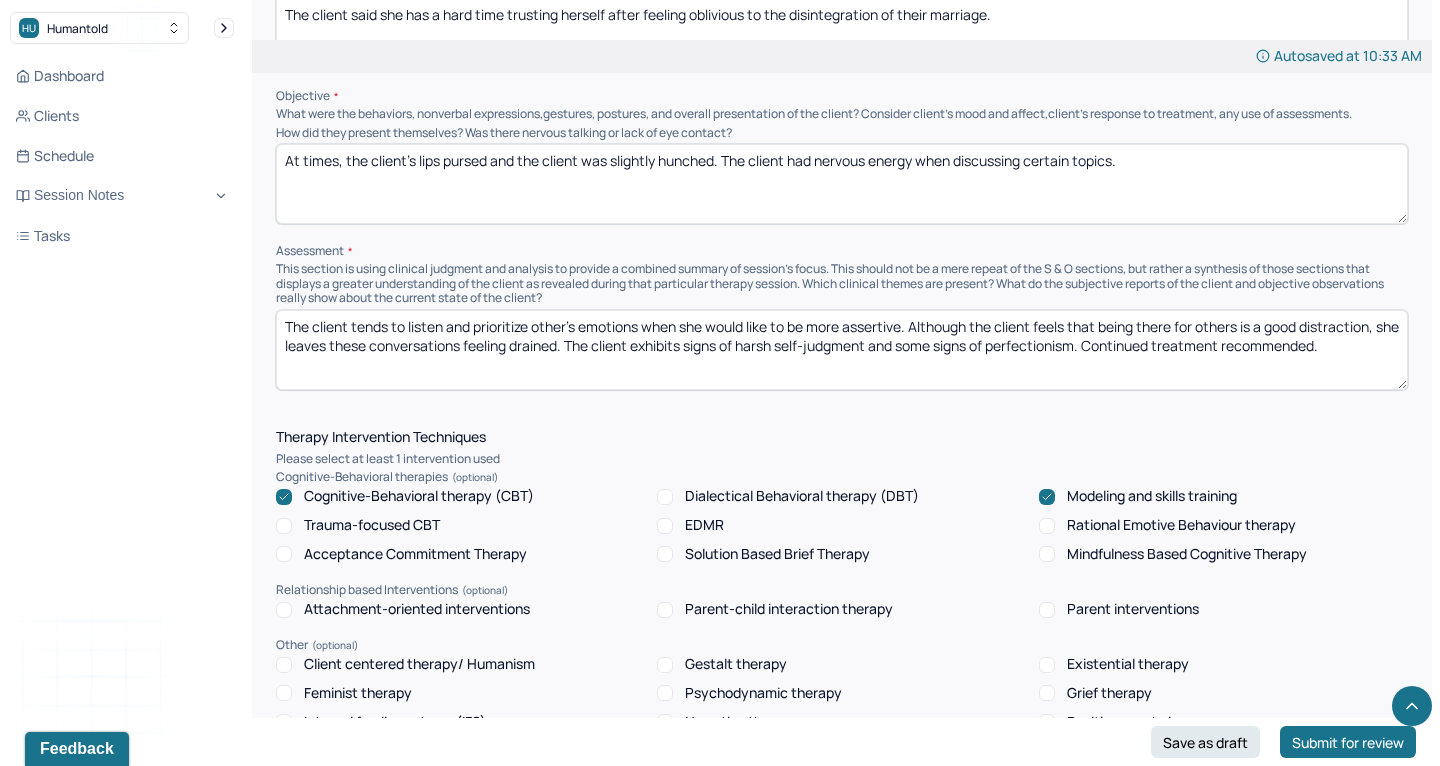 scroll, scrollTop: 1340, scrollLeft: 0, axis: vertical 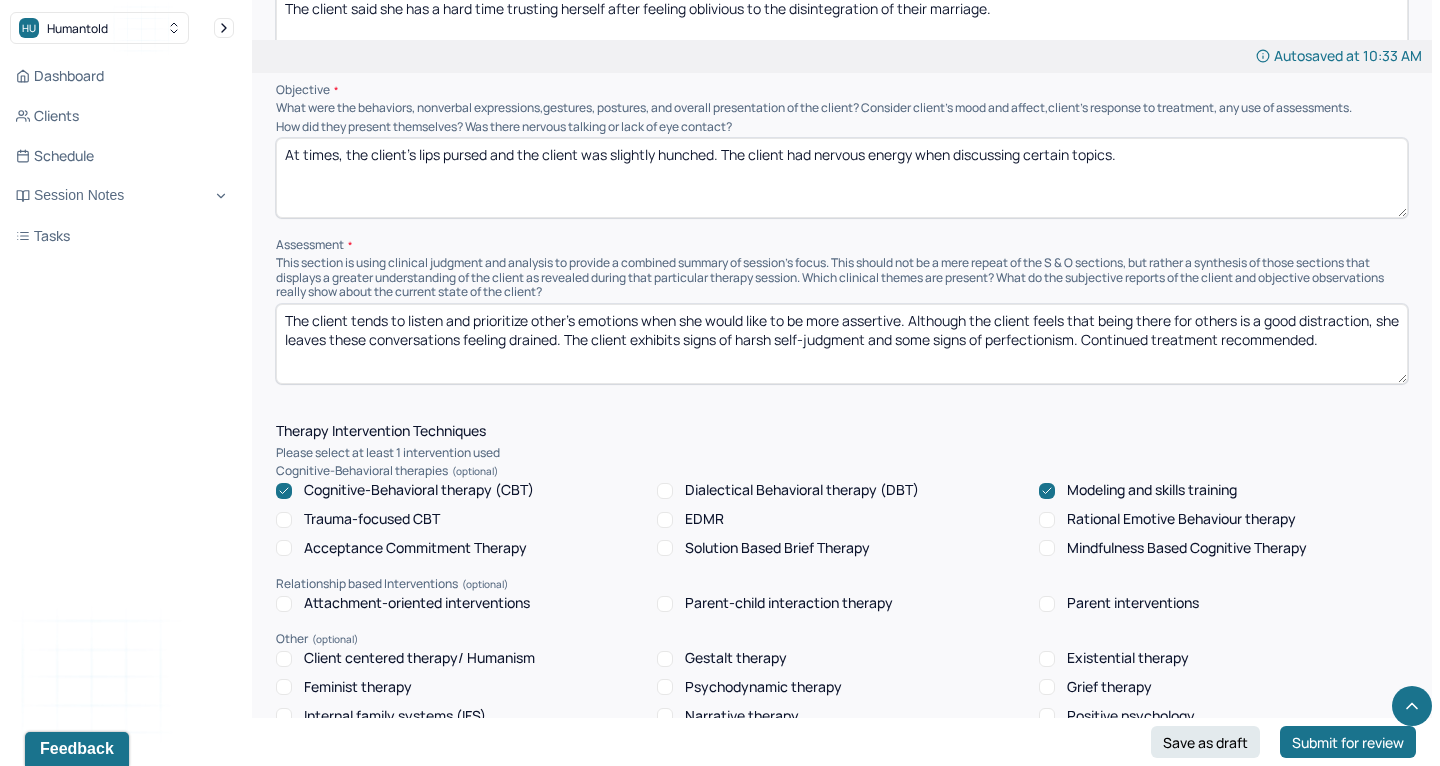 drag, startPoint x: 935, startPoint y: 319, endPoint x: 1020, endPoint y: 313, distance: 85.2115 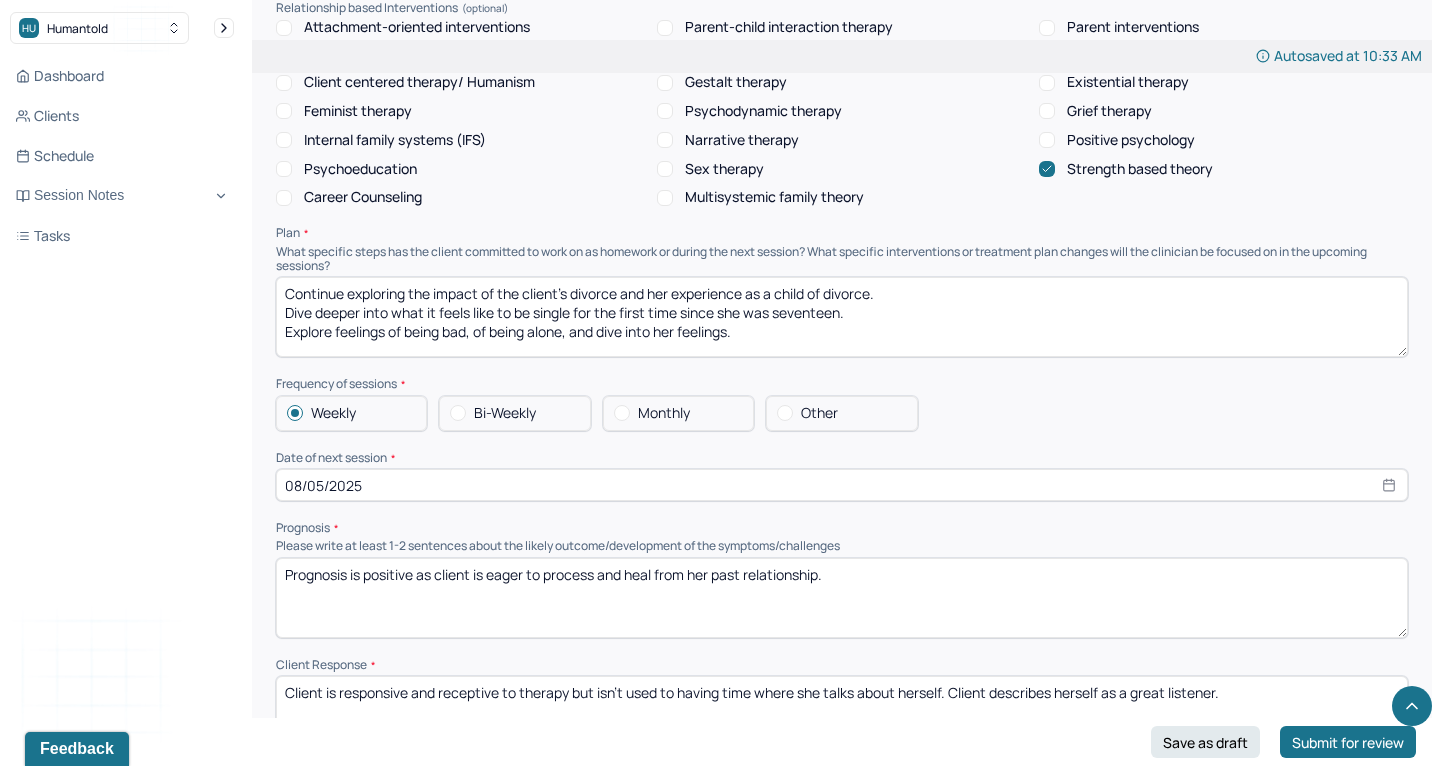 scroll, scrollTop: 1912, scrollLeft: 0, axis: vertical 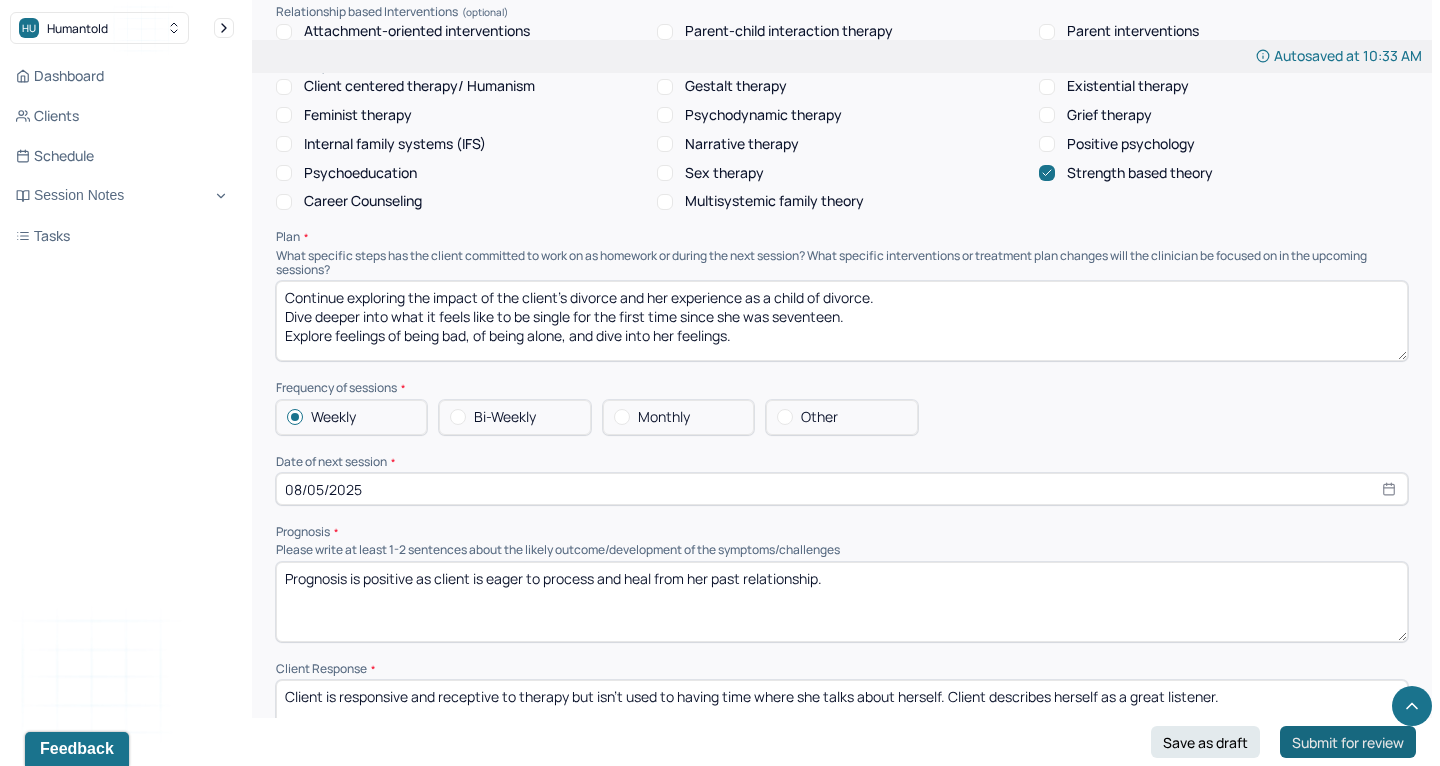type on "The client tends to listen and prioritize other's emotions when she would like to be more assertive. Although the client feels that being there for others is a good distraction, she leaves these conversations feeling drained. The client exhibits signs of harsh self-judgment and perfectionism. Continued treatment recommended." 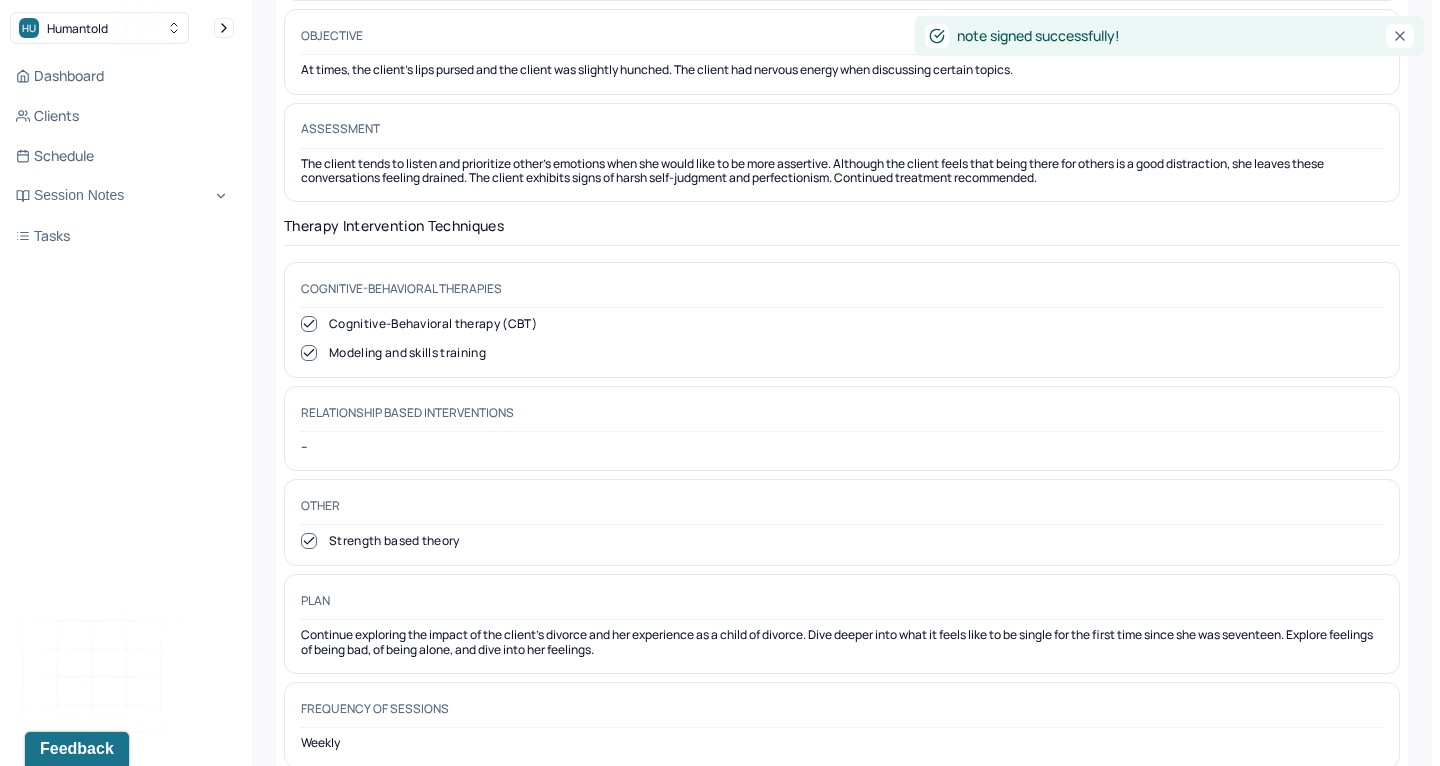 scroll, scrollTop: 0, scrollLeft: 0, axis: both 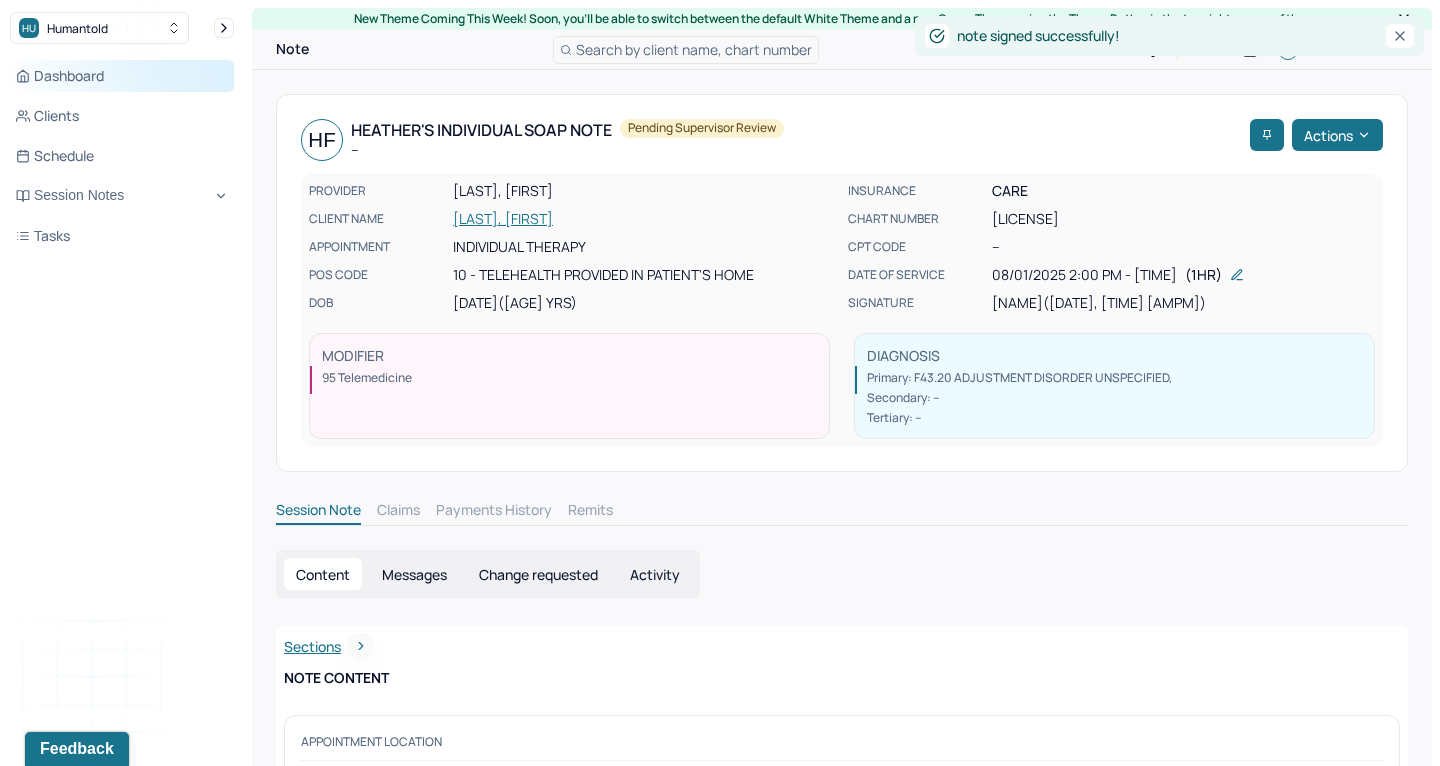 click on "Dashboard" at bounding box center [122, 76] 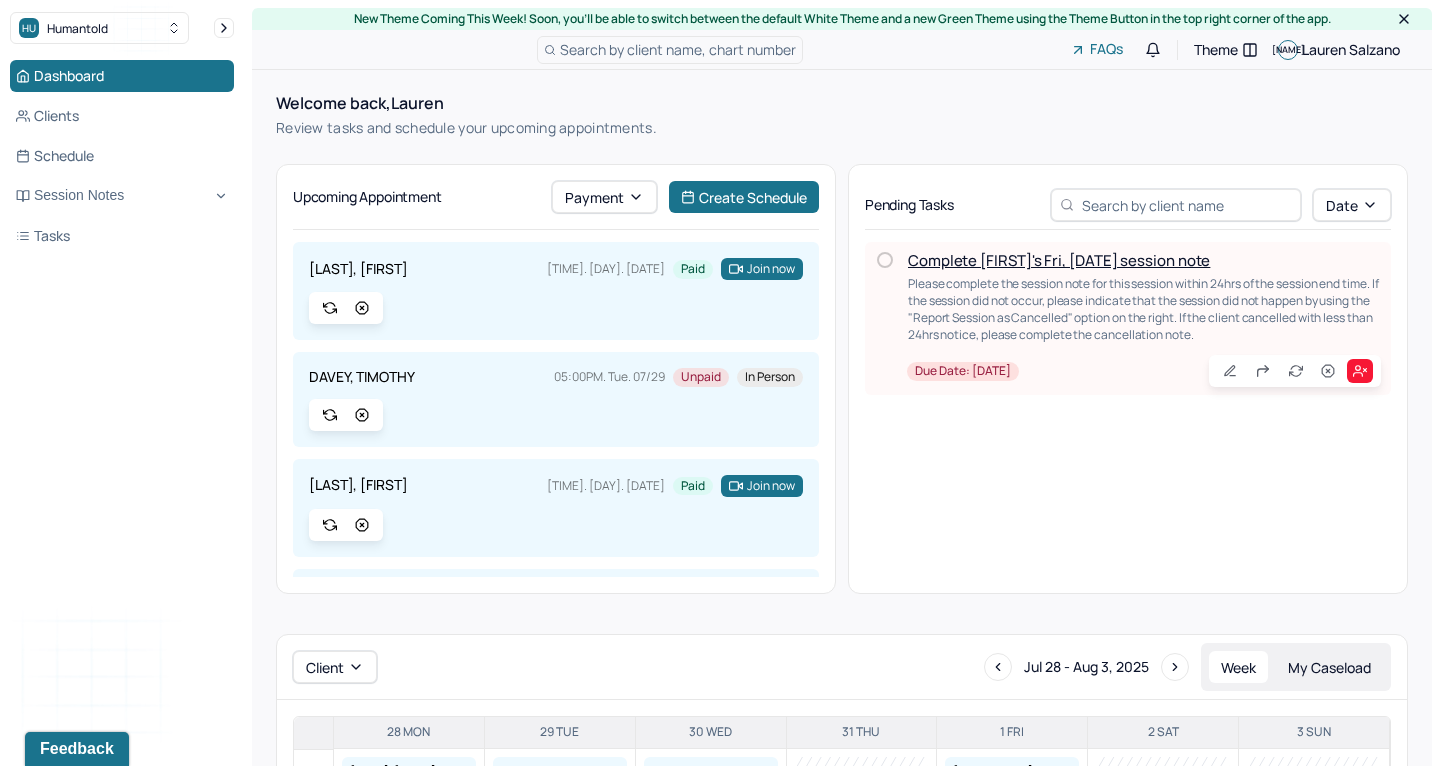 click on "Complete [FIRST]'s Fri, [DATE] session note" at bounding box center (1059, 260) 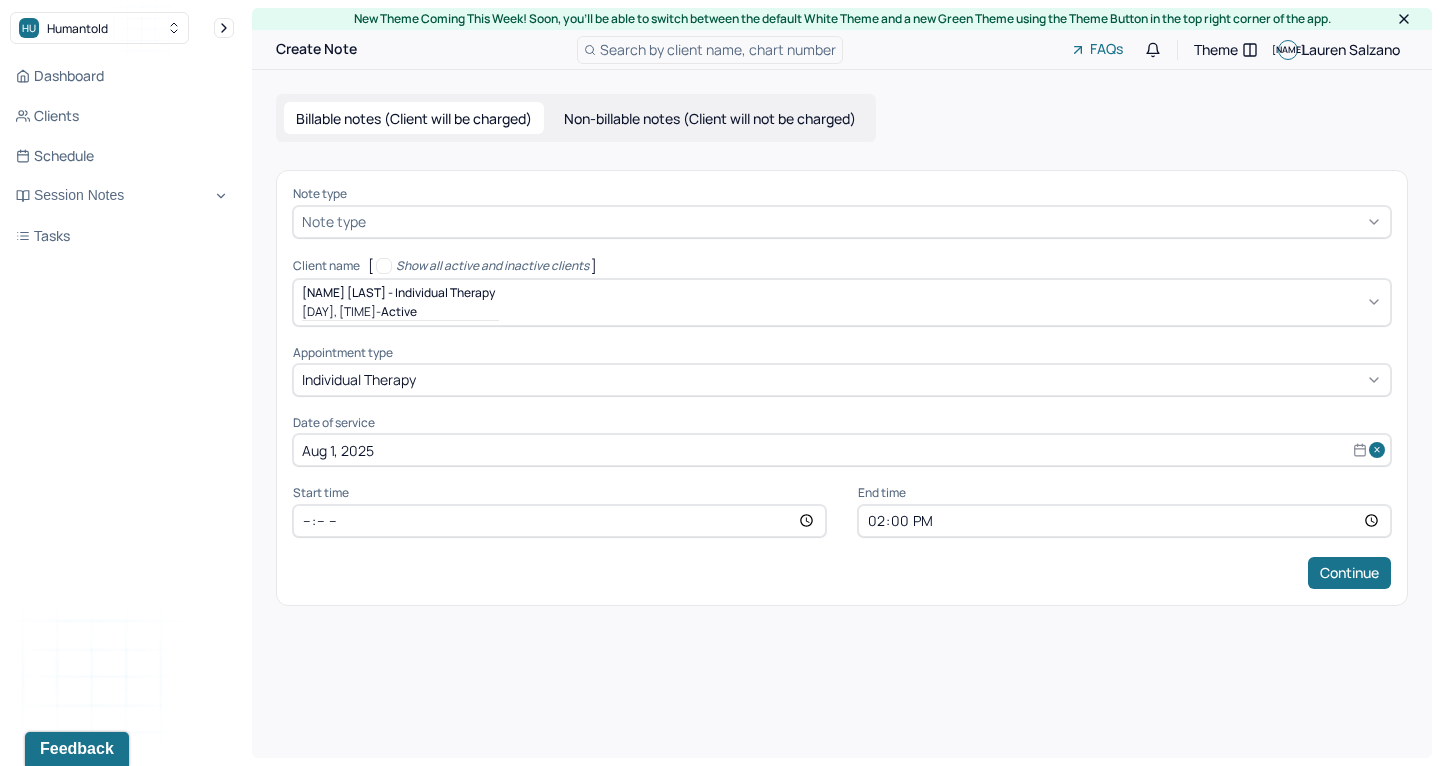 click at bounding box center [876, 221] 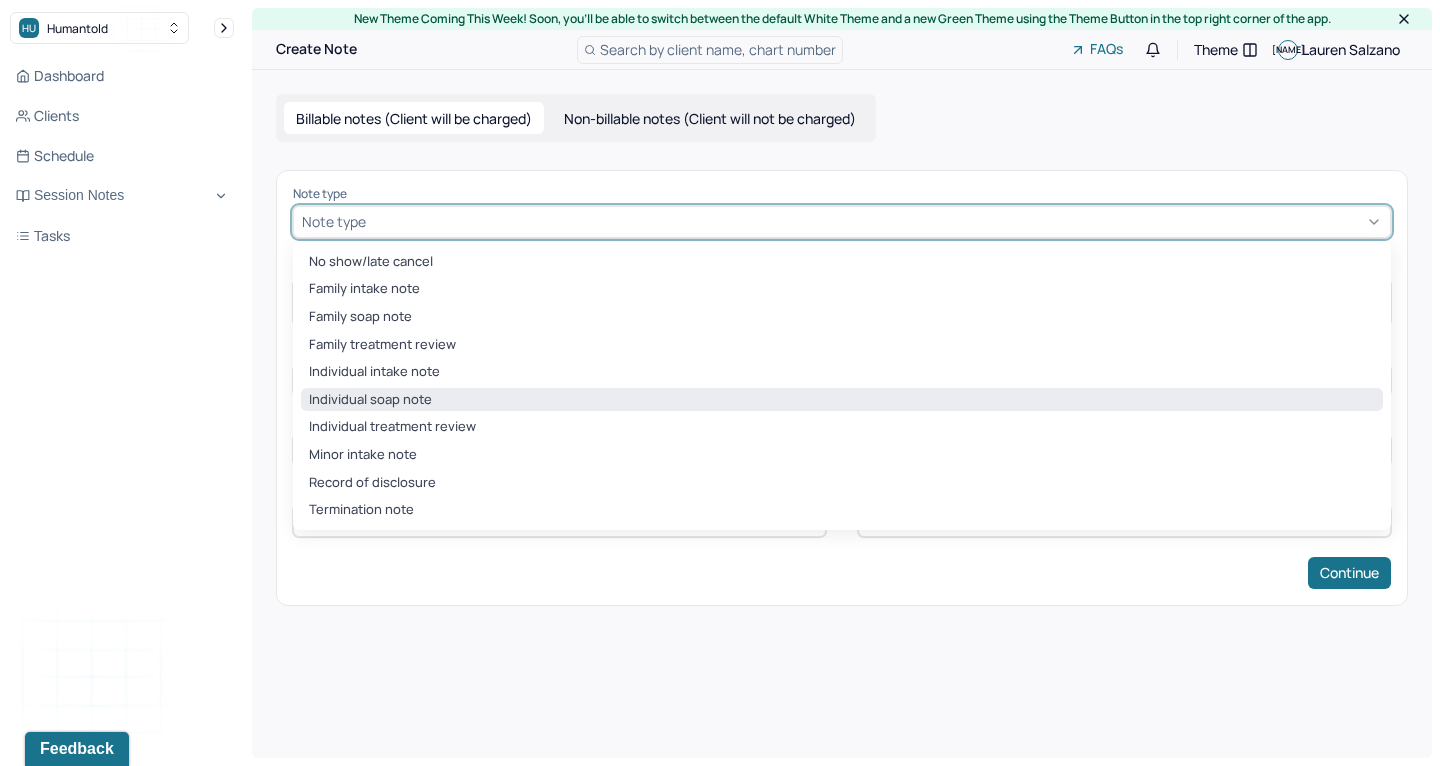 click on "Individual soap note" at bounding box center (842, 400) 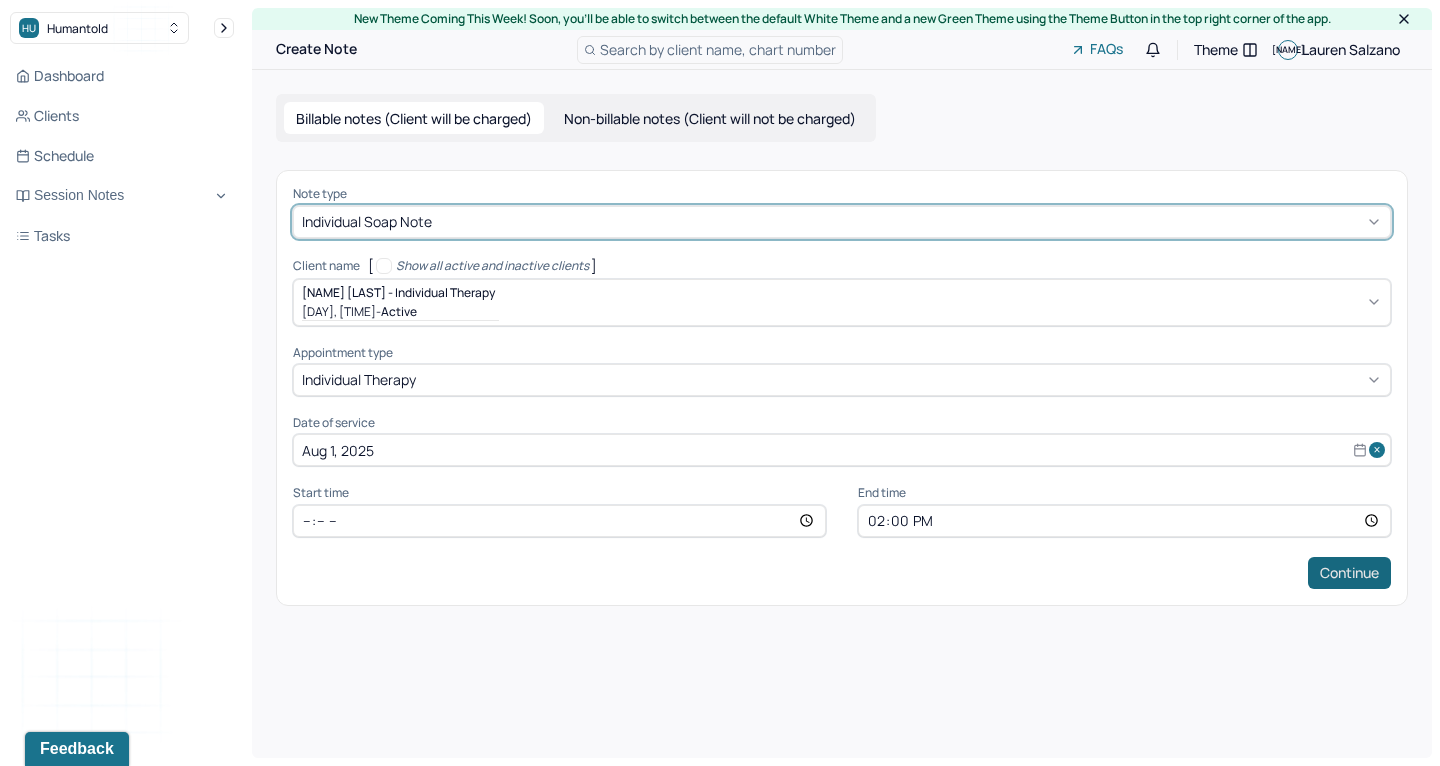 click on "Continue" at bounding box center (1349, 573) 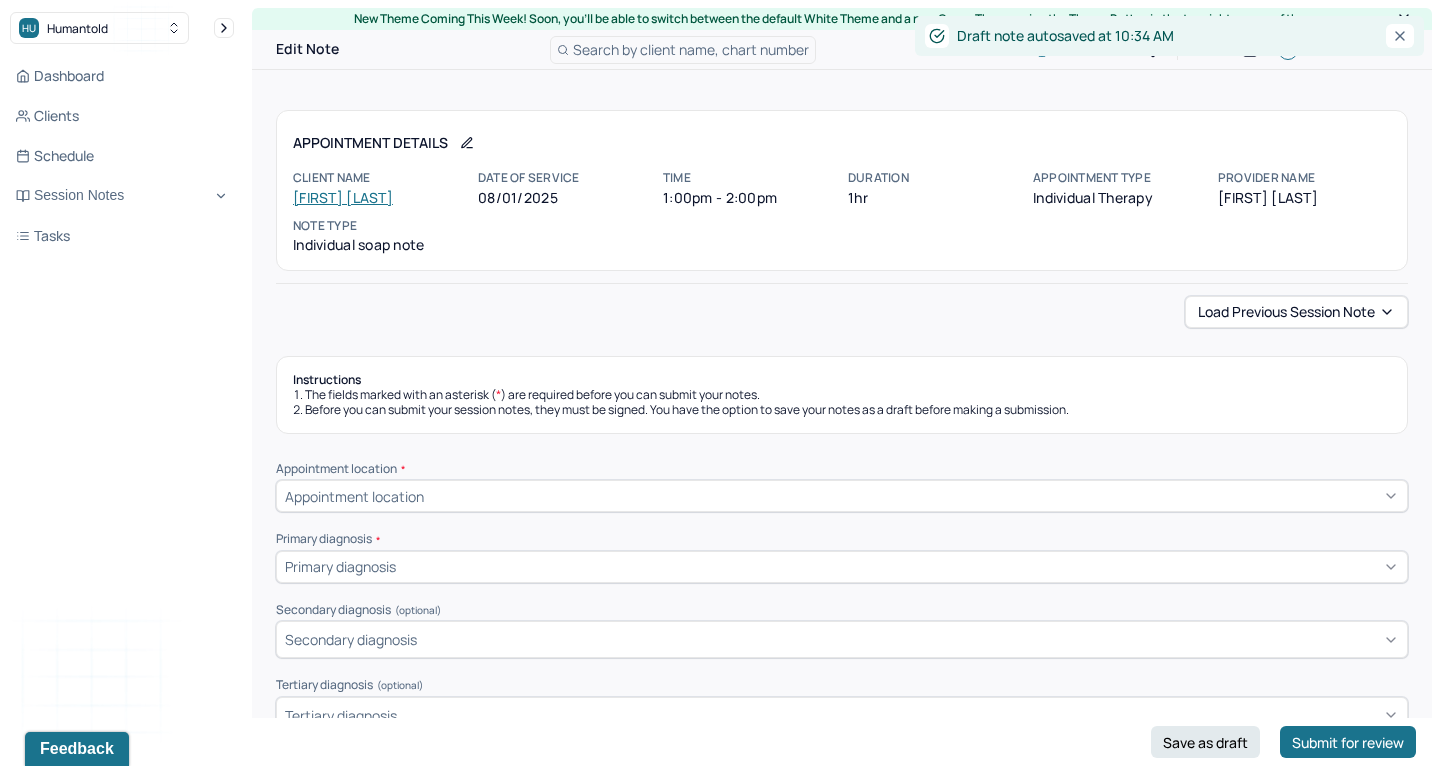 click on "Load previous session note Instructions The fields marked with an asterisk ( * ) are required before you can submit your notes. Before you can submit your session notes, they must be signed. You have the option to save your notes as a draft before making a submission. Appointment location * Appointment location Primary diagnosis * Primary diagnosis Secondary diagnosis (optional) Secondary diagnosis Tertiary diagnosis (optional) Tertiary diagnosis Emotional / Behavioural symptoms demonstrated * Causing * Causing Intention for Session * Intention for Session Session Note Subjective This section is for Subjective reporting of your clients, it can include their mood, their reported symptoms, their efforts since your last meeting to implement your homework or recommendations or any questions they have Objective What were the behaviors, nonverbal expressions,gestures, postures, and overall presentation of the client? Consider client's mood and affect,client's response to treatment, any use of assessments. EDMR Plan" at bounding box center [842, 1803] 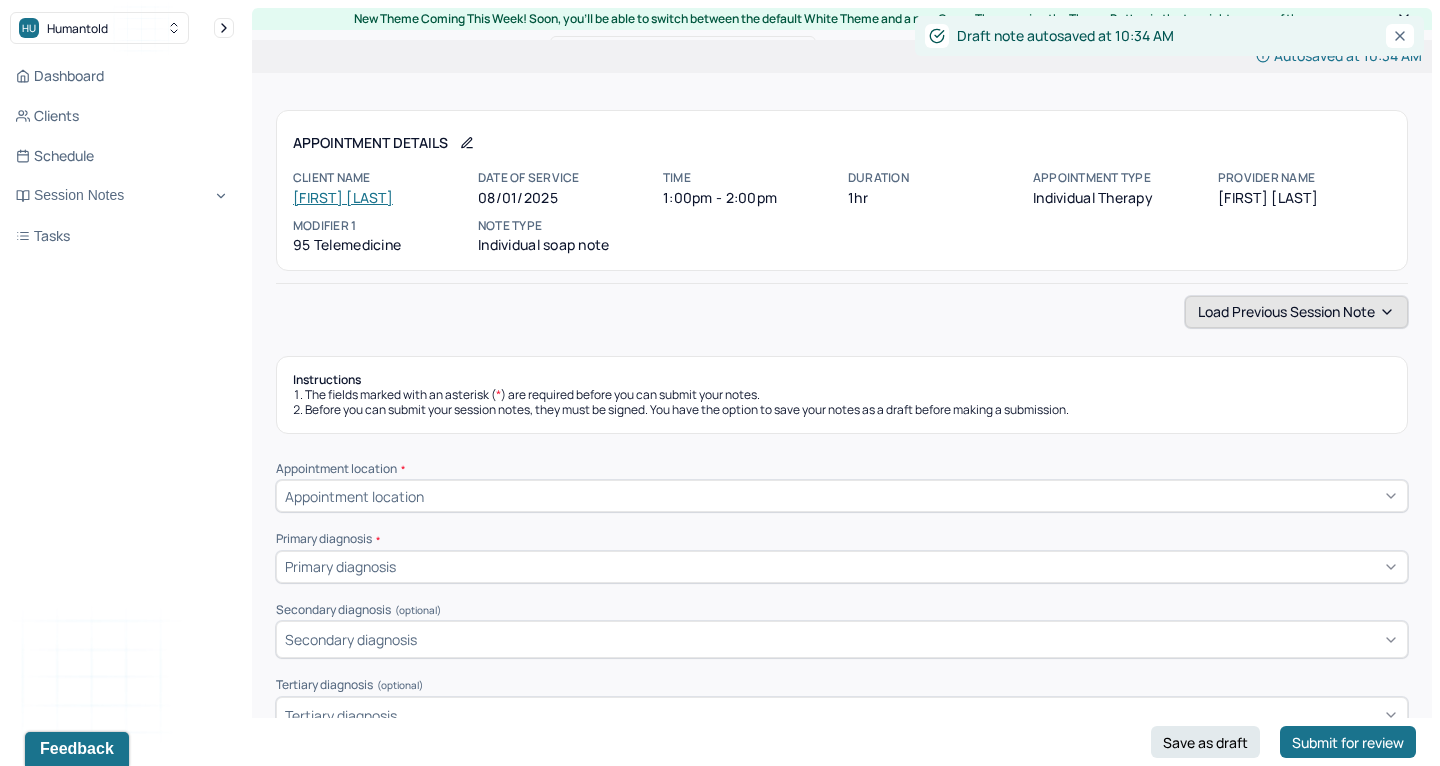 click on "Load previous session note" at bounding box center [1296, 312] 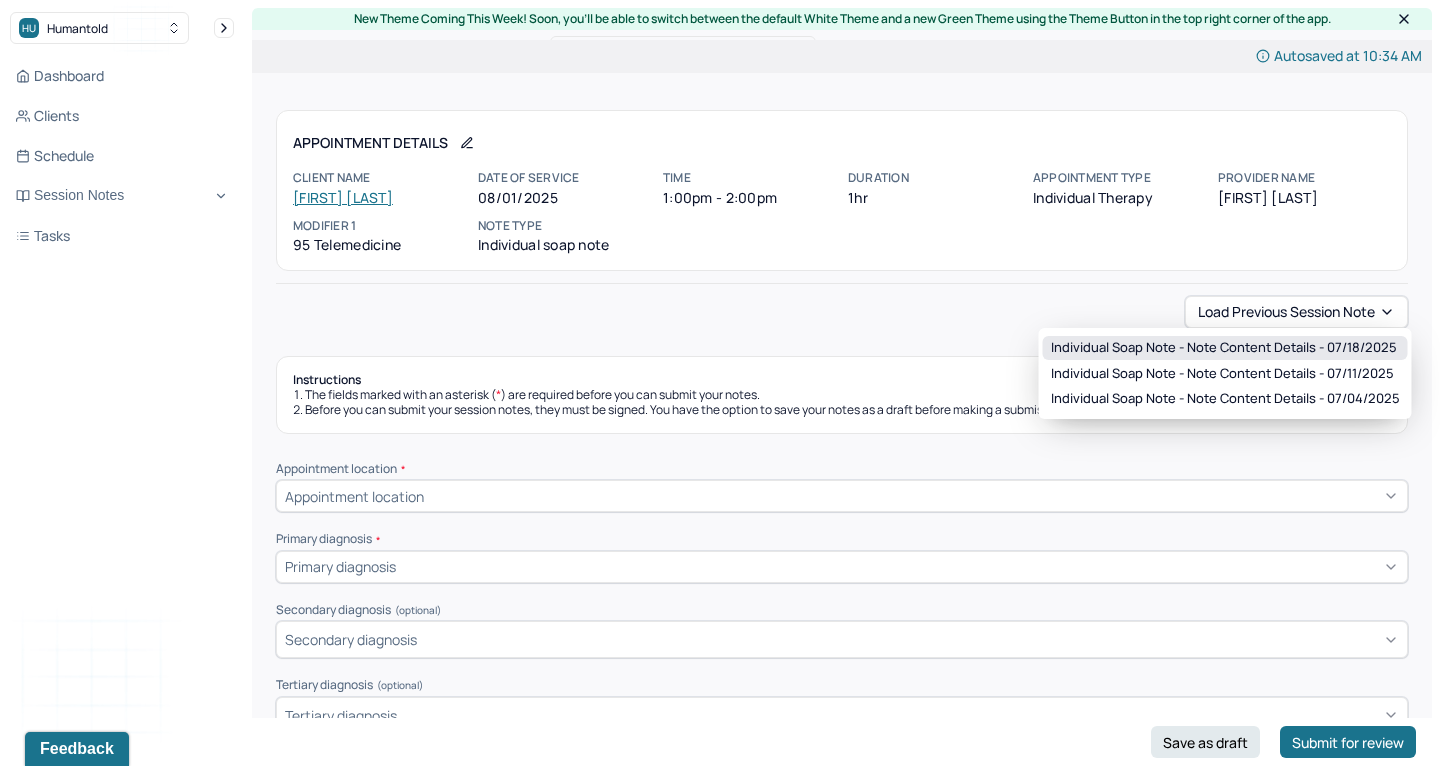 click on "Individual soap note   - Note content Details -   07/18/2025" at bounding box center [1224, 348] 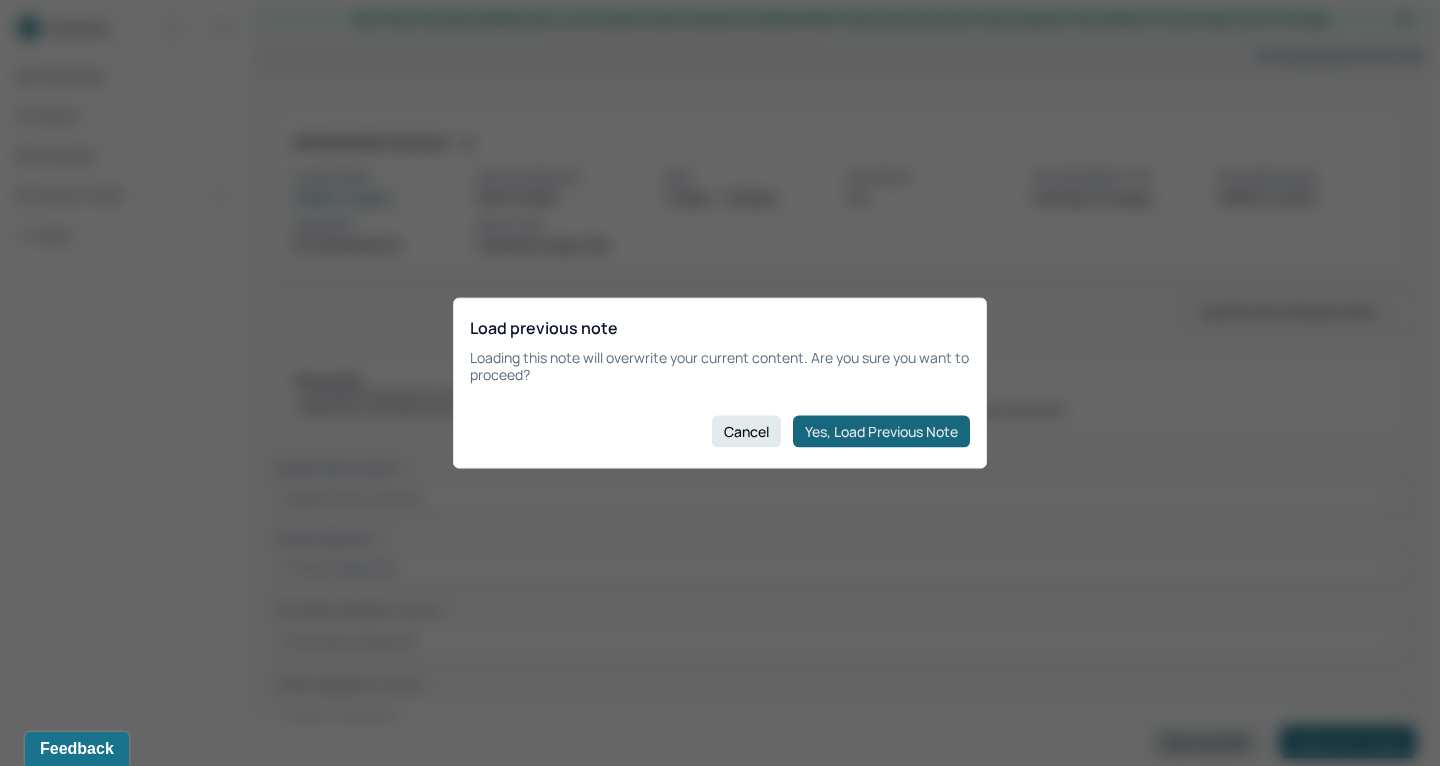 click on "Yes, Load Previous Note" at bounding box center [881, 431] 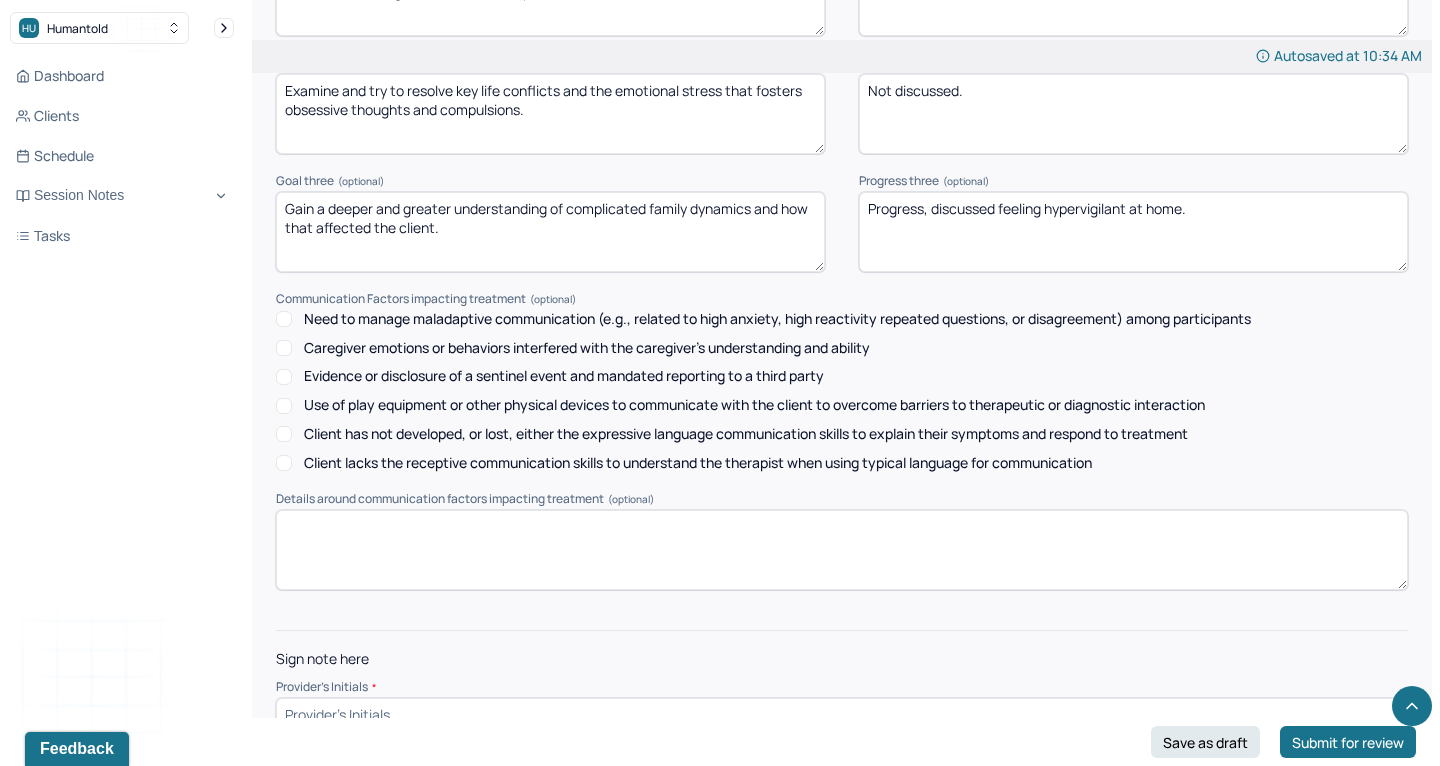 scroll, scrollTop: 2795, scrollLeft: 0, axis: vertical 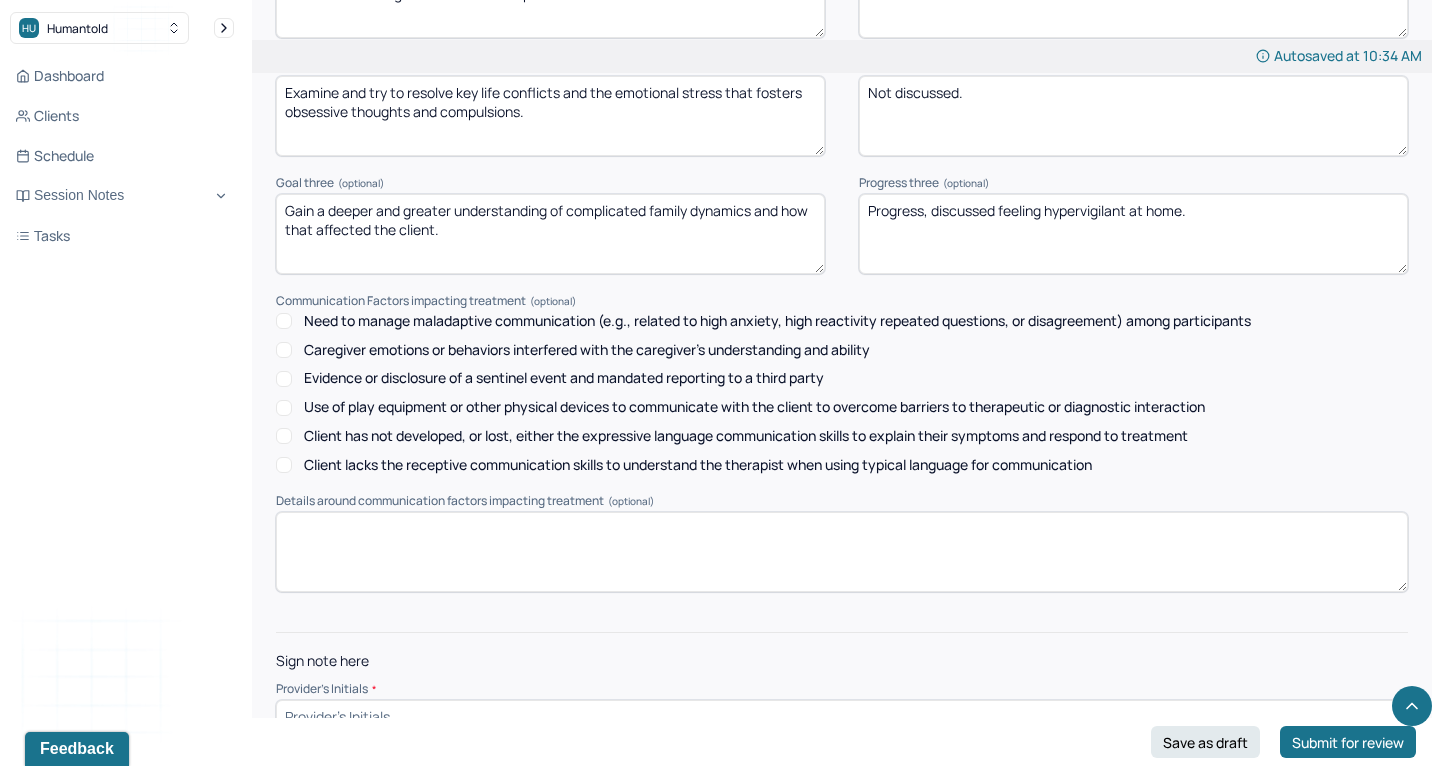 click at bounding box center (842, 716) 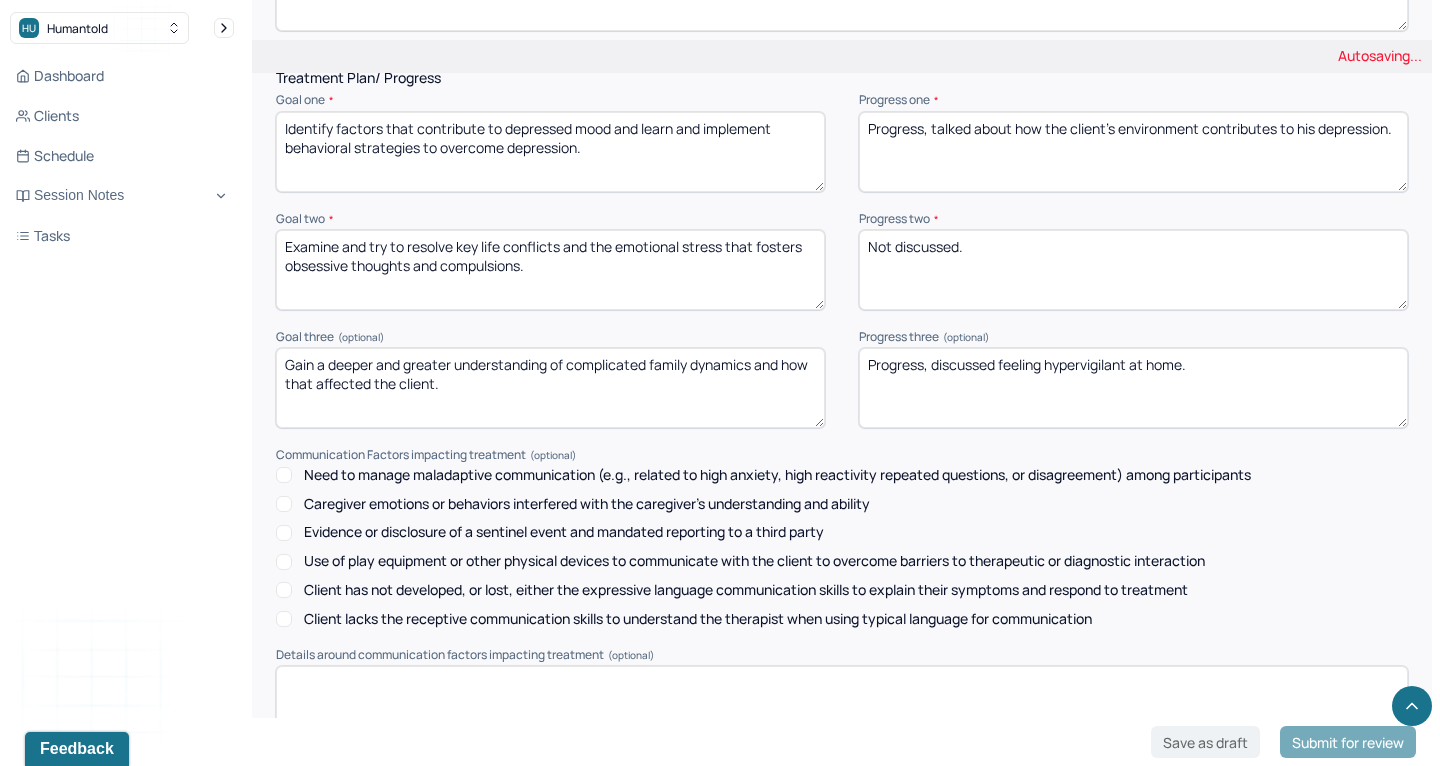 scroll, scrollTop: 2634, scrollLeft: 0, axis: vertical 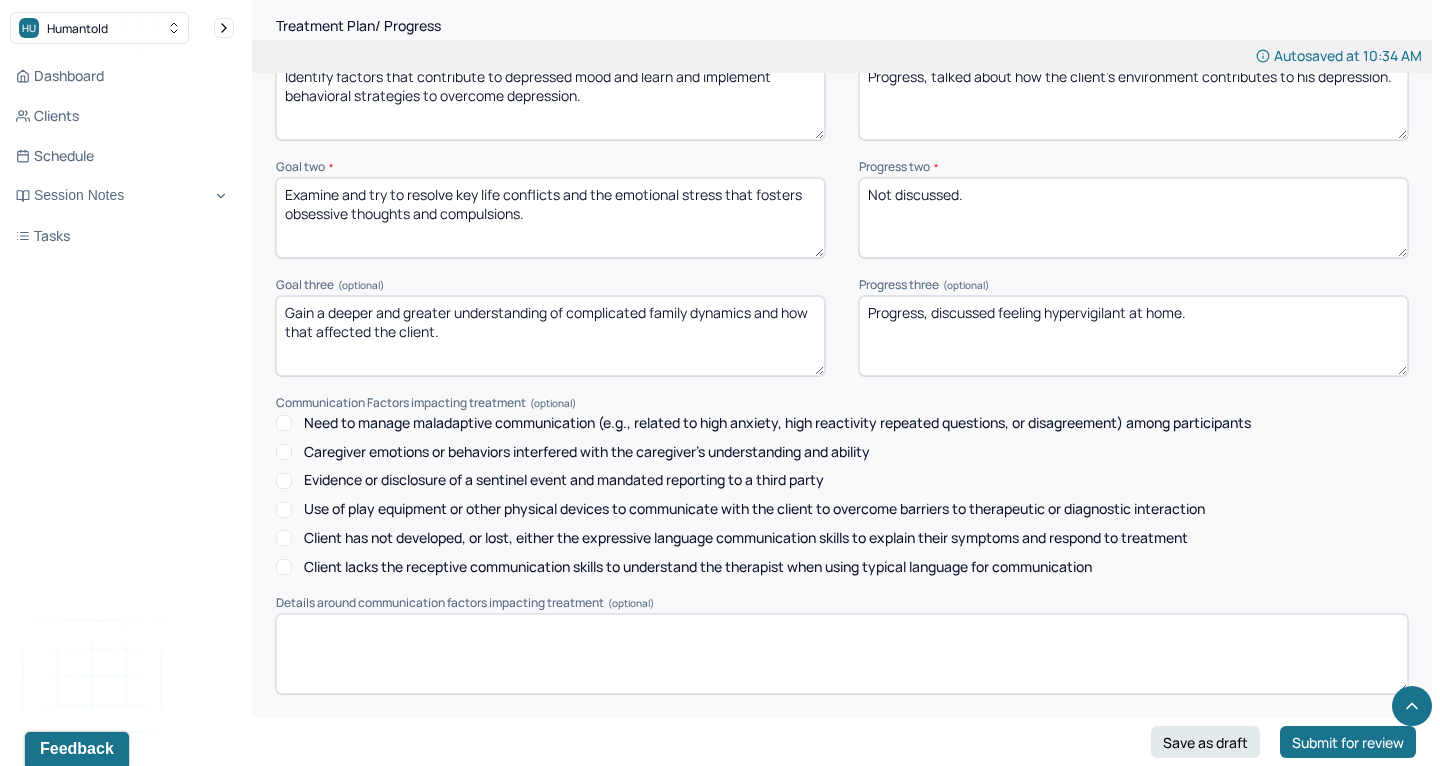 type on "[NAME]" 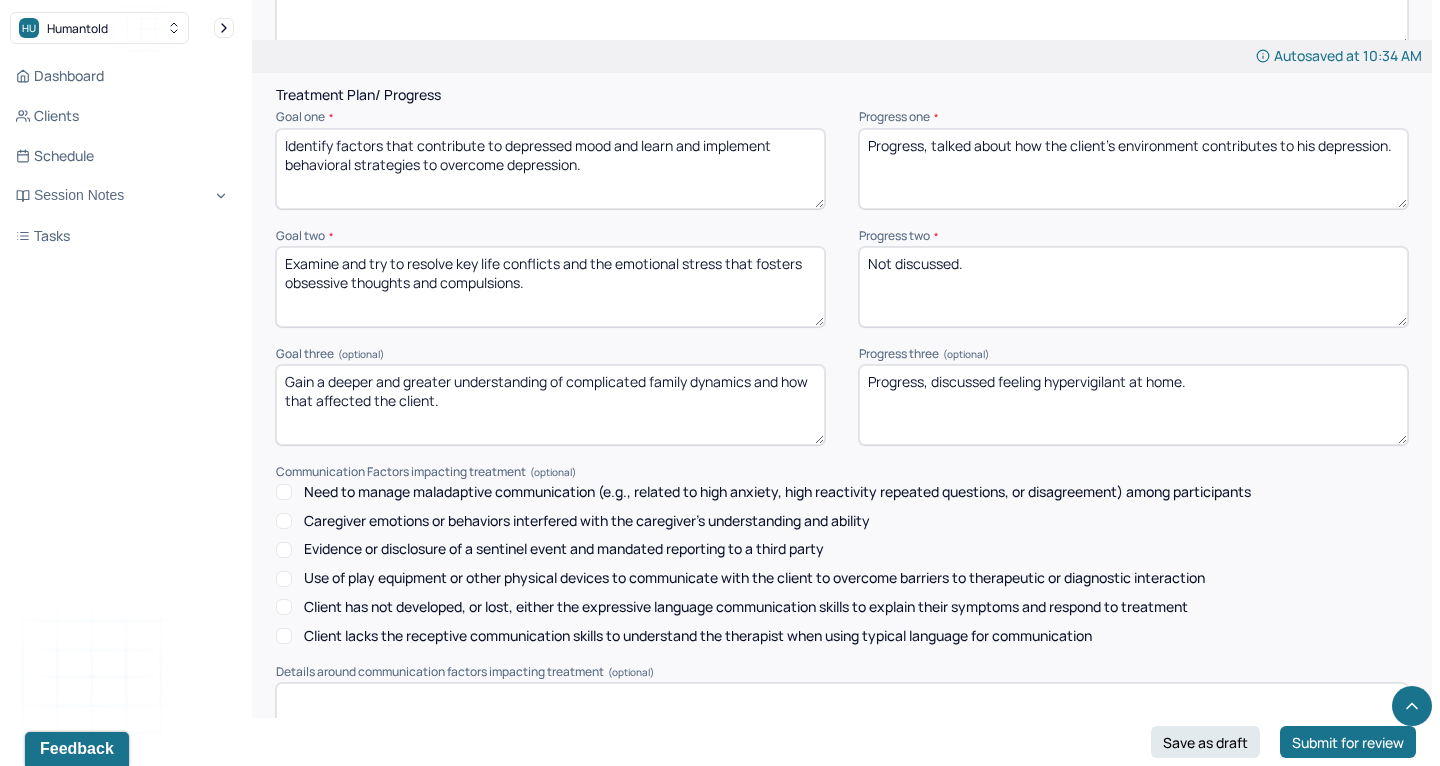 scroll, scrollTop: 2622, scrollLeft: 0, axis: vertical 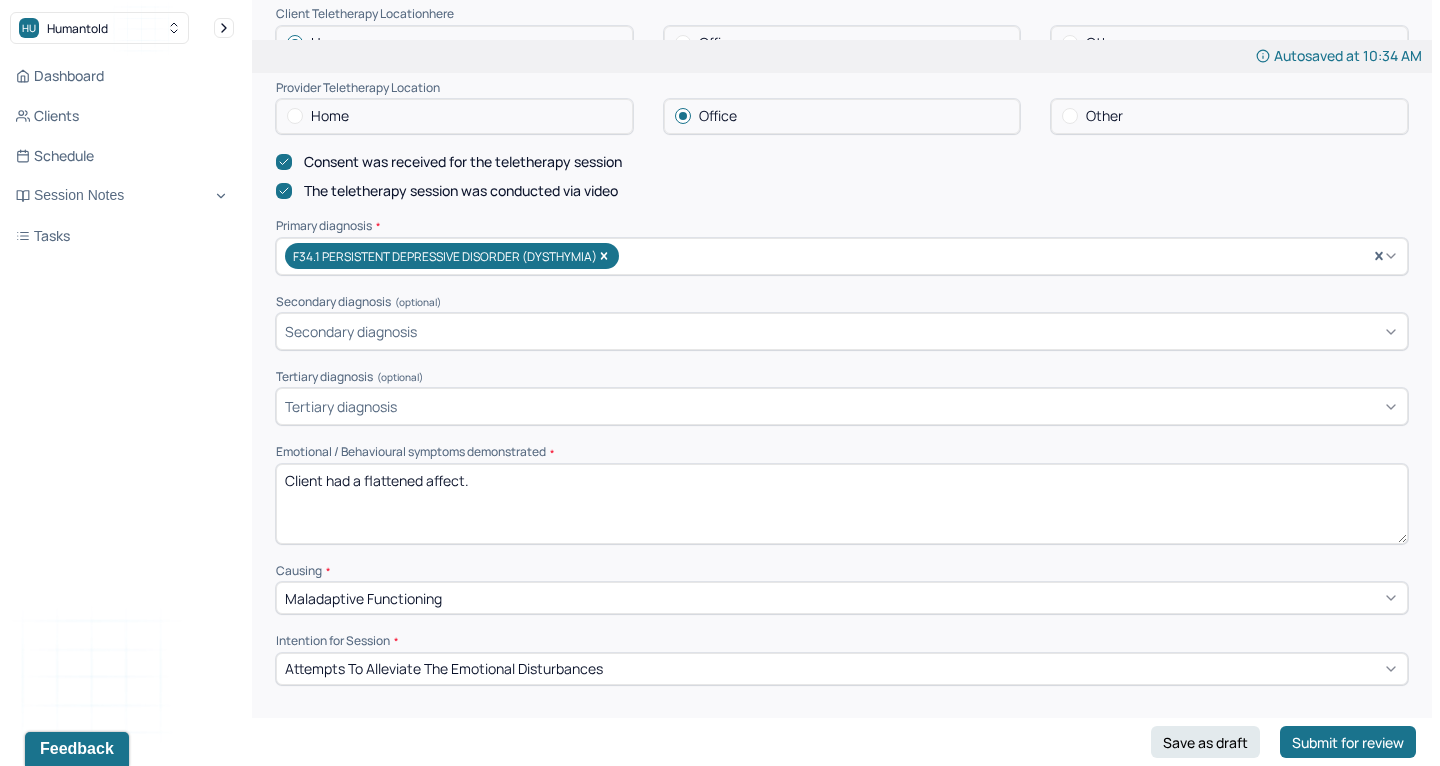 drag, startPoint x: 329, startPoint y: 467, endPoint x: 698, endPoint y: 454, distance: 369.2289 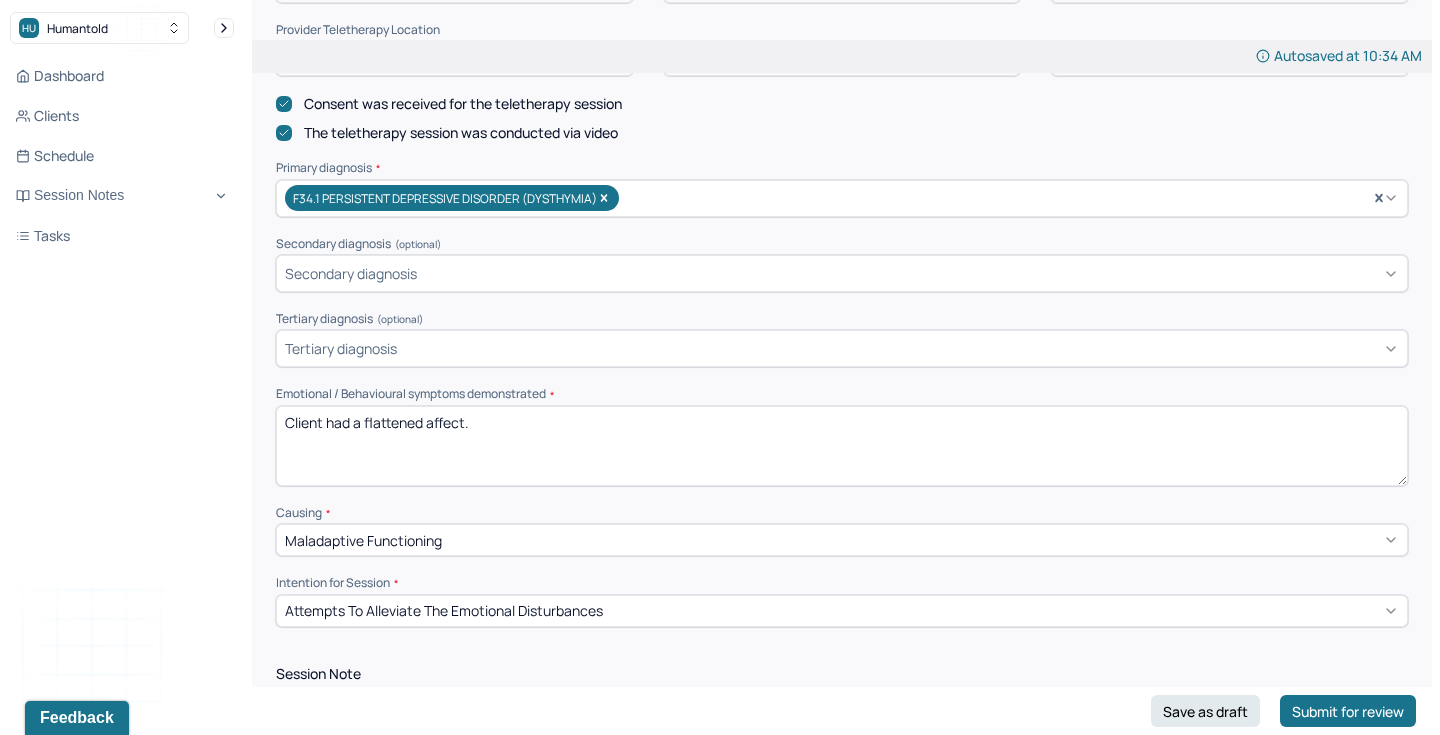 scroll, scrollTop: 584, scrollLeft: 0, axis: vertical 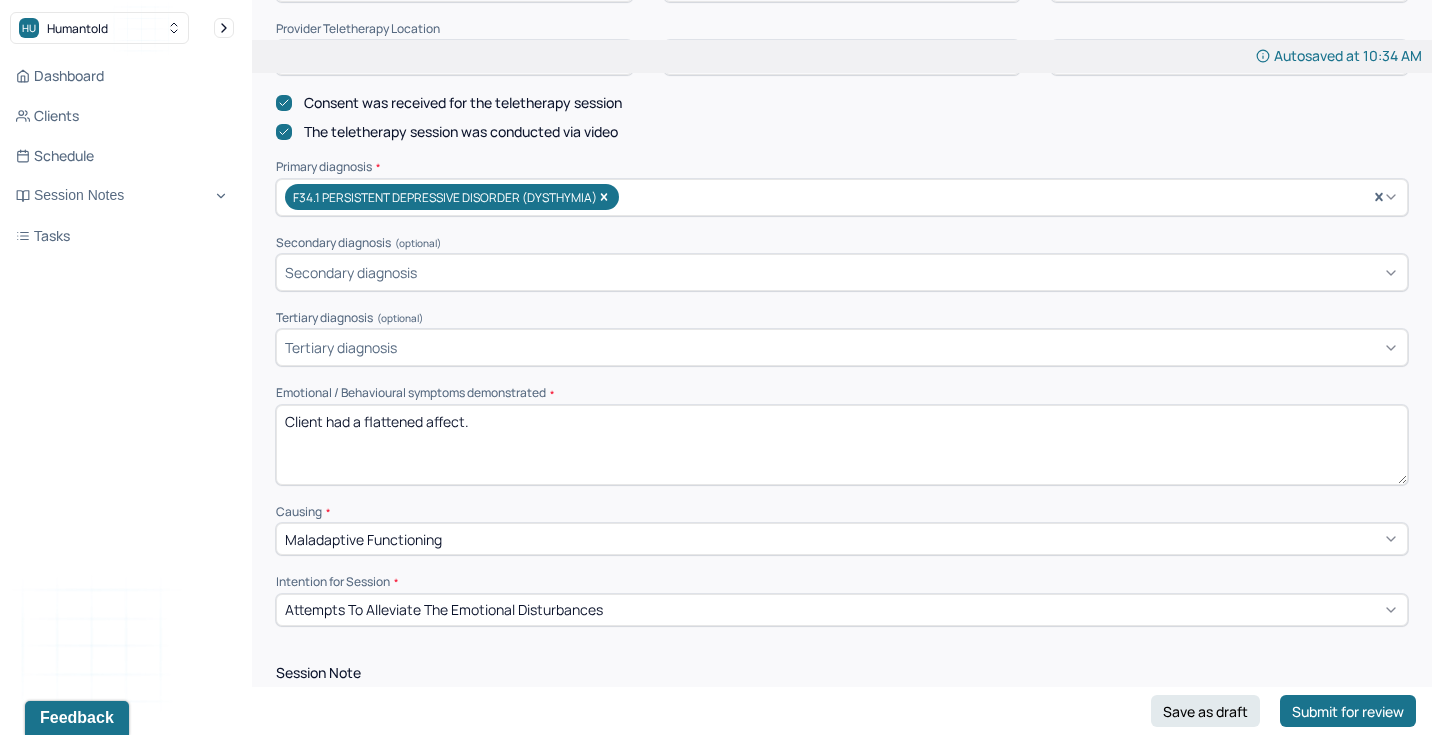 click on "Client had a flattened affect." at bounding box center [842, 445] 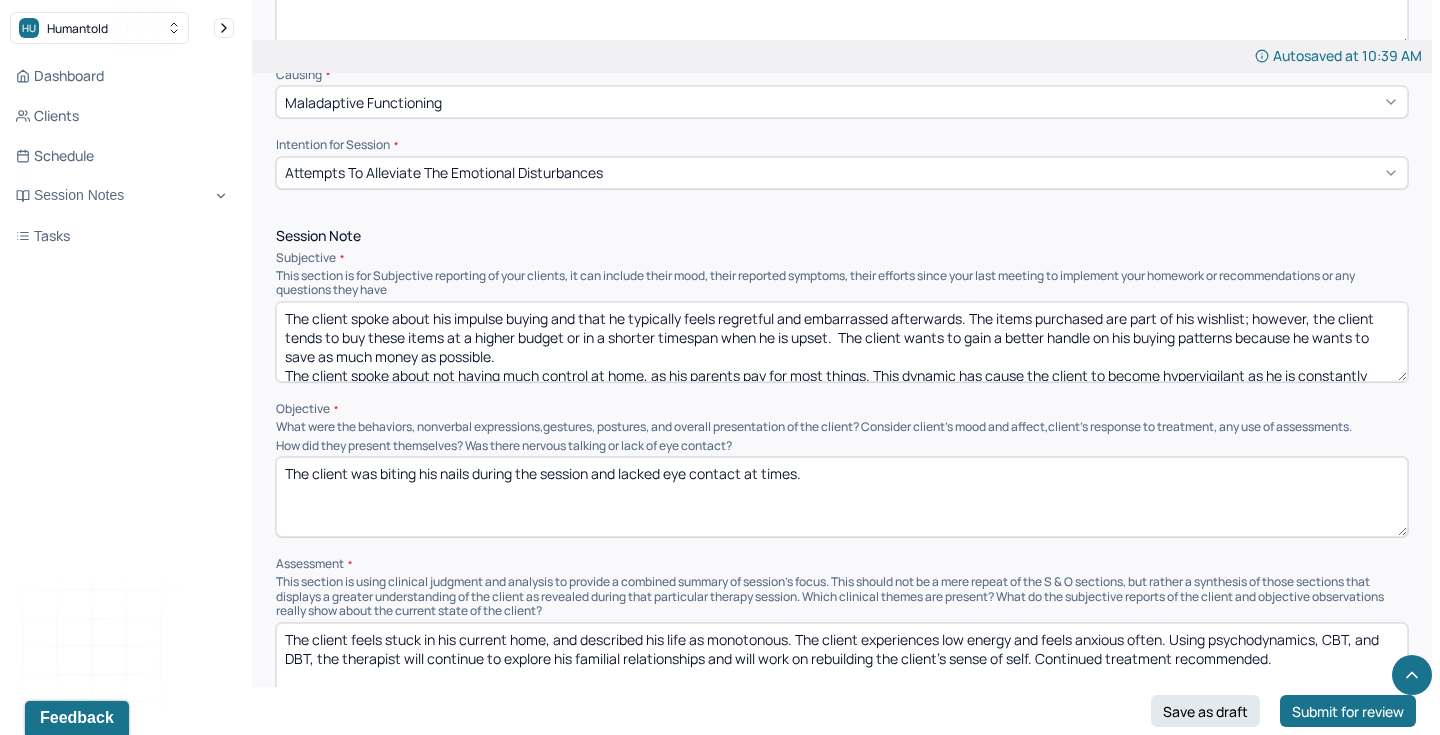 scroll, scrollTop: 1026, scrollLeft: 0, axis: vertical 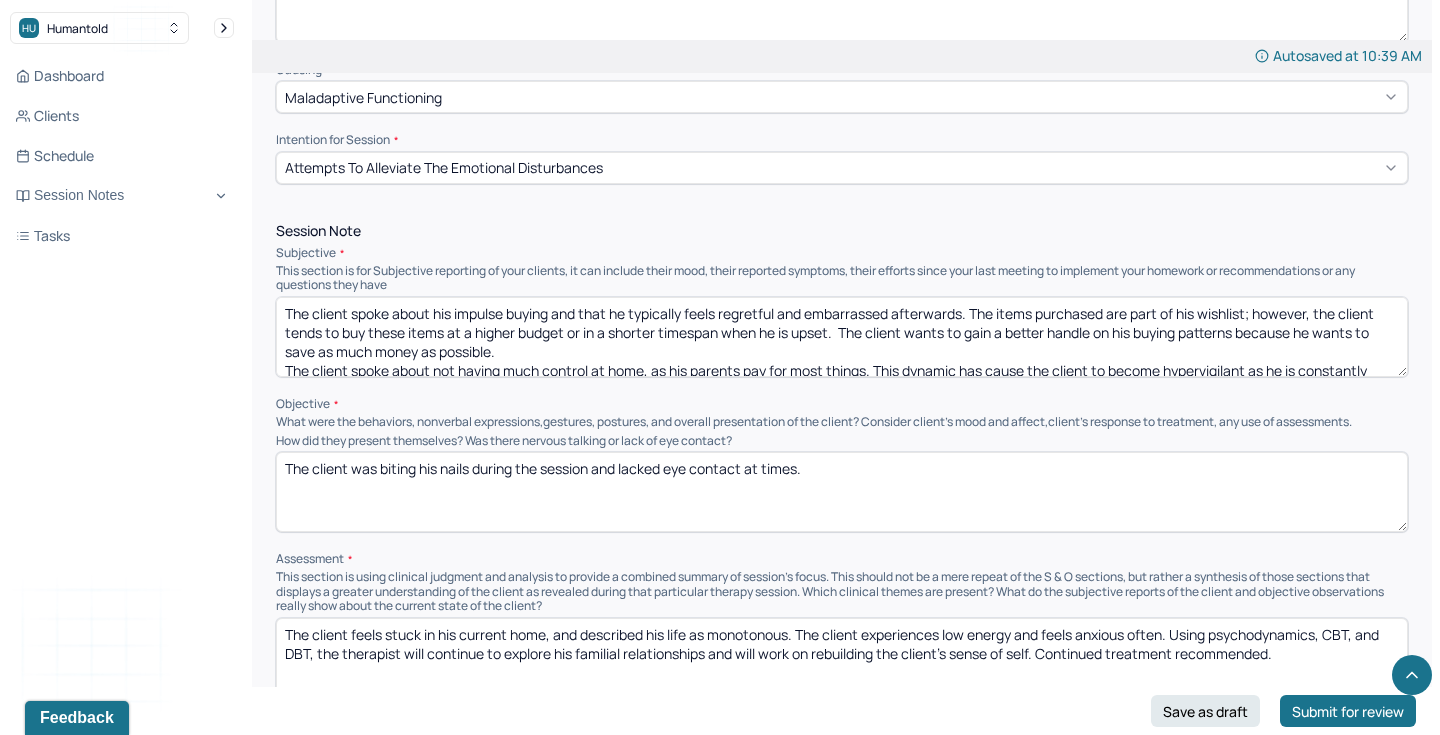 type on "Client was friendly and" 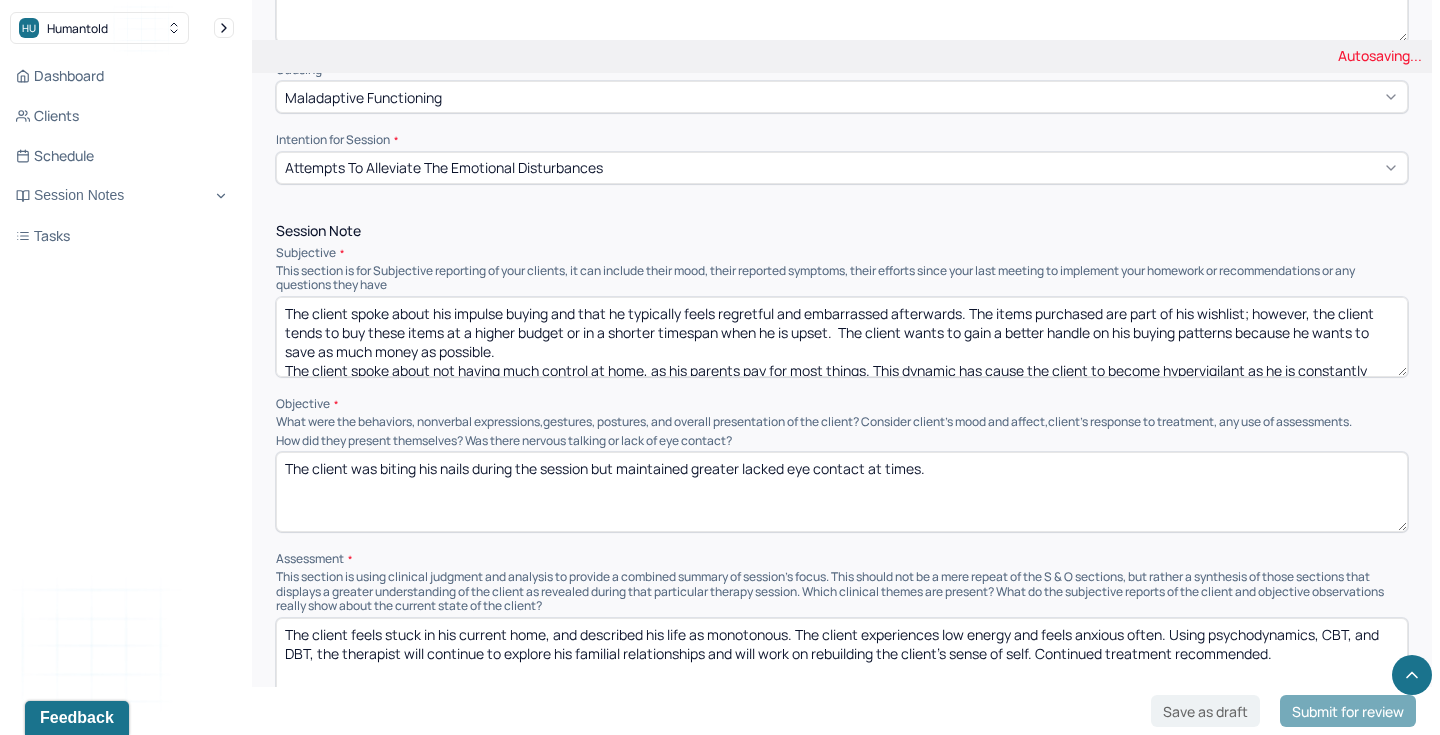 click on "The client was biting his nails during the session and lacked eye contact at times." at bounding box center [842, 492] 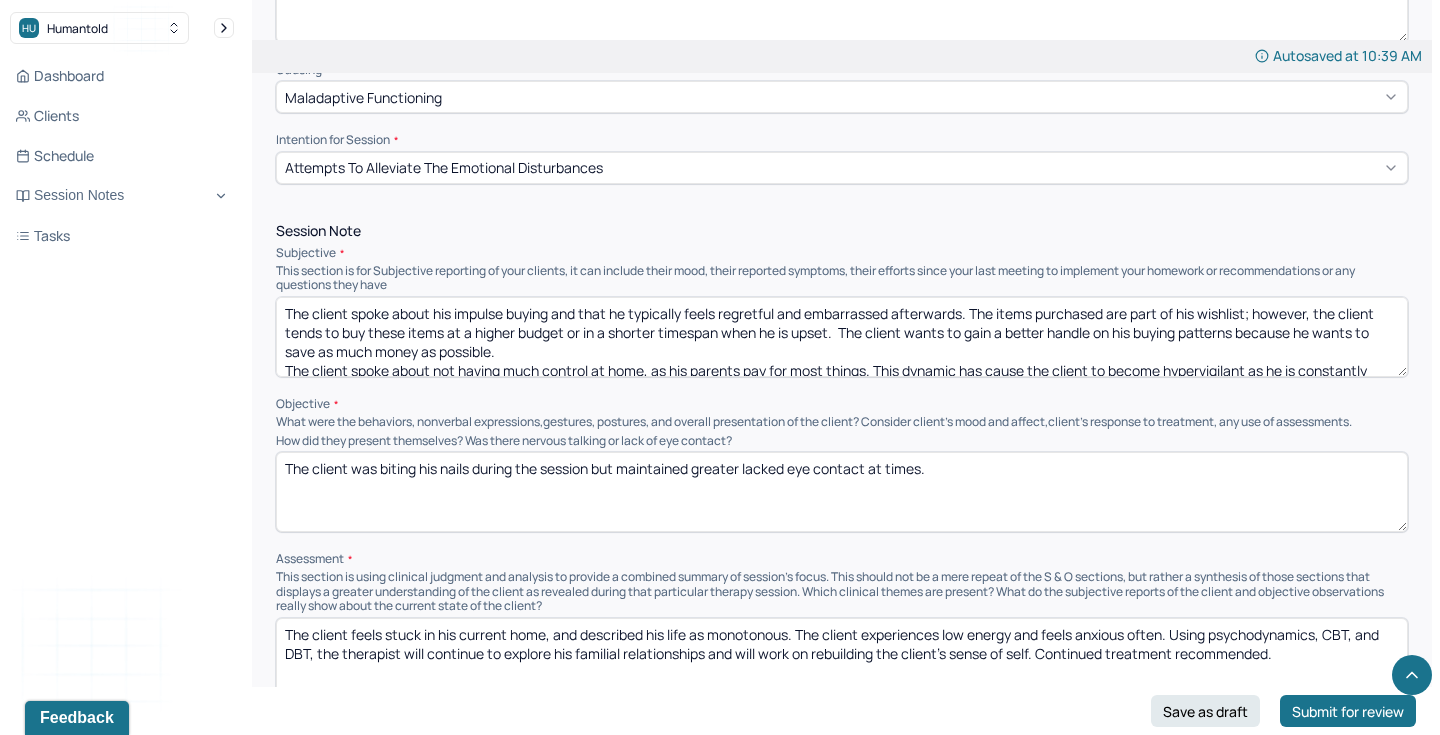 click on "The client was biting his nails during the session and lacked eye contact at times." at bounding box center [842, 492] 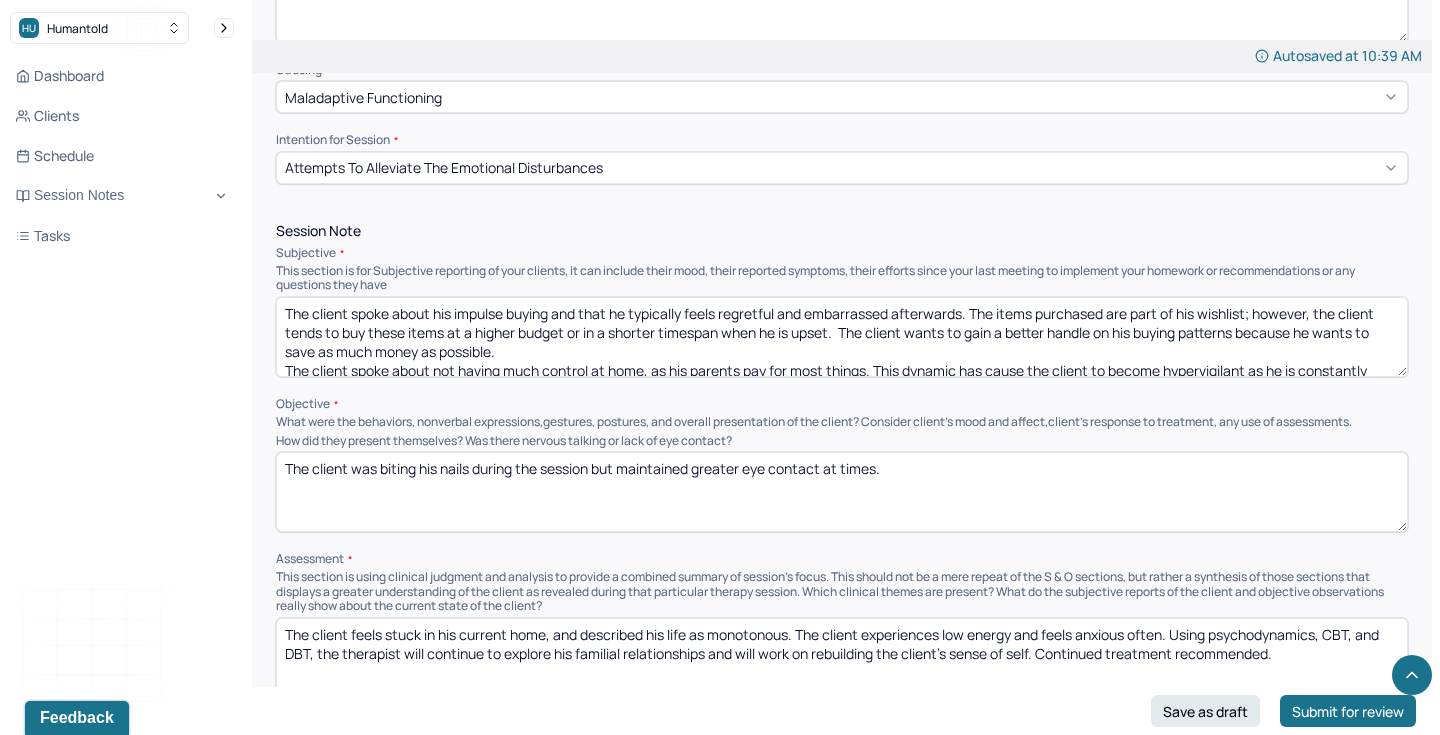 click on "The client was biting his nails during the session but maintained greater lacked eye contact at times." at bounding box center [842, 492] 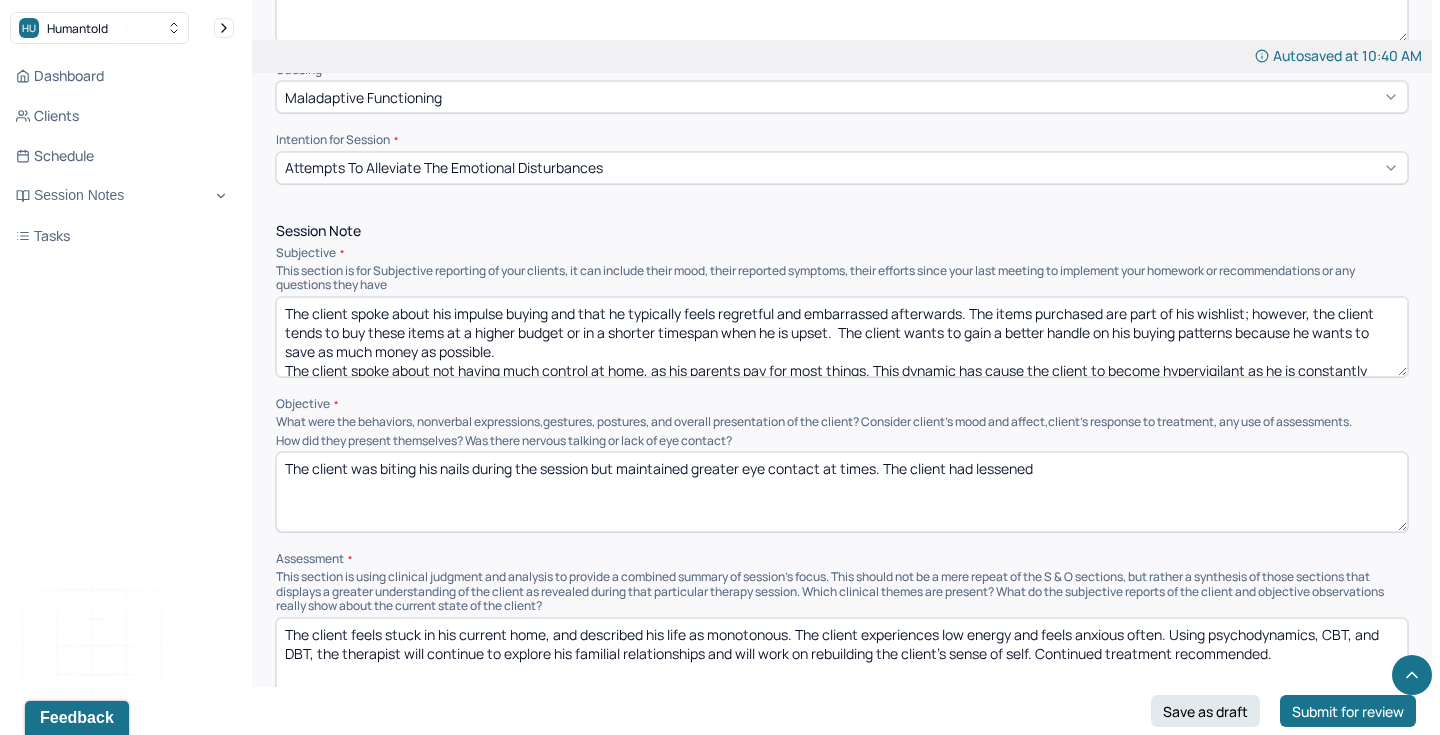 drag, startPoint x: 953, startPoint y: 448, endPoint x: 1090, endPoint y: 448, distance: 137 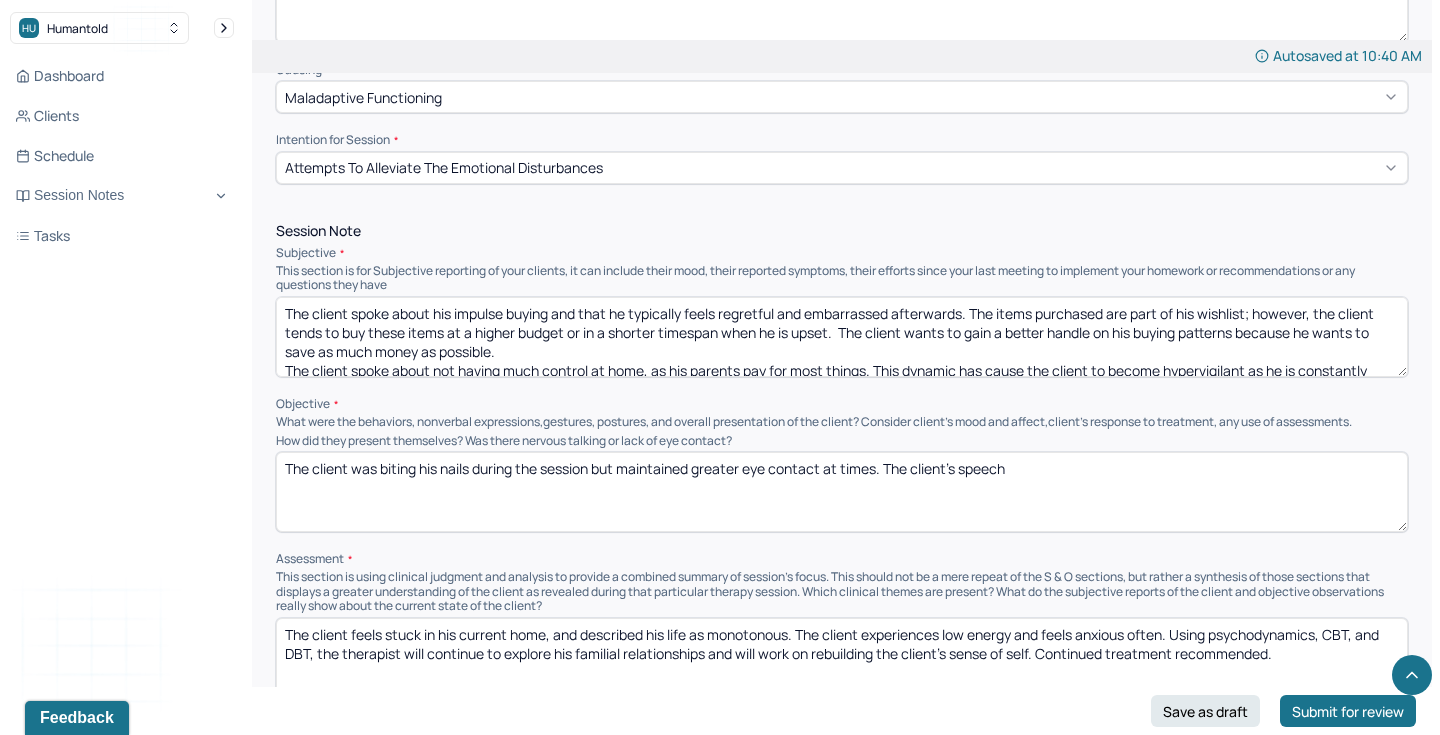click on "The client was biting his nails during the session but maintained greater eye contact at times. The client's speech f" at bounding box center [842, 492] 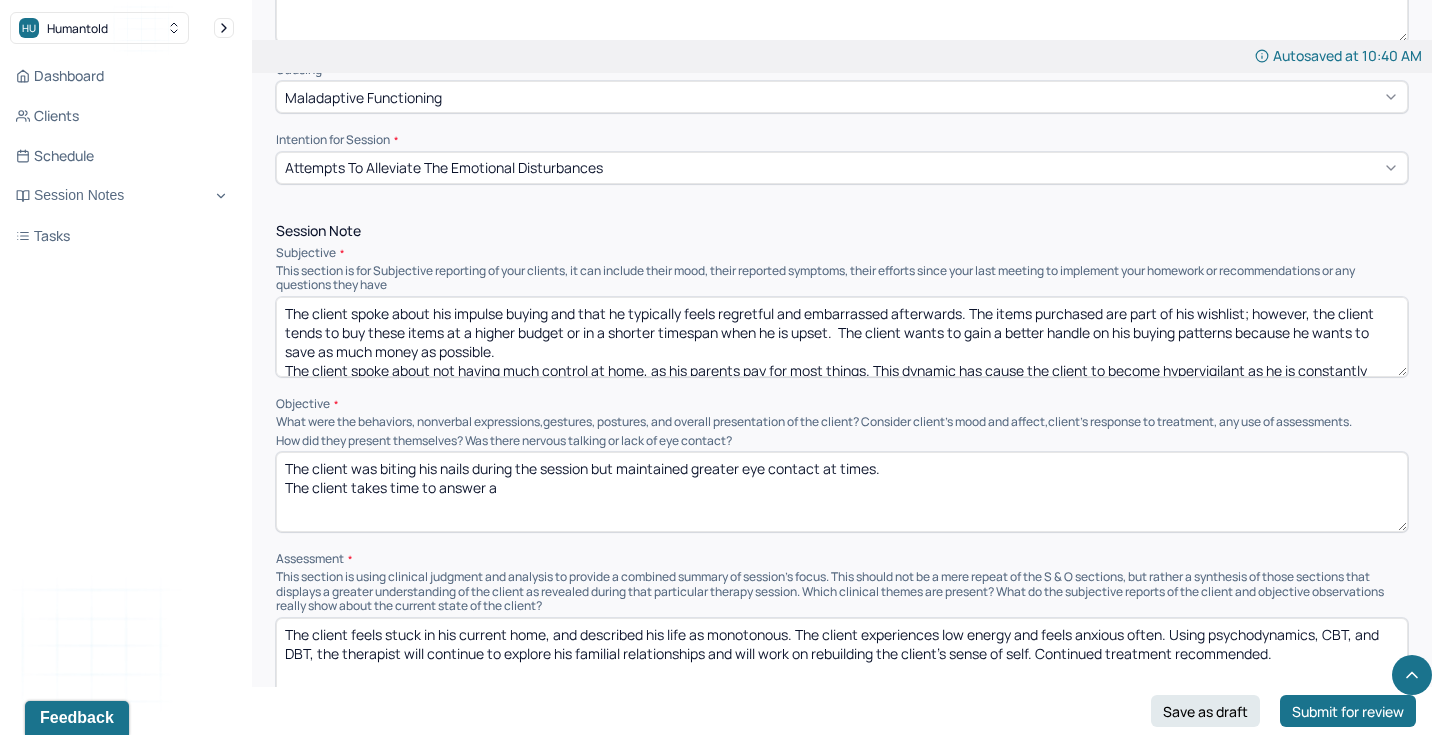 type on "The client was biting his nails during the session but maintained greater eye contact at times.
The client takes time to answer" 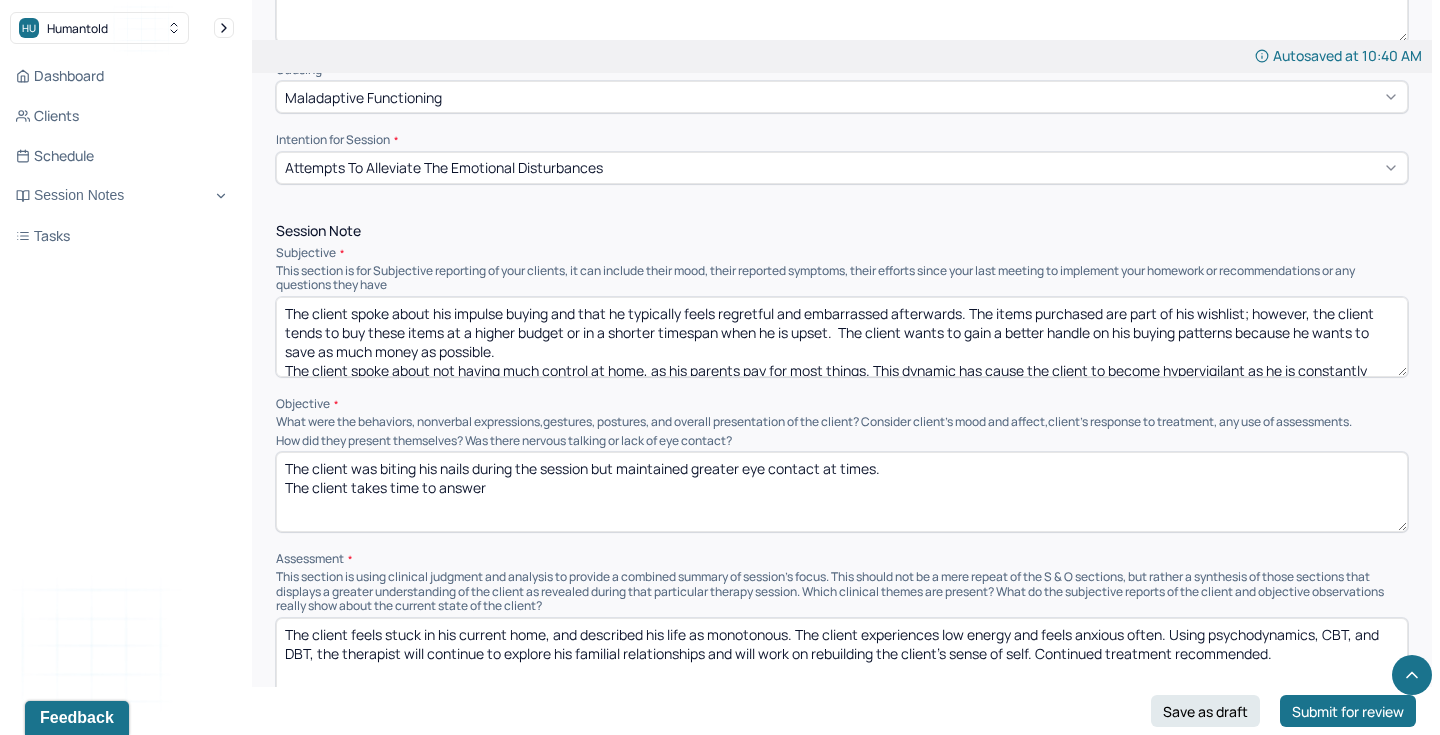 drag, startPoint x: 516, startPoint y: 469, endPoint x: 209, endPoint y: 445, distance: 307.93668 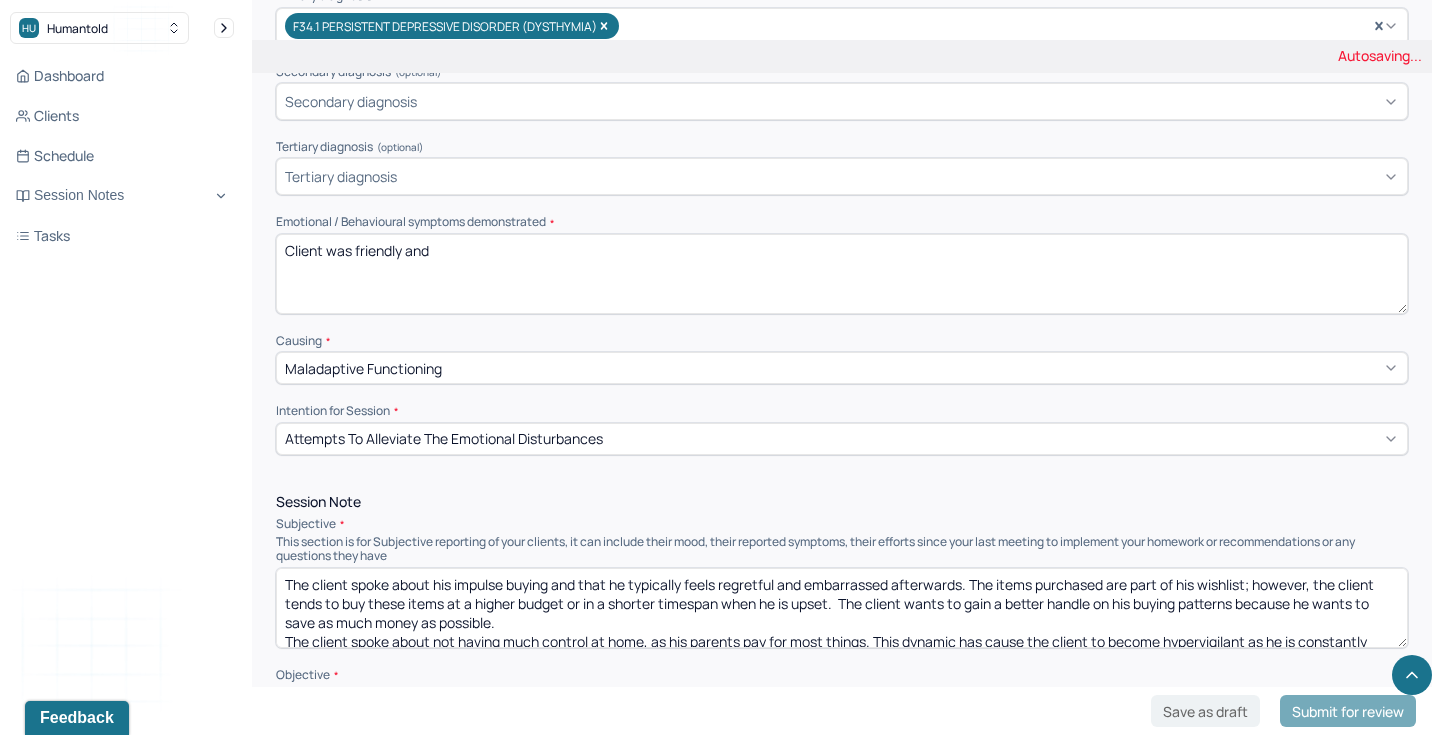 scroll, scrollTop: 750, scrollLeft: 0, axis: vertical 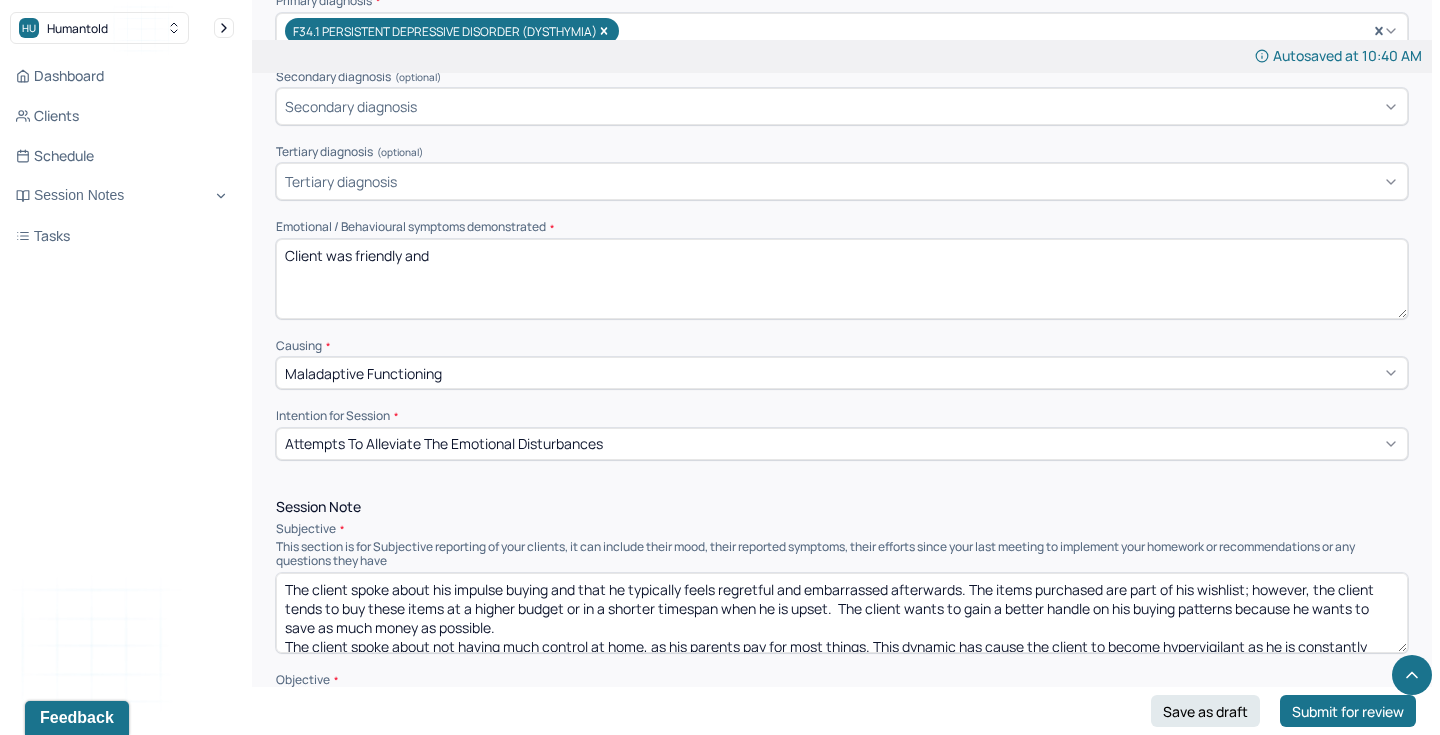 type on "The client was biting his nails during the session but maintained greater eye contact." 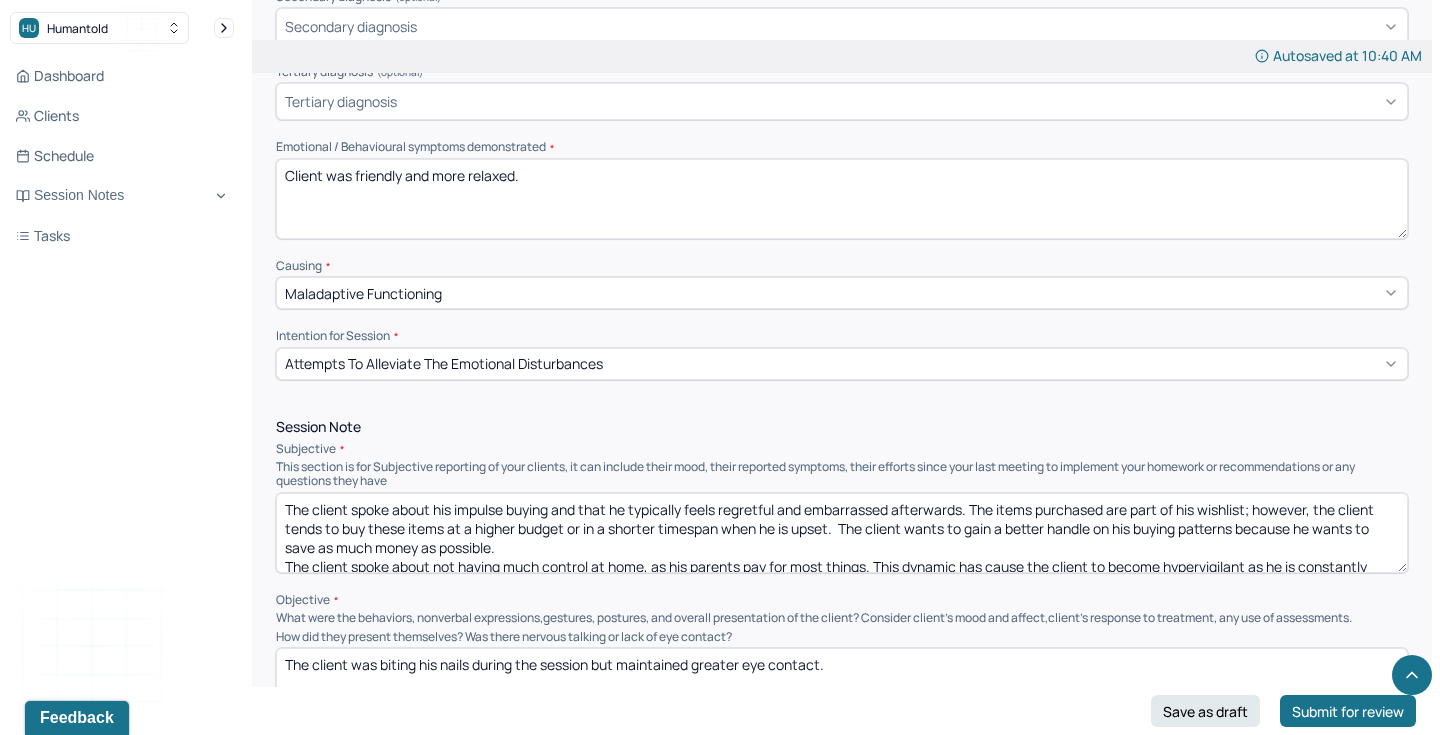 scroll, scrollTop: 850, scrollLeft: 0, axis: vertical 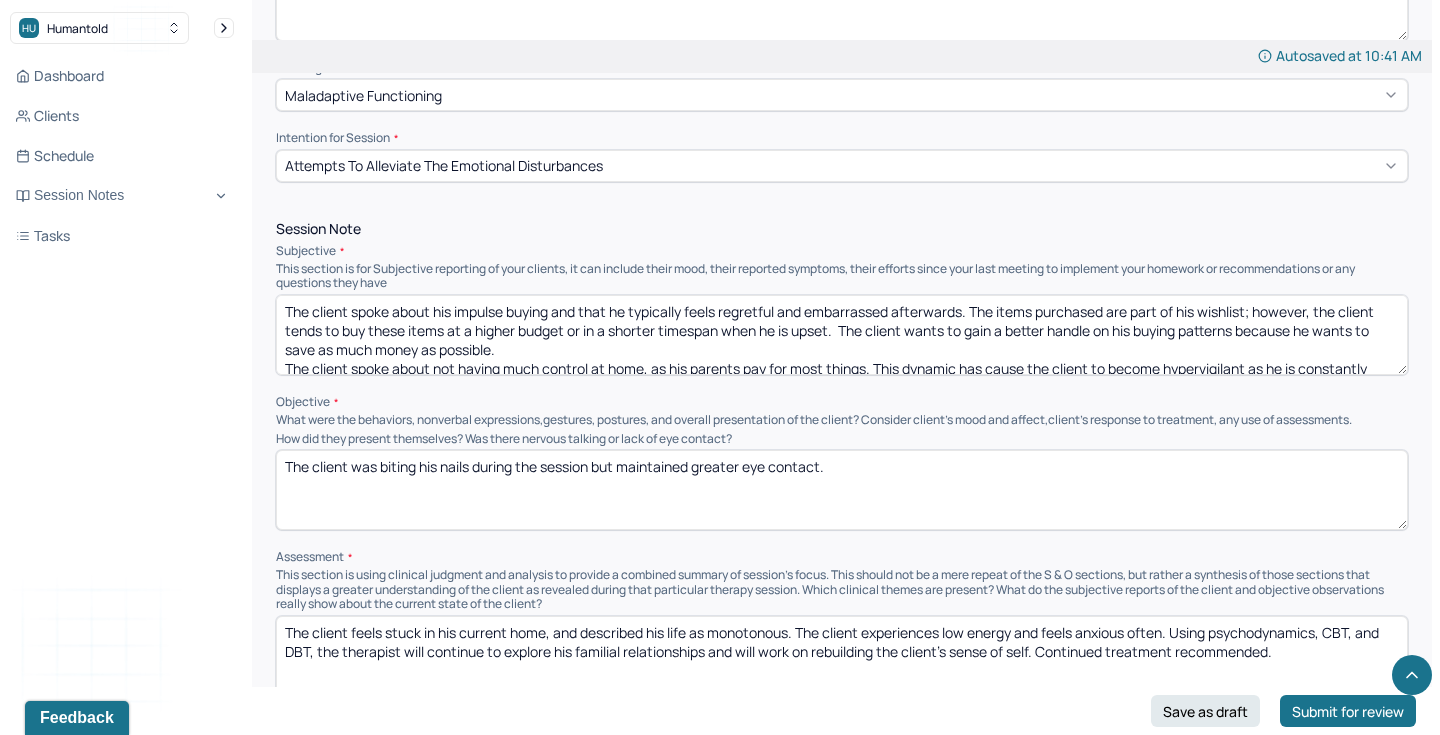 type on "Client was friendly and more relaxed." 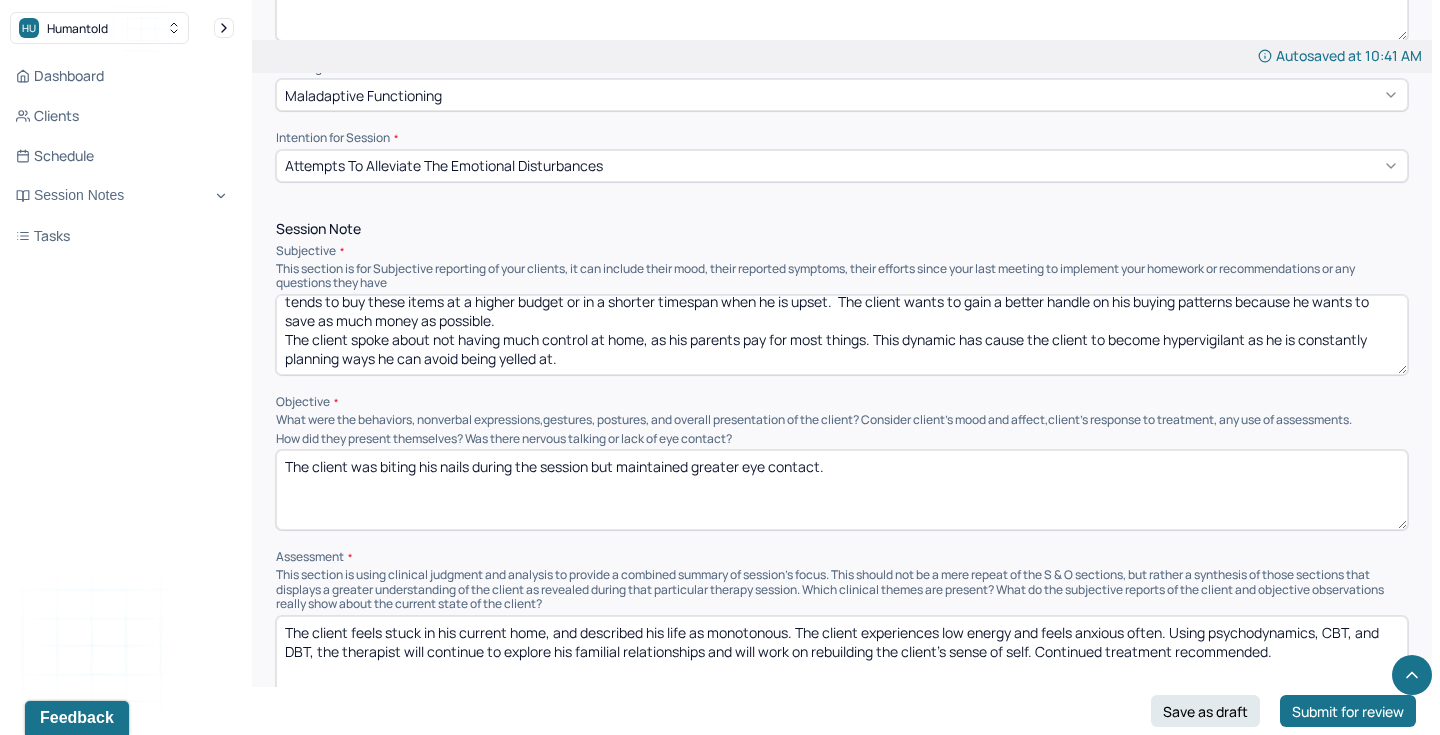 scroll, scrollTop: 28, scrollLeft: 0, axis: vertical 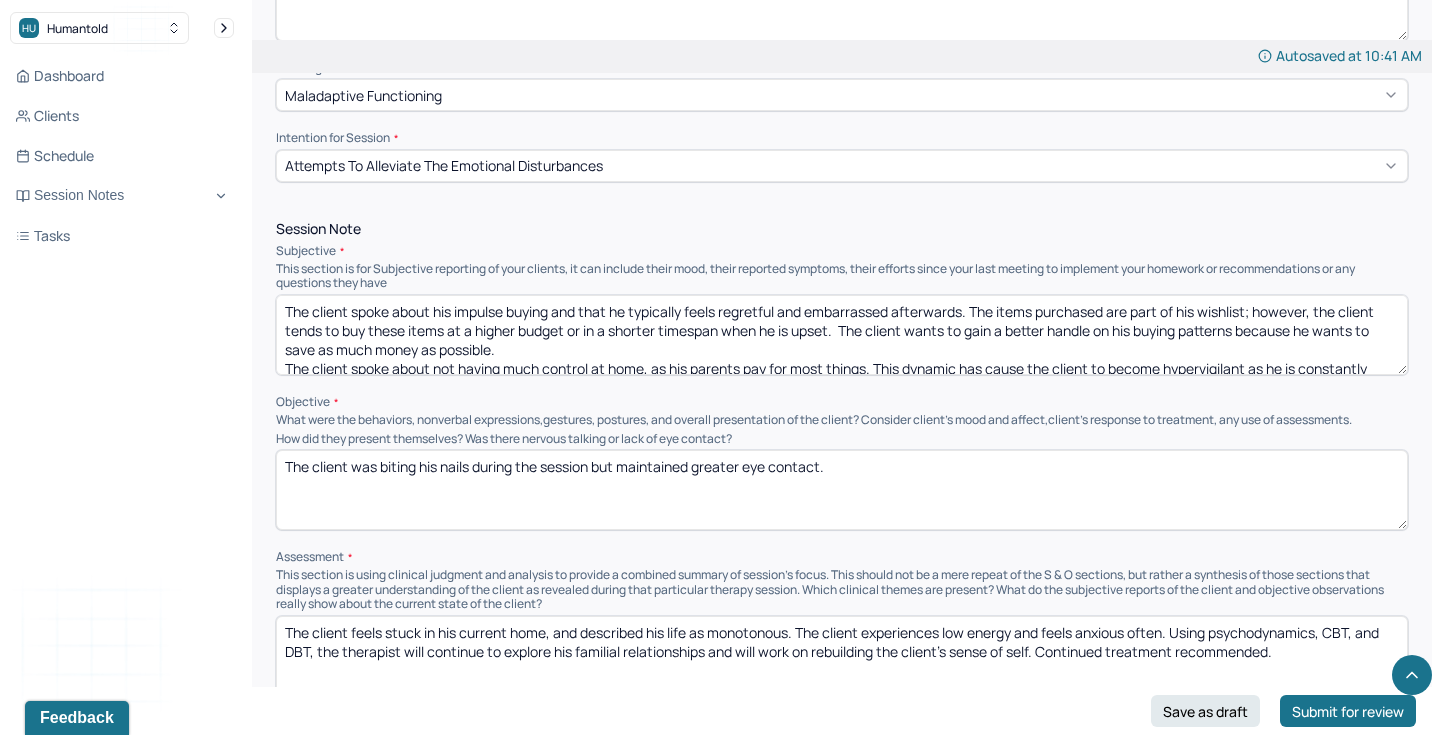 drag, startPoint x: 581, startPoint y: 339, endPoint x: 266, endPoint y: 252, distance: 326.79352 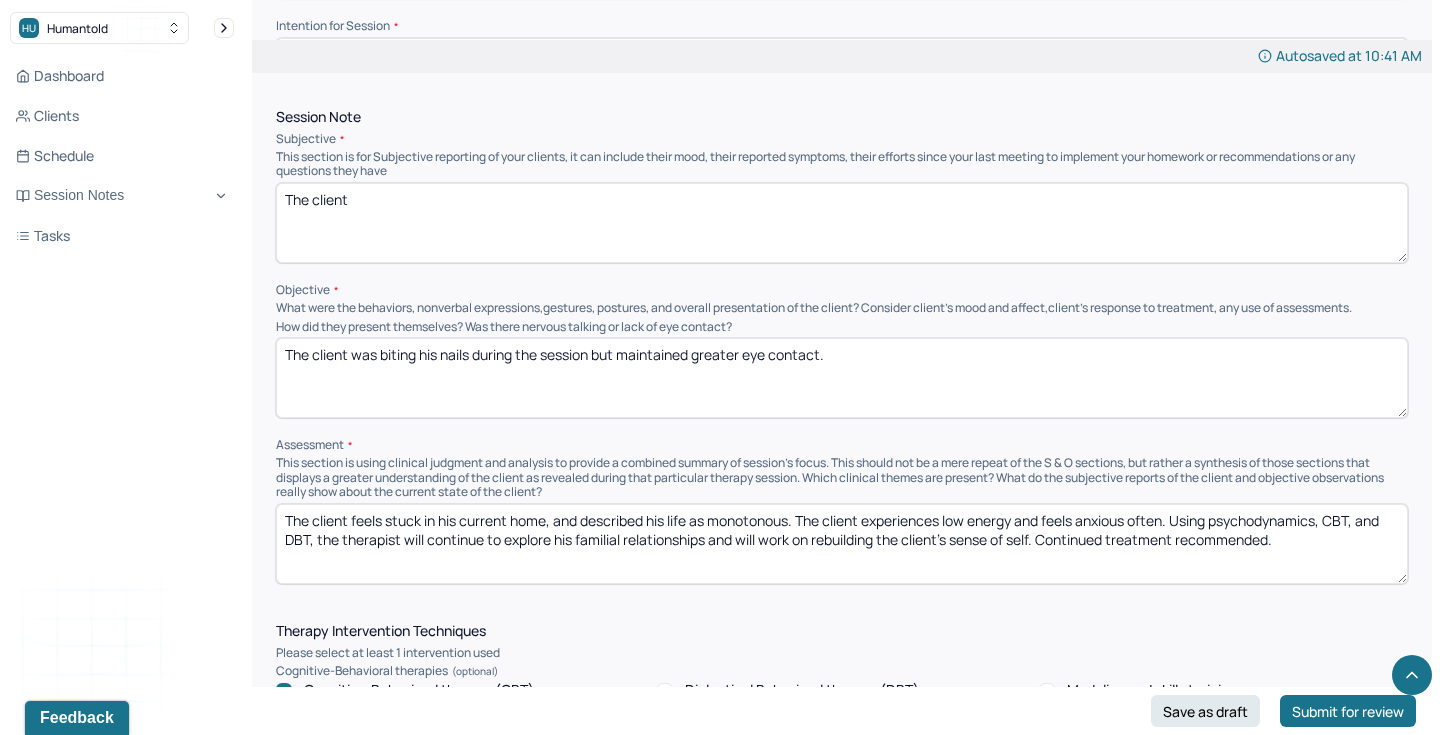 scroll, scrollTop: 1137, scrollLeft: 0, axis: vertical 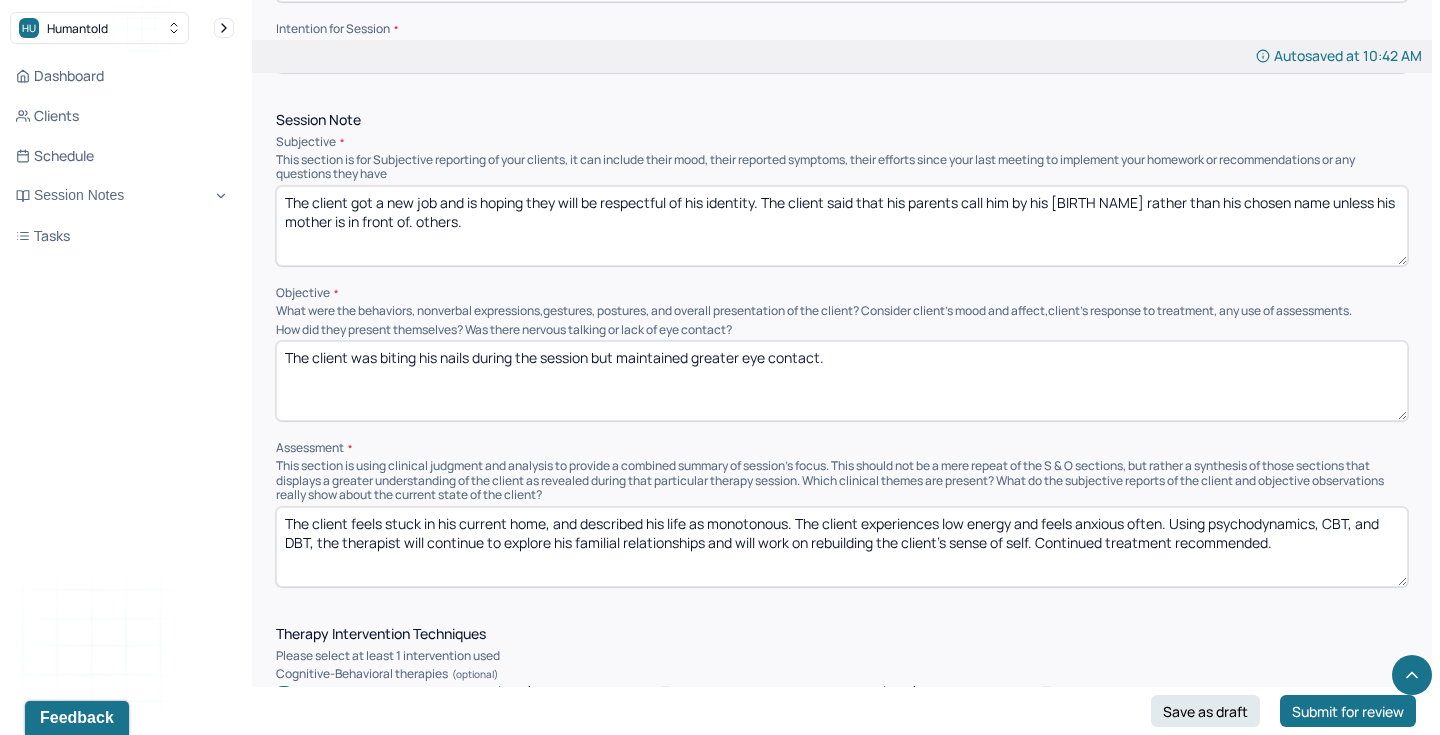 click on "The client got a new job and is hoping they will be respectful of his identity. The client said that his parents call him by his [BIRTH NAME] rather than his chosen name unless his mother is in front of. others." at bounding box center [842, 226] 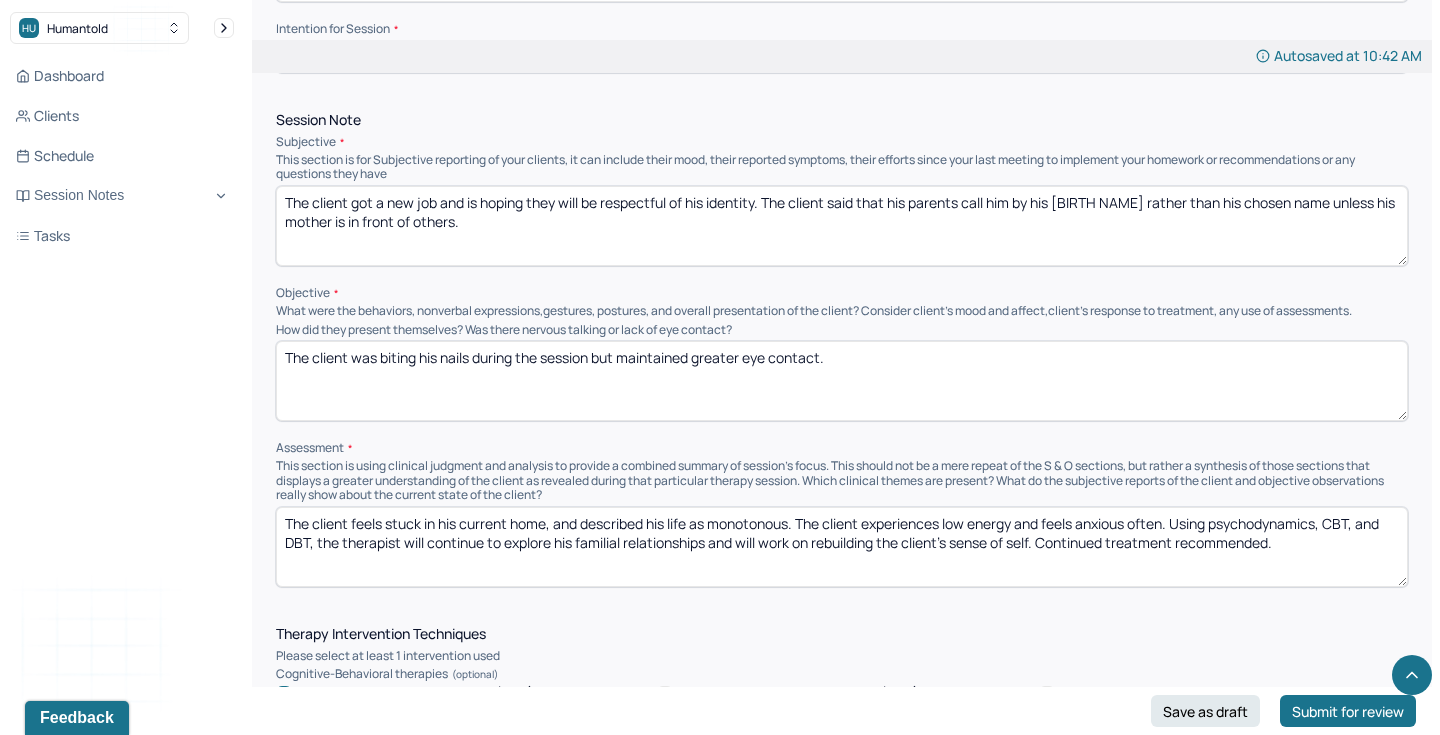 click on "The client got a new job and is hoping they will be respectful of his identity. The client said that his parents call him by his [BIRTH NAME] rather than his chosen name unless his mother is in front of. others." at bounding box center (842, 226) 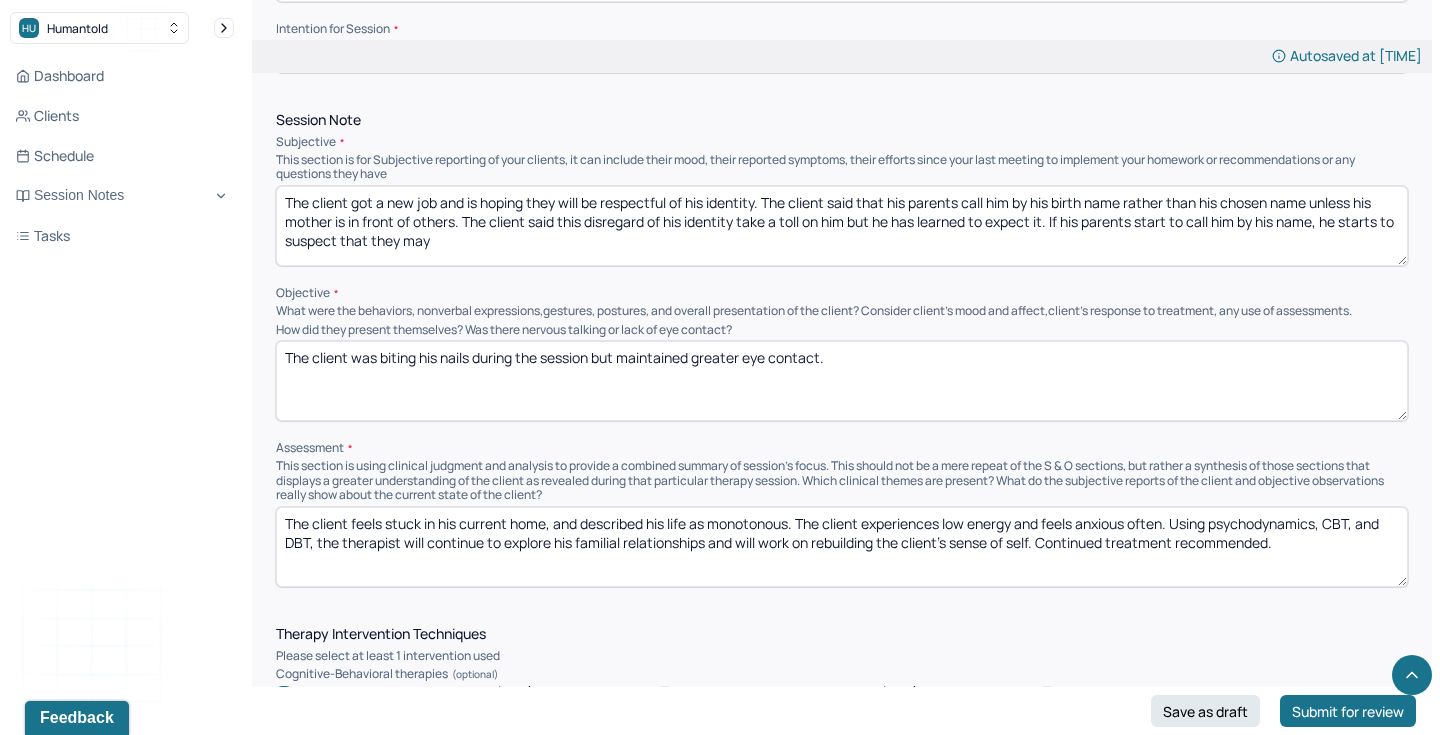 drag, startPoint x: 478, startPoint y: 226, endPoint x: 388, endPoint y: 224, distance: 90.02222 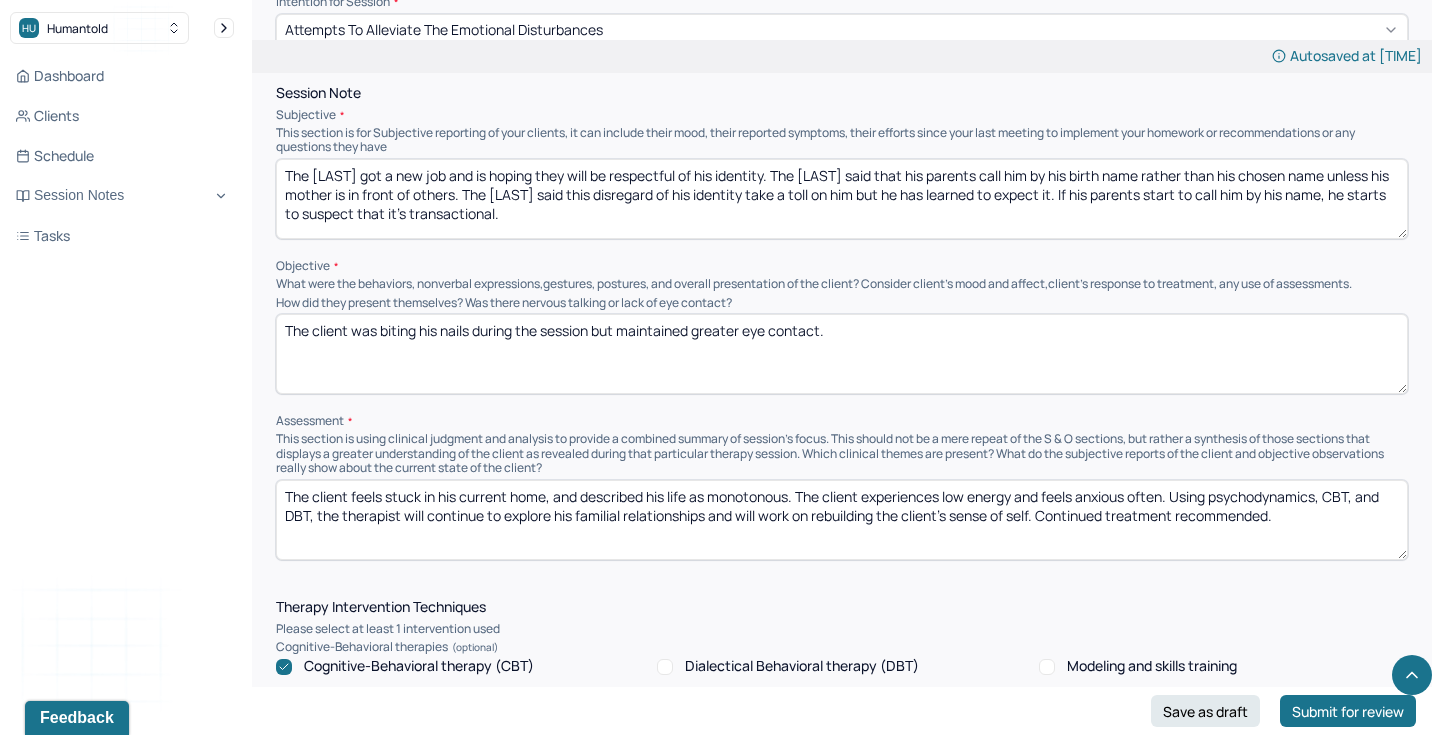 scroll, scrollTop: 1173, scrollLeft: 0, axis: vertical 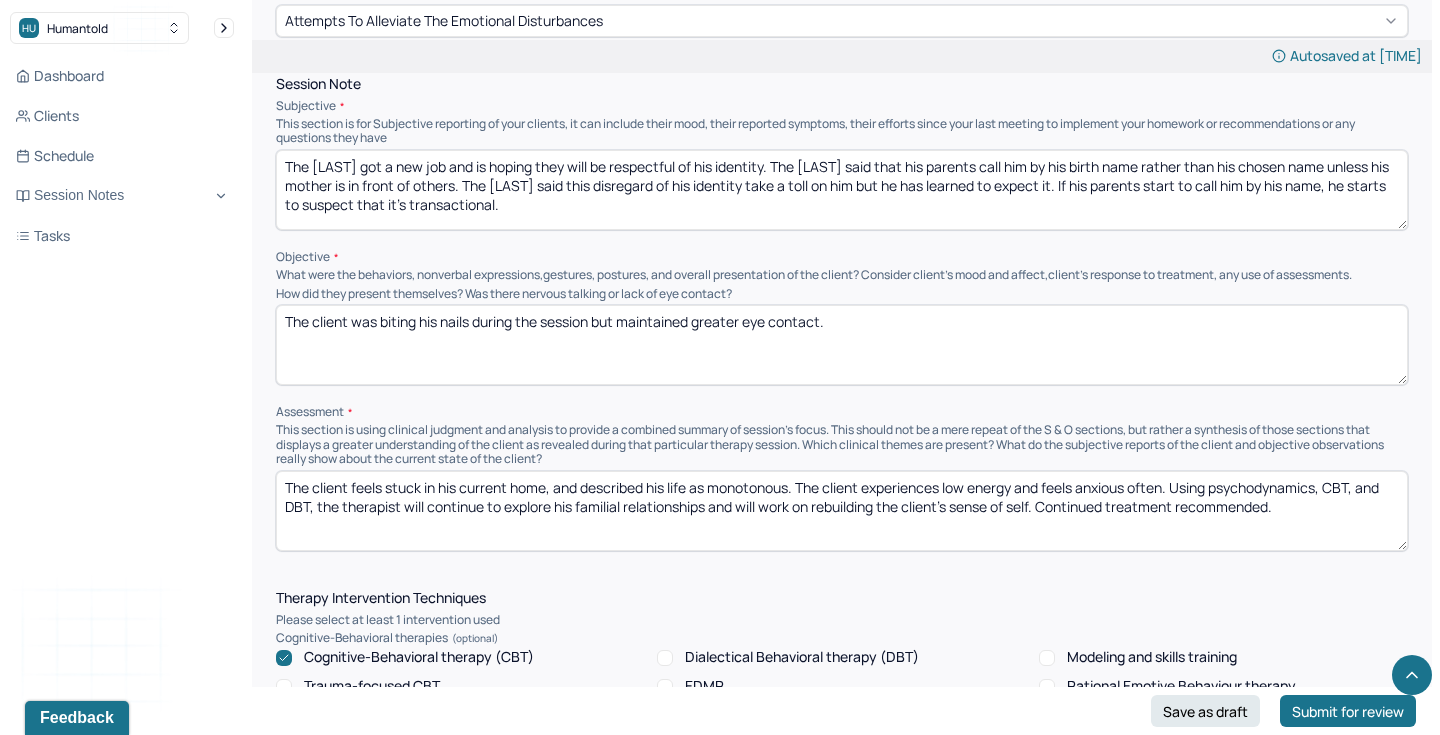 type on "The [LAST] got a new job and is hoping they will be respectful of his identity. The [LAST] said that his parents call him by his birth name rather than his chosen name unless his mother is in front of others. The [LAST] said this disregard of his identity take a toll on him but he has learned to expect it. If his parents start to call him by his name, he starts to suspect that it's transactional." 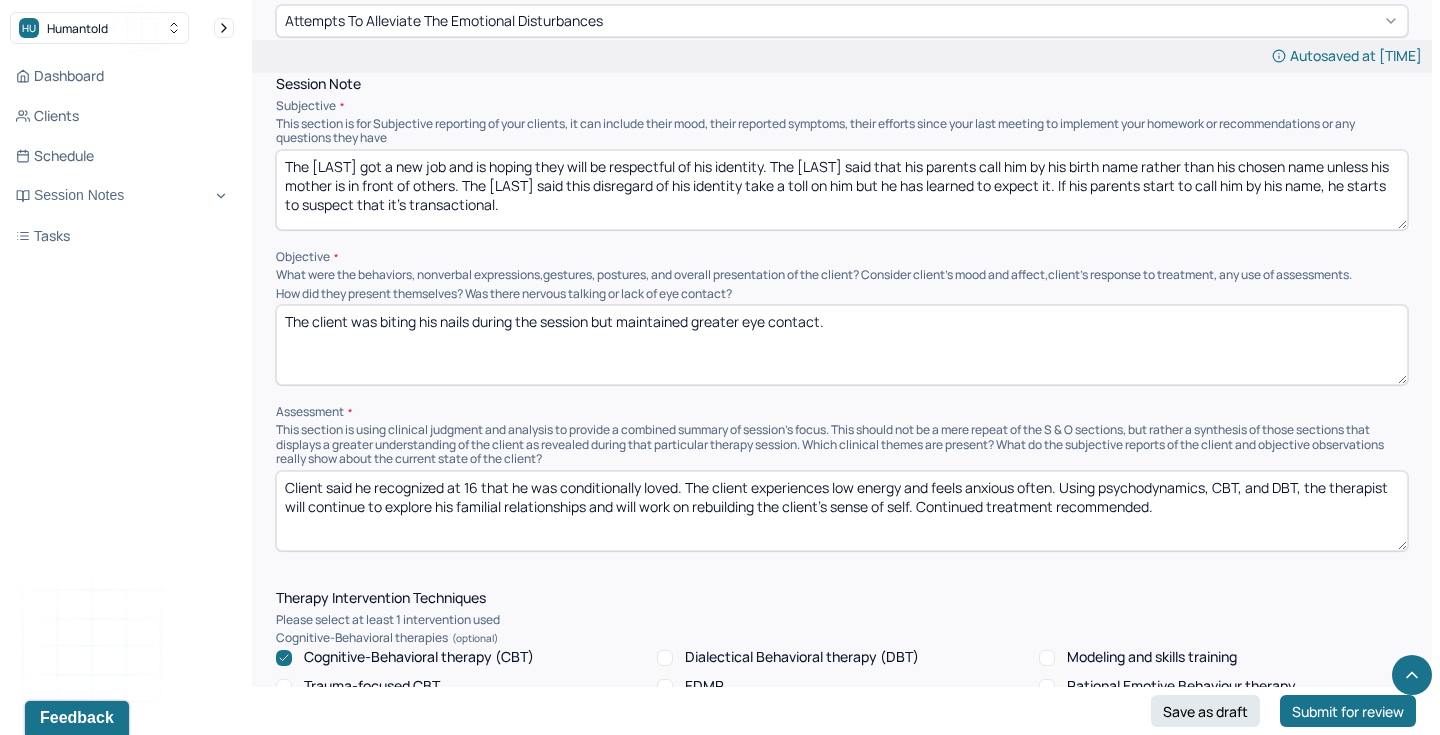 drag, startPoint x: 372, startPoint y: 470, endPoint x: 518, endPoint y: 469, distance: 146.00342 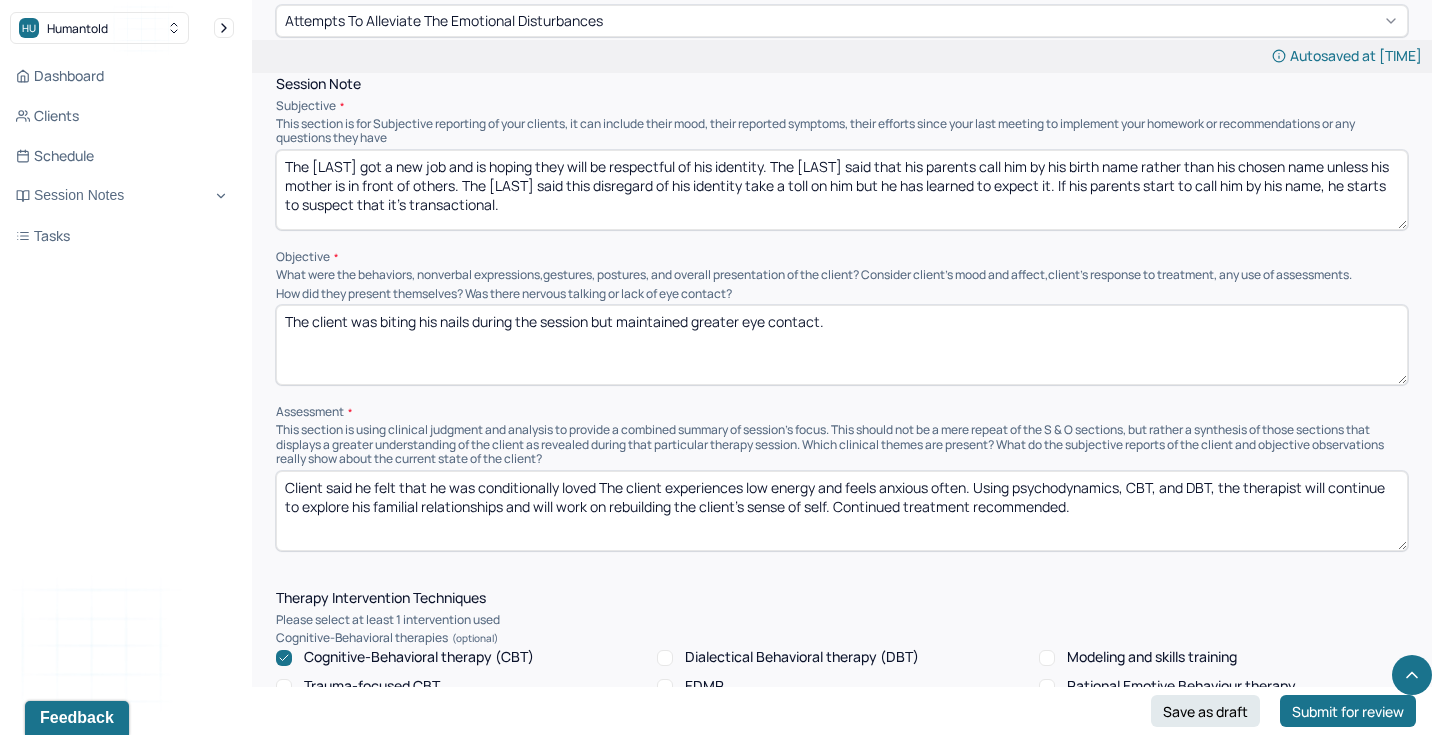 drag, startPoint x: 376, startPoint y: 466, endPoint x: 599, endPoint y: 463, distance: 223.02017 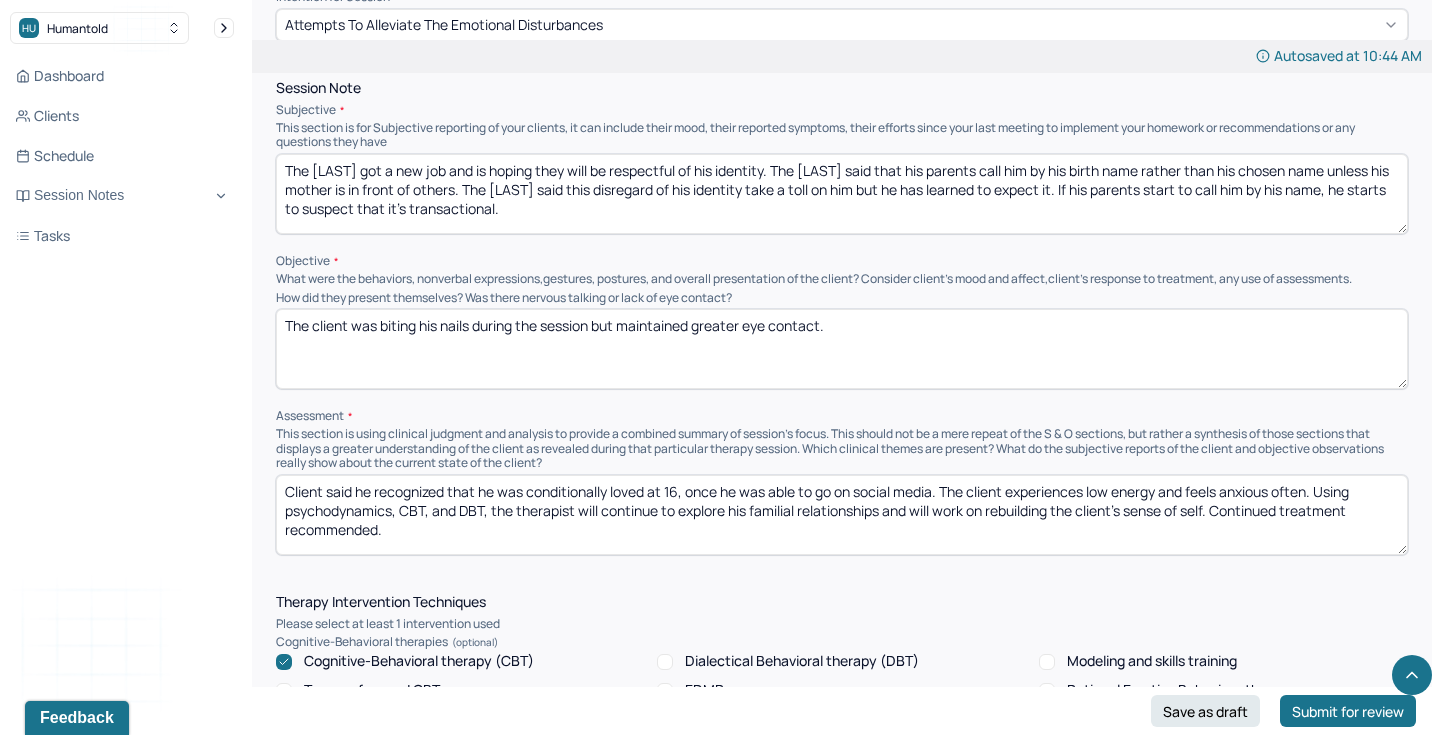 scroll, scrollTop: 1167, scrollLeft: 0, axis: vertical 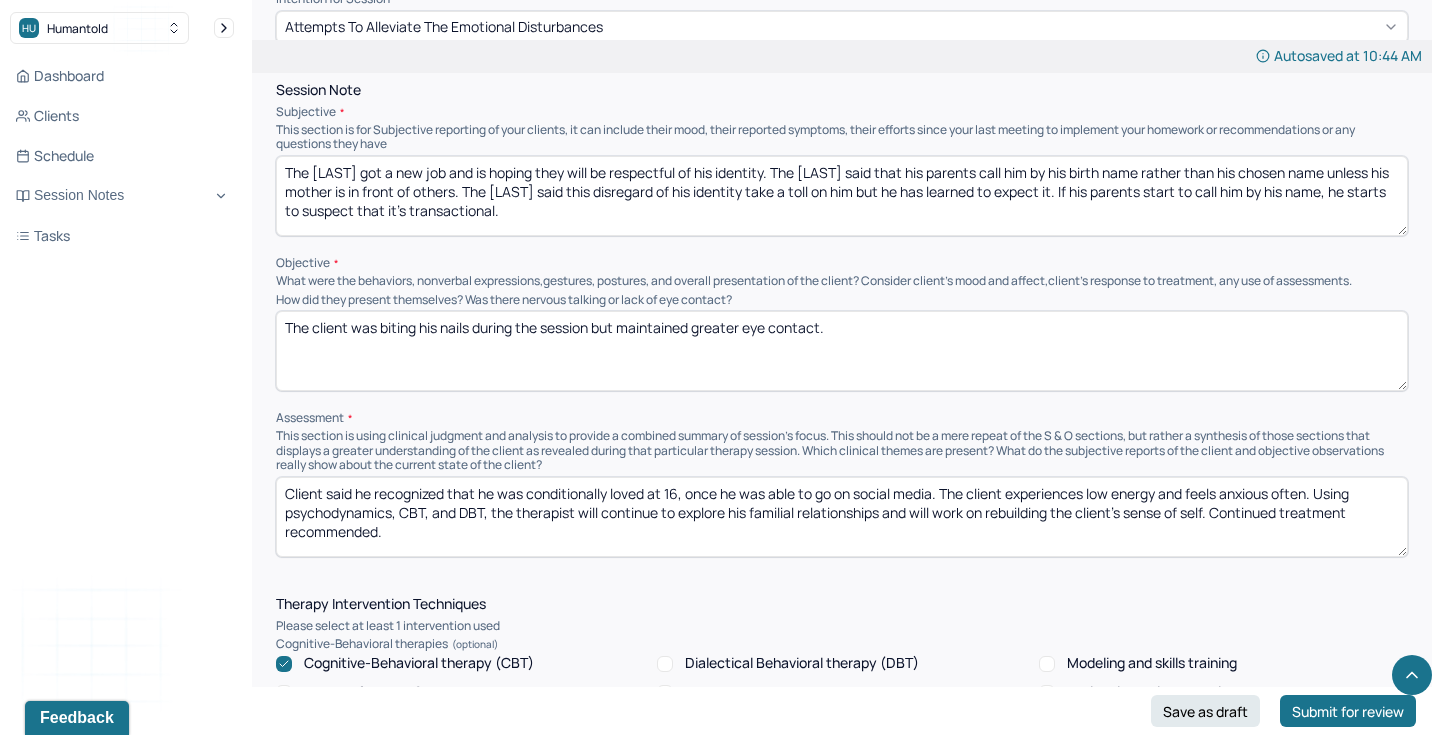 type on "Client said he recognized that he was conditionally loved at 16, once he was able to go on social media. The client experiences low energy and feels anxious often. Using psychodynamics, CBT, and DBT, the therapist will continue to explore his familial relationships and will work on rebuilding the client's sense of self. Continued treatment recommended." 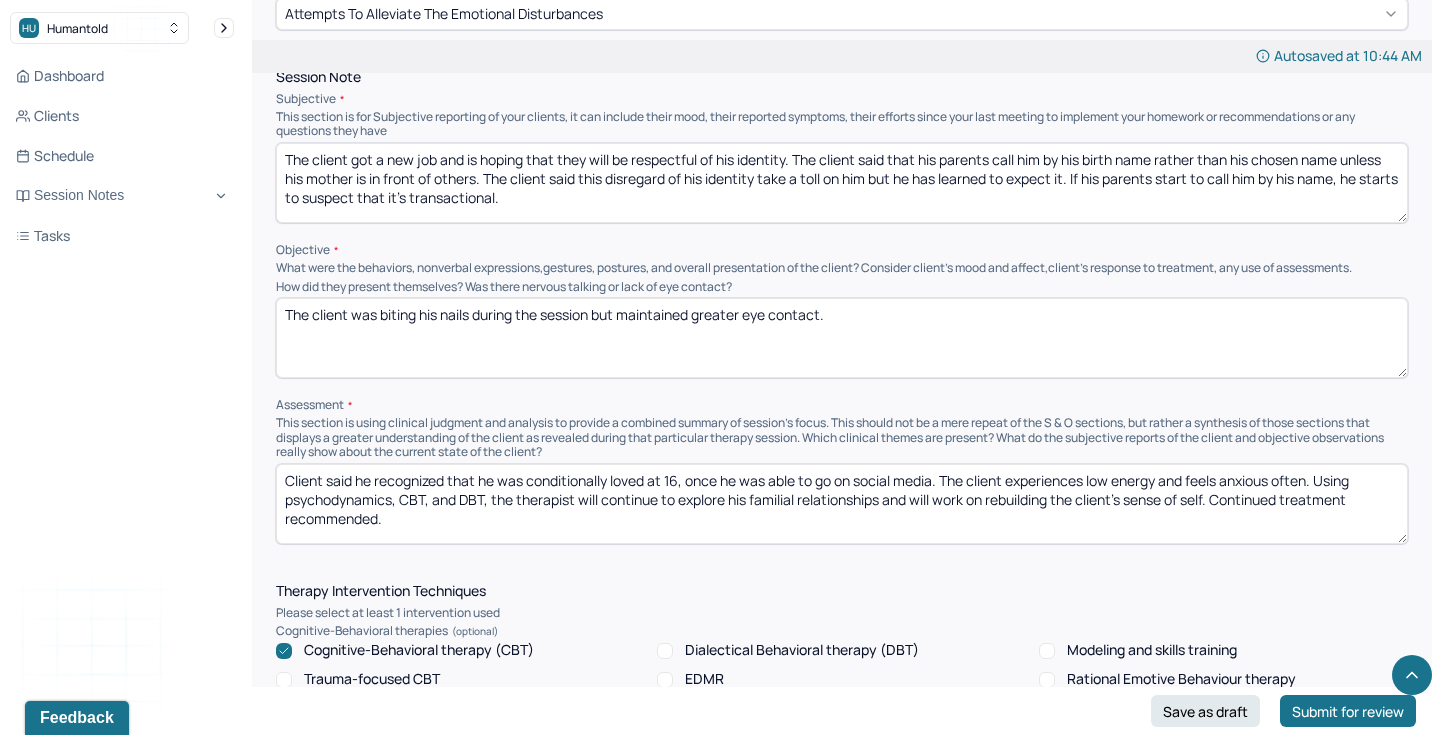 scroll, scrollTop: 1182, scrollLeft: 0, axis: vertical 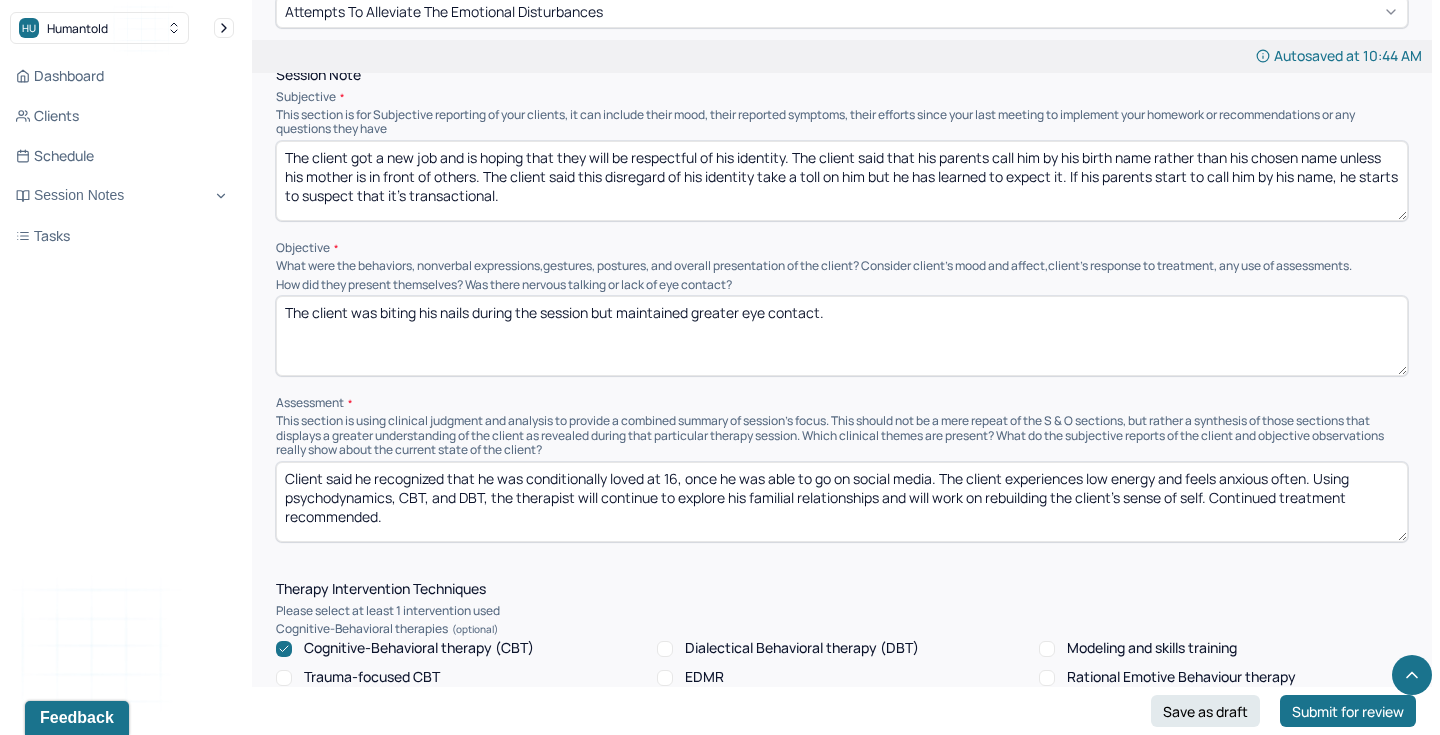 click on "The client got a new job and is hoping that they will be respectful of his identity. The client said that his parents call him by his birth name rather than his chosen name unless his mother is in front of others. The client said this disregard of his identity take a toll on him but he has learned to expect it. If his parents start to call him by his name, he starts to suspect that it's transactional." at bounding box center [842, 181] 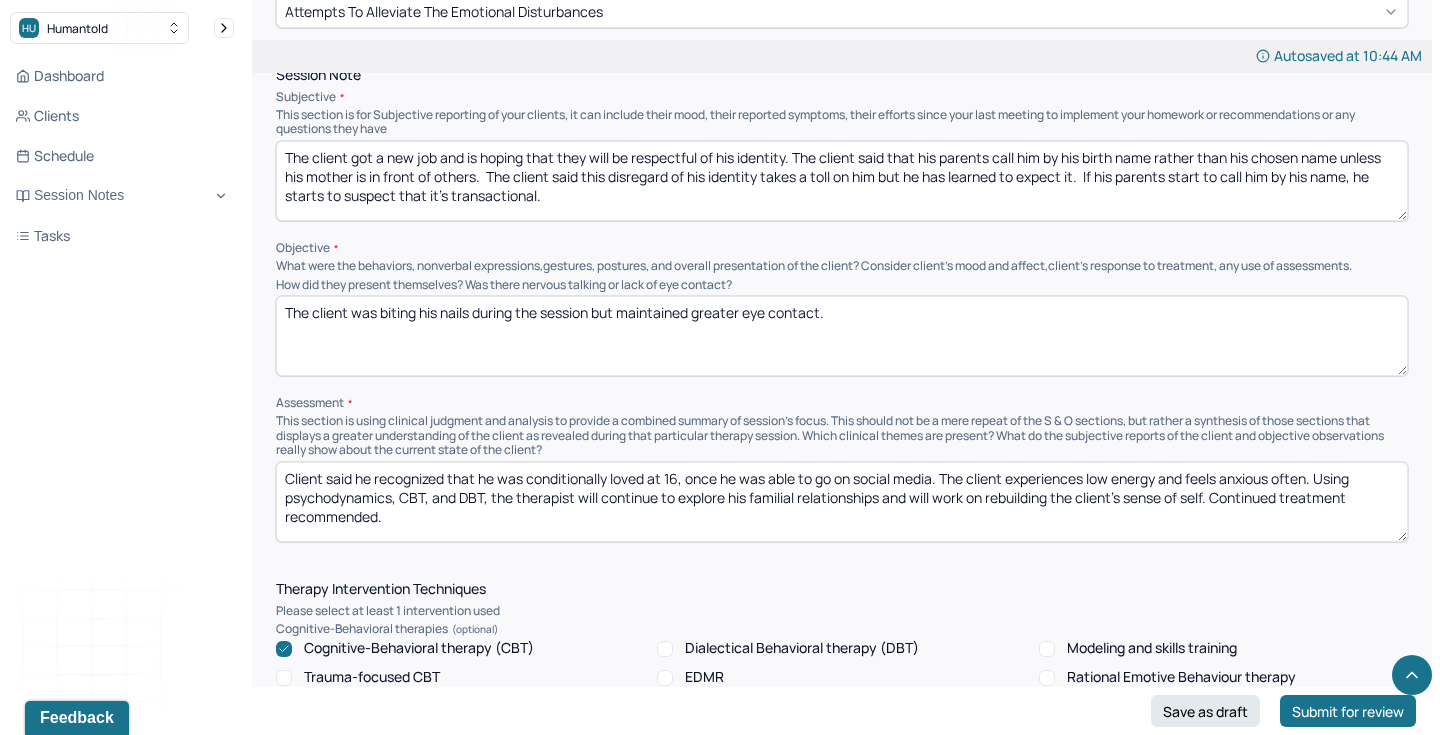 click on "The client got a new job and is hoping that they will be respectful of his identity. The client said that his parents call him by his birth name rather than his chosen name unless his mother is in front of others. The client said this disregard of his identity take a toll on him but he has learned to expect it. If his parents start to call him by his name, he starts to suspect that it's transactional." at bounding box center (842, 181) 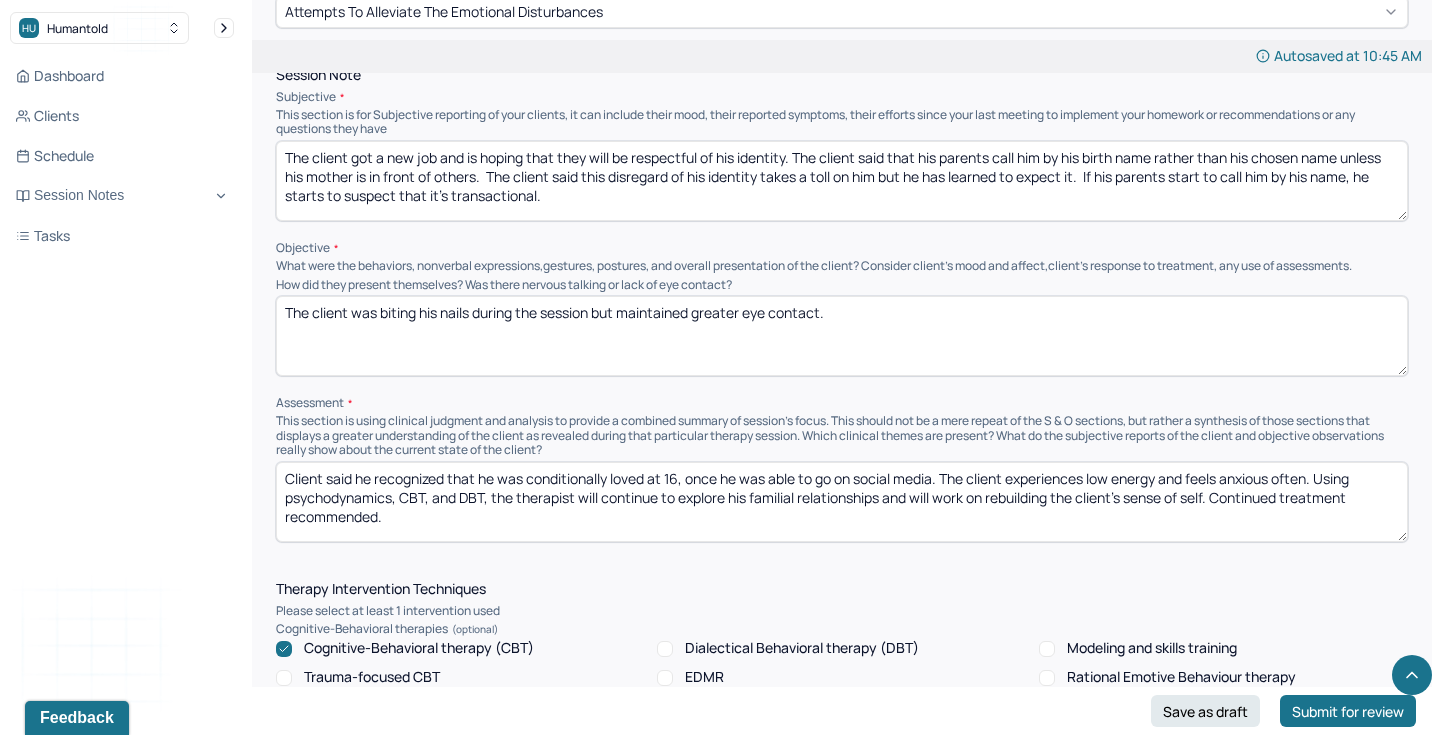 drag, startPoint x: 430, startPoint y: 176, endPoint x: 616, endPoint y: 172, distance: 186.043 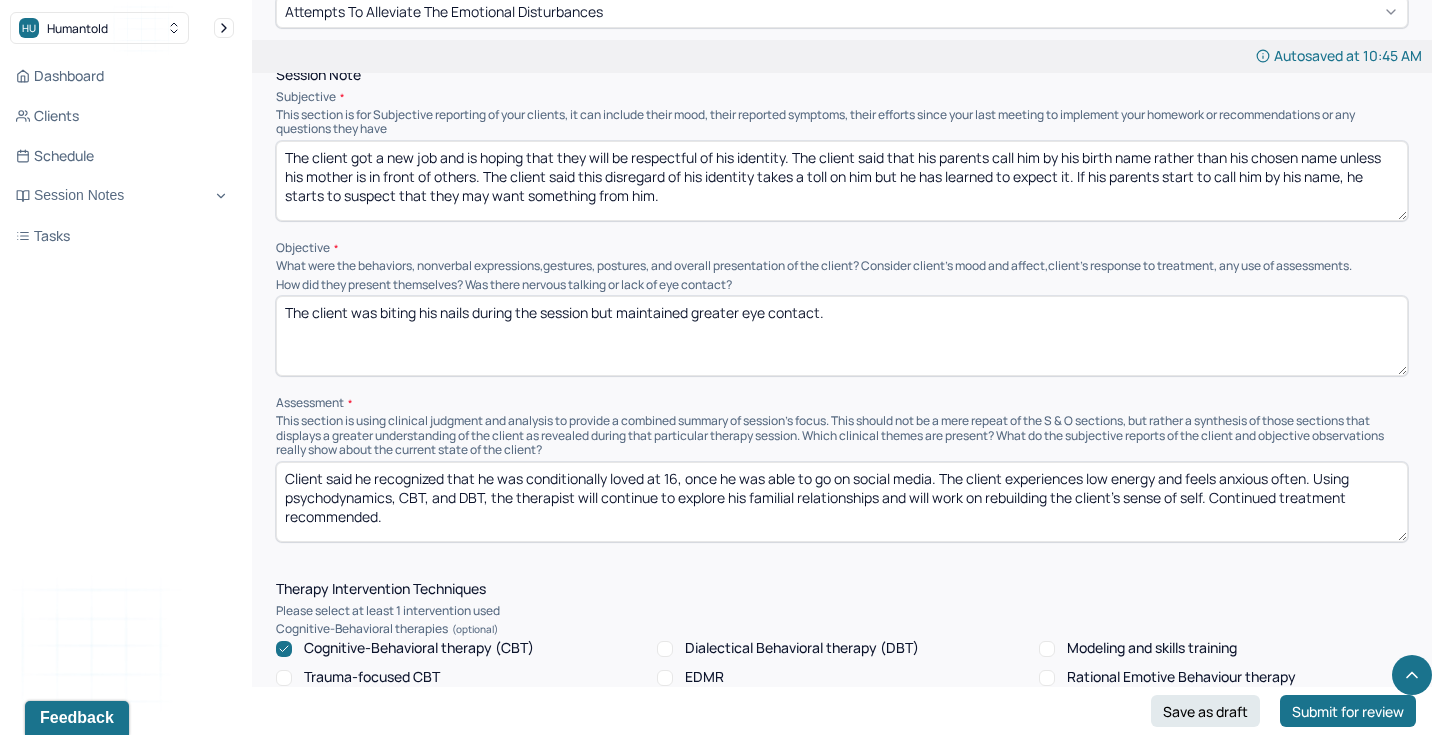 scroll, scrollTop: 1286, scrollLeft: 0, axis: vertical 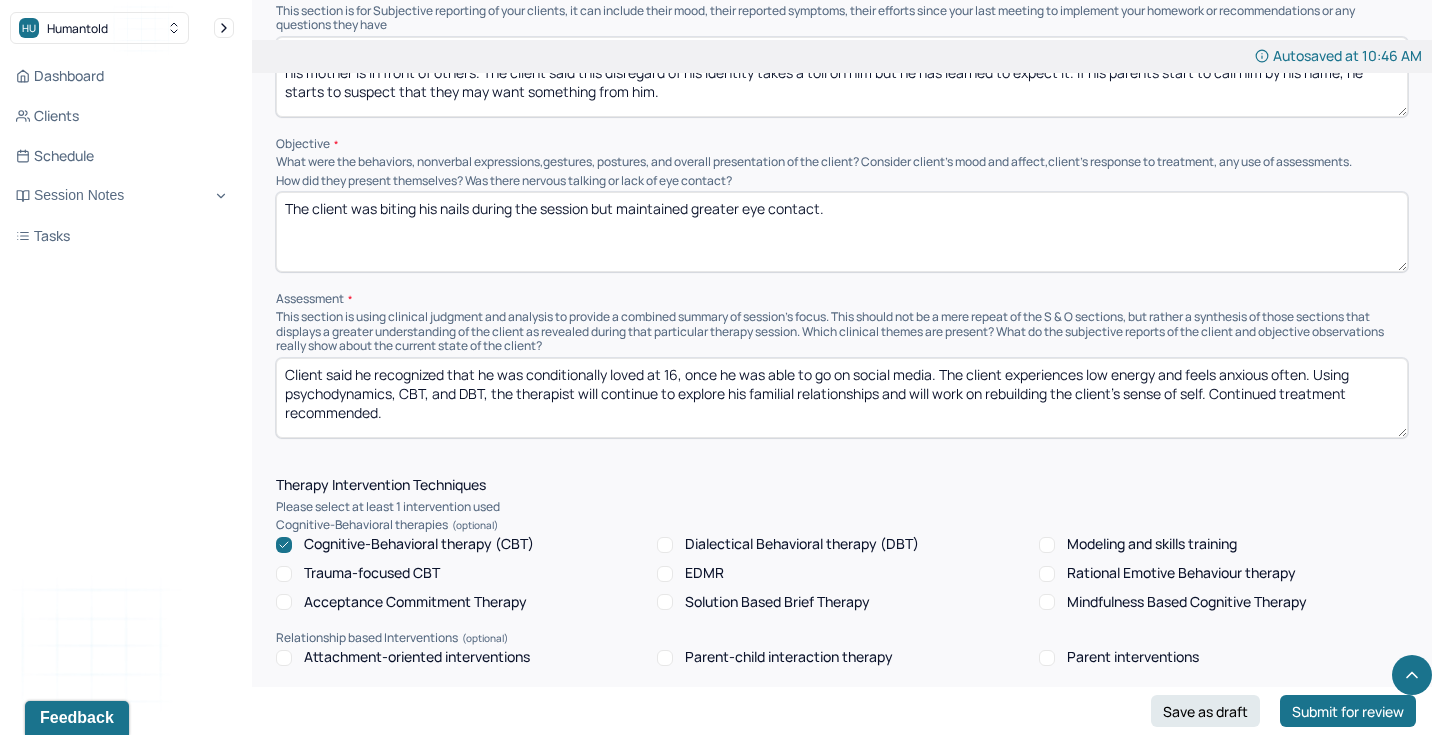 type on "The client got a new job and is hoping that they will be respectful of his identity. The client said that his parents call him by his birth name rather than his chosen name unless his mother is in front of others. The client said this disregard of his identity takes a toll on him but he has learned to expect it. If his parents start to call him by his name, he starts to suspect that they may want something from him." 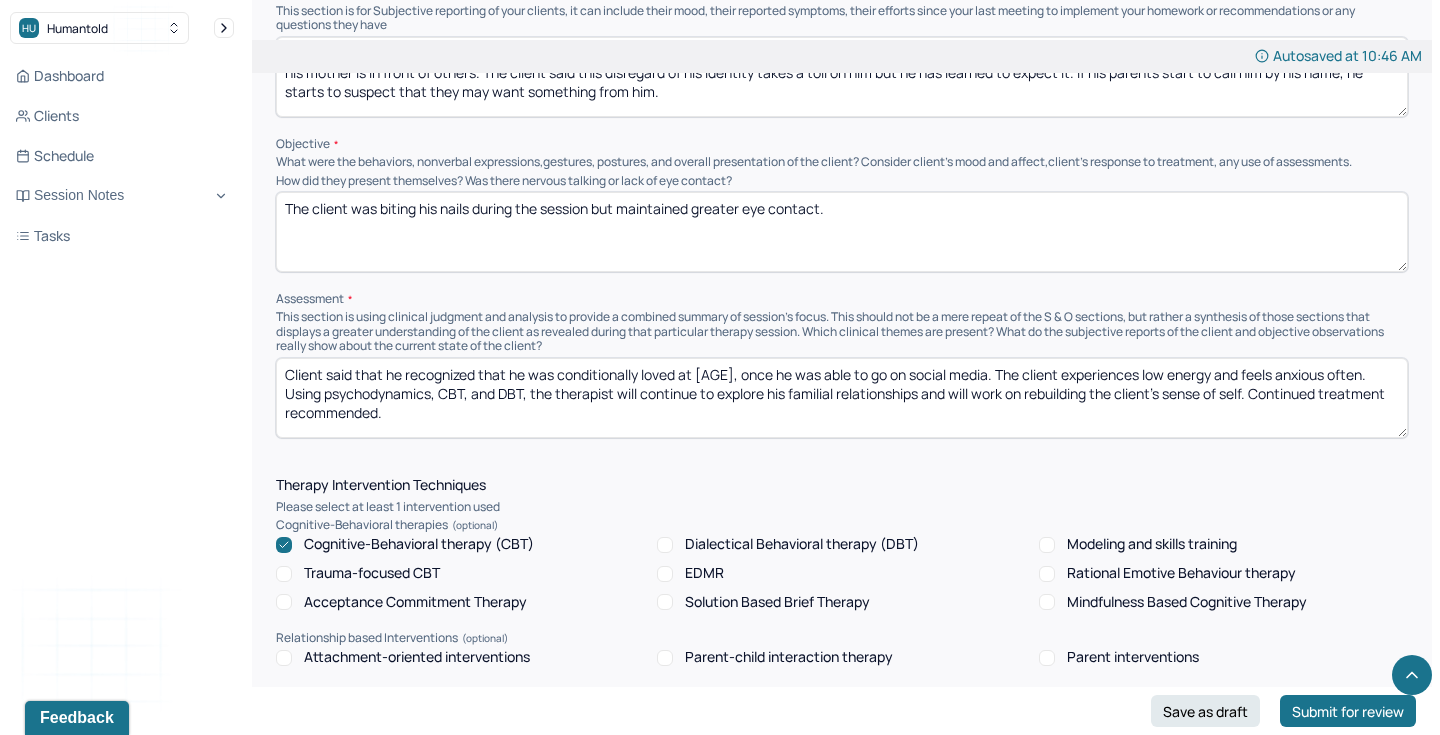 click on "Client said that he recognized that he was conditionally loved at [AGE], once he was able to go on social media. The client experiences low energy and feels anxious often. Using psychodynamics, CBT, and DBT, the therapist will continue to explore his familial relationships and will work on rebuilding the client's sense of self. Continued treatment recommended." at bounding box center (842, 398) 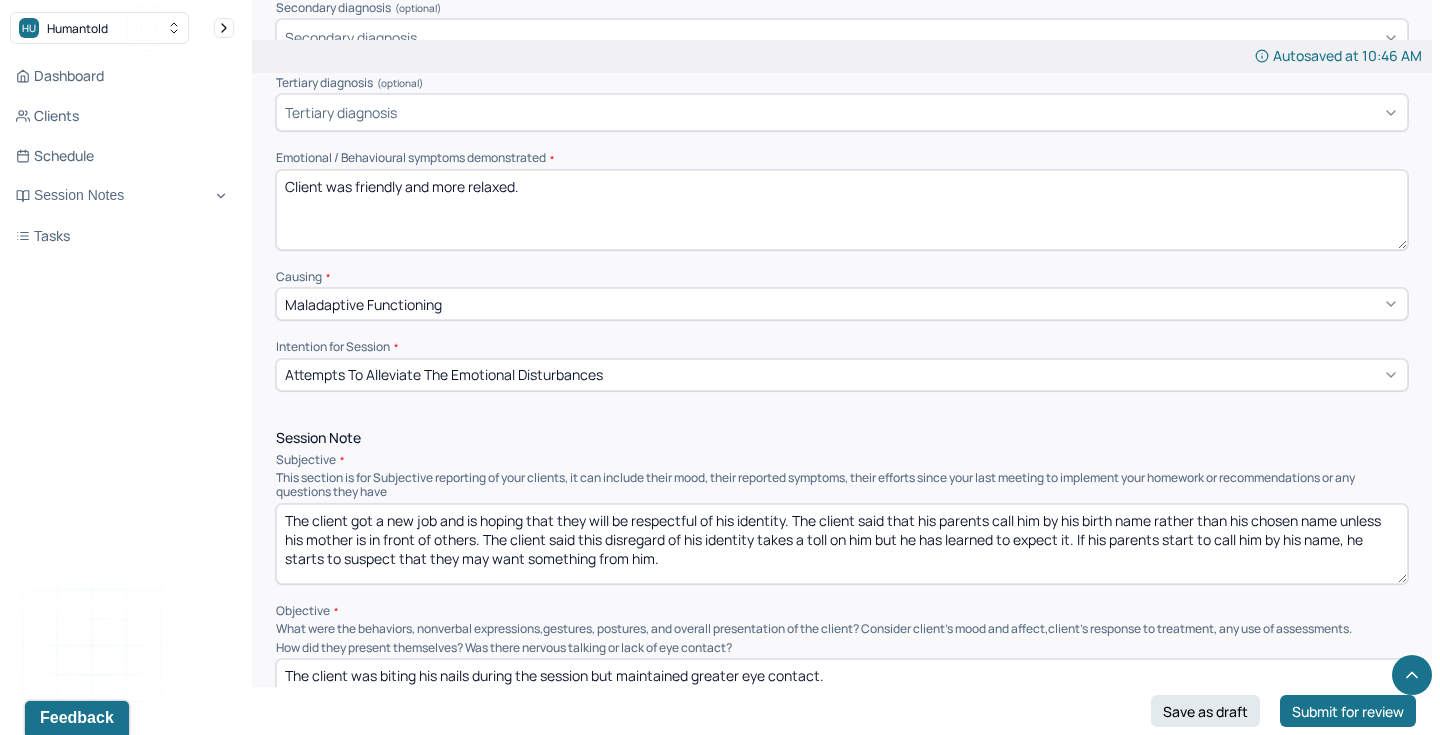 scroll, scrollTop: 1133, scrollLeft: 0, axis: vertical 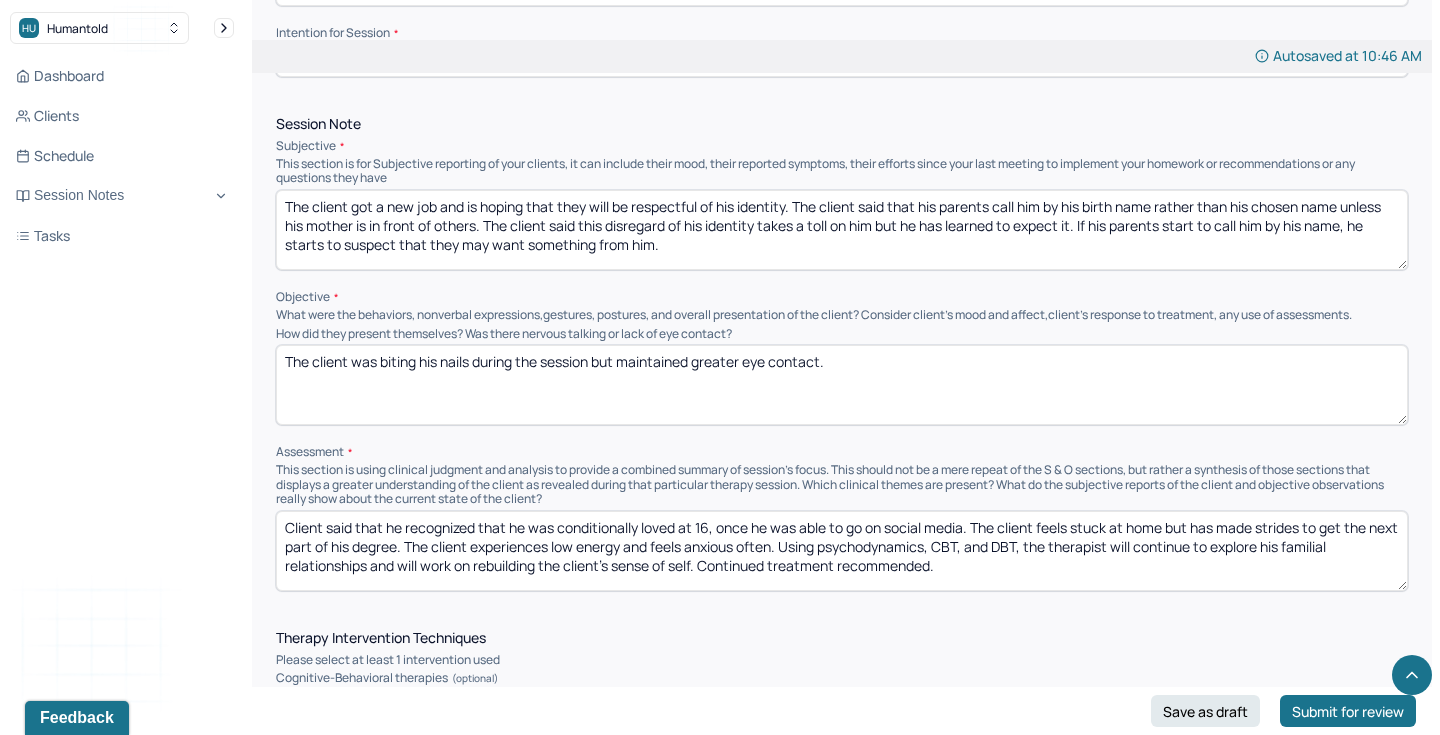 type on "Client said that he recognized that he was conditionally loved at 16, once he was able to go on social media. The client feels stuck at home but has made strides to get the next part of his degree. The client experiences low energy and feels anxious often. Using psychodynamics, CBT, and DBT, the therapist will continue to explore his familial relationships and will work on rebuilding the client's sense of self. Continued treatment recommended." 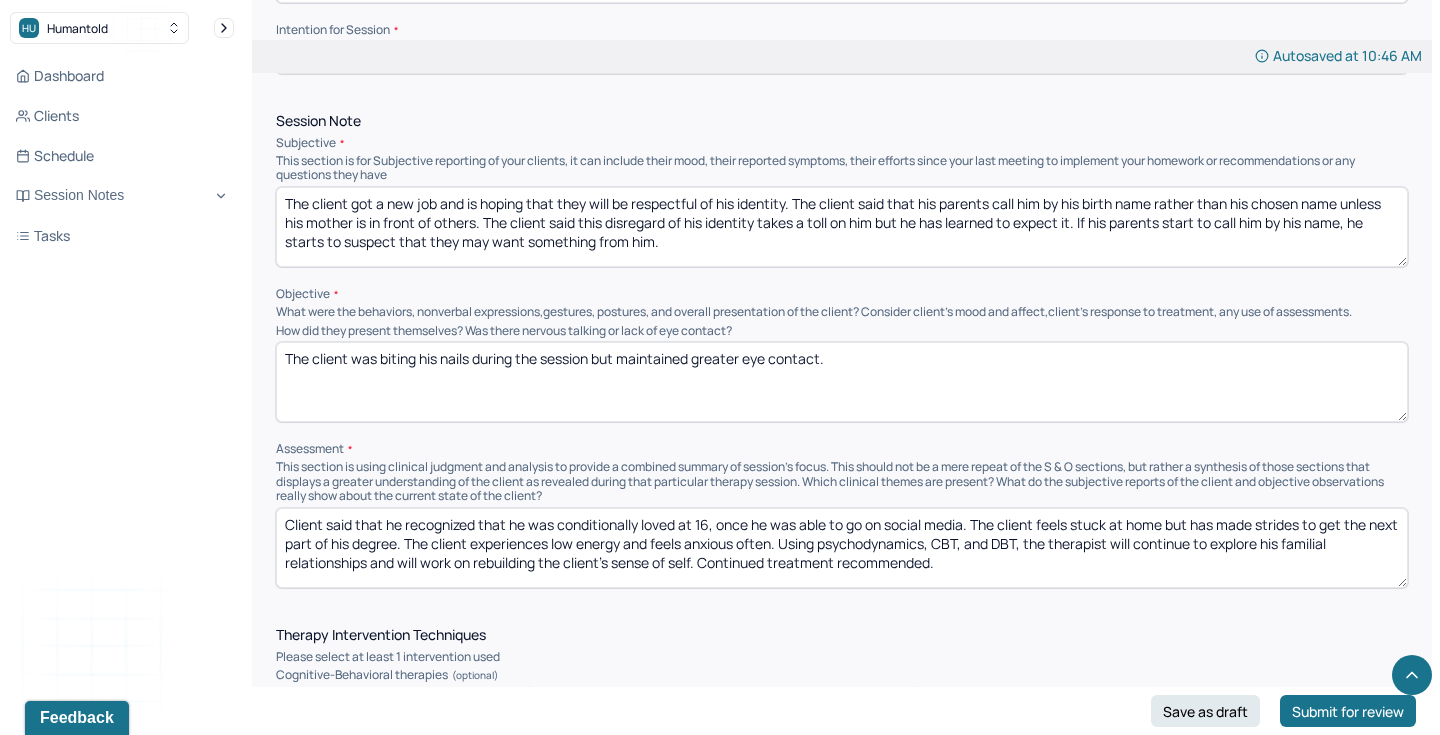 drag, startPoint x: 685, startPoint y: 226, endPoint x: 1087, endPoint y: 200, distance: 402.8399 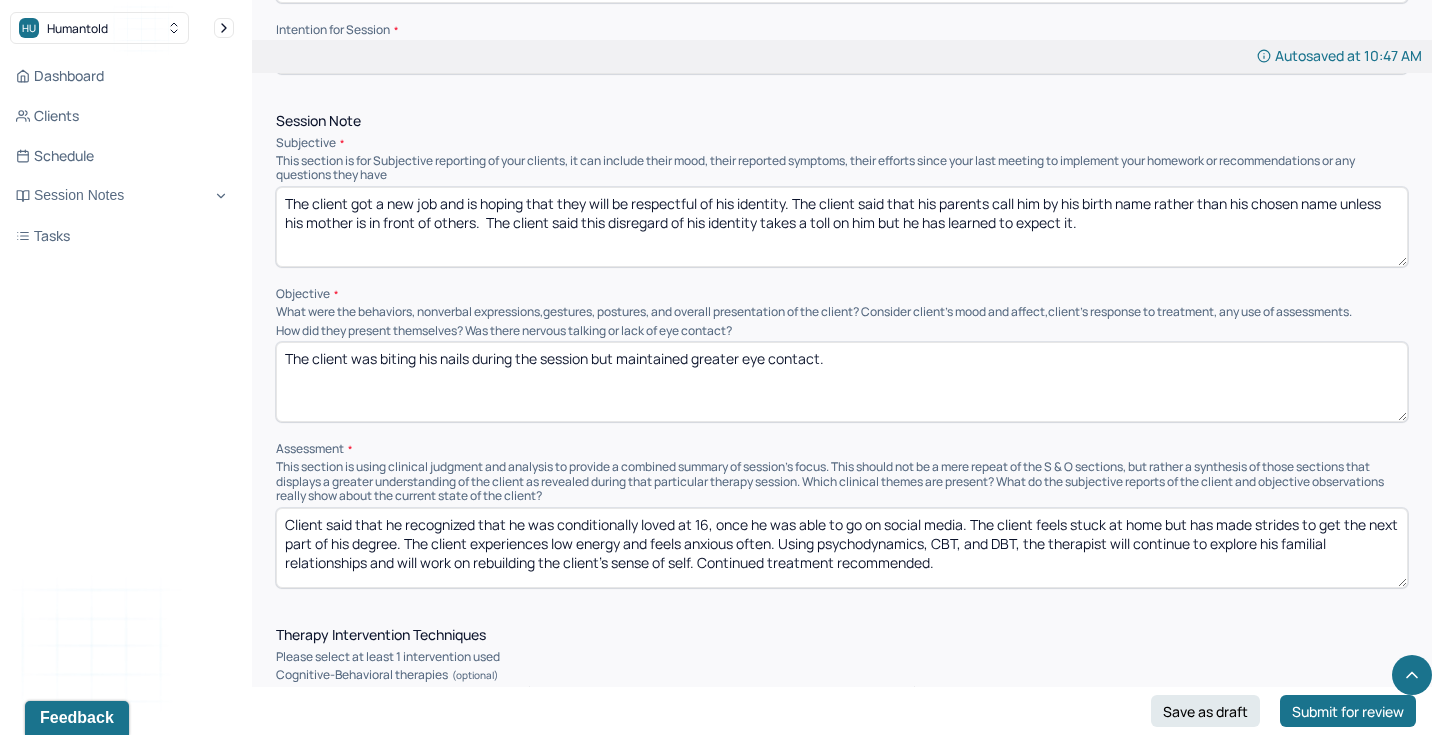 scroll, scrollTop: 1165, scrollLeft: 0, axis: vertical 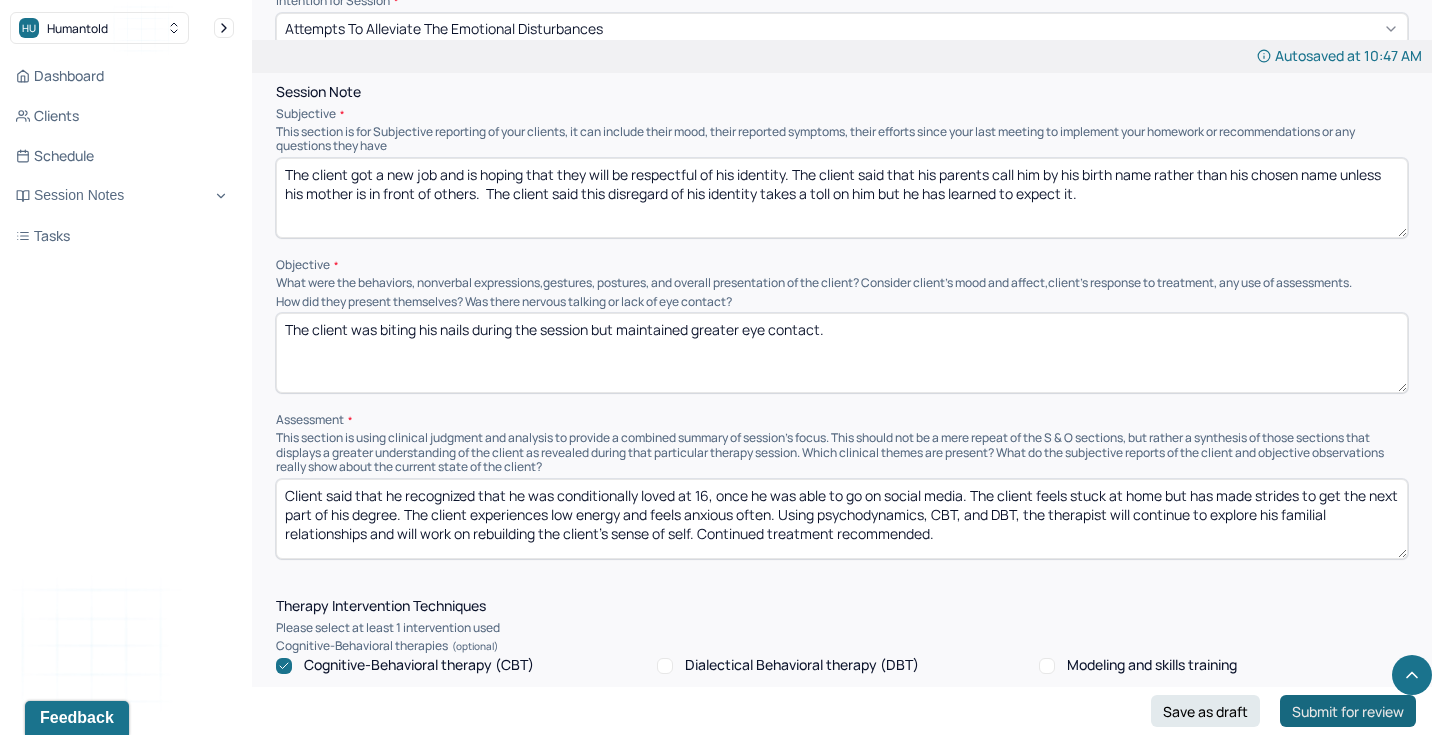 type on "The client got a new job and is hoping that they will be respectful of his identity. The client said that his parents call him by his birth name rather than his chosen name unless his mother is in front of others.  The client said this disregard of his identity takes a toll on him but he has learned to expect it." 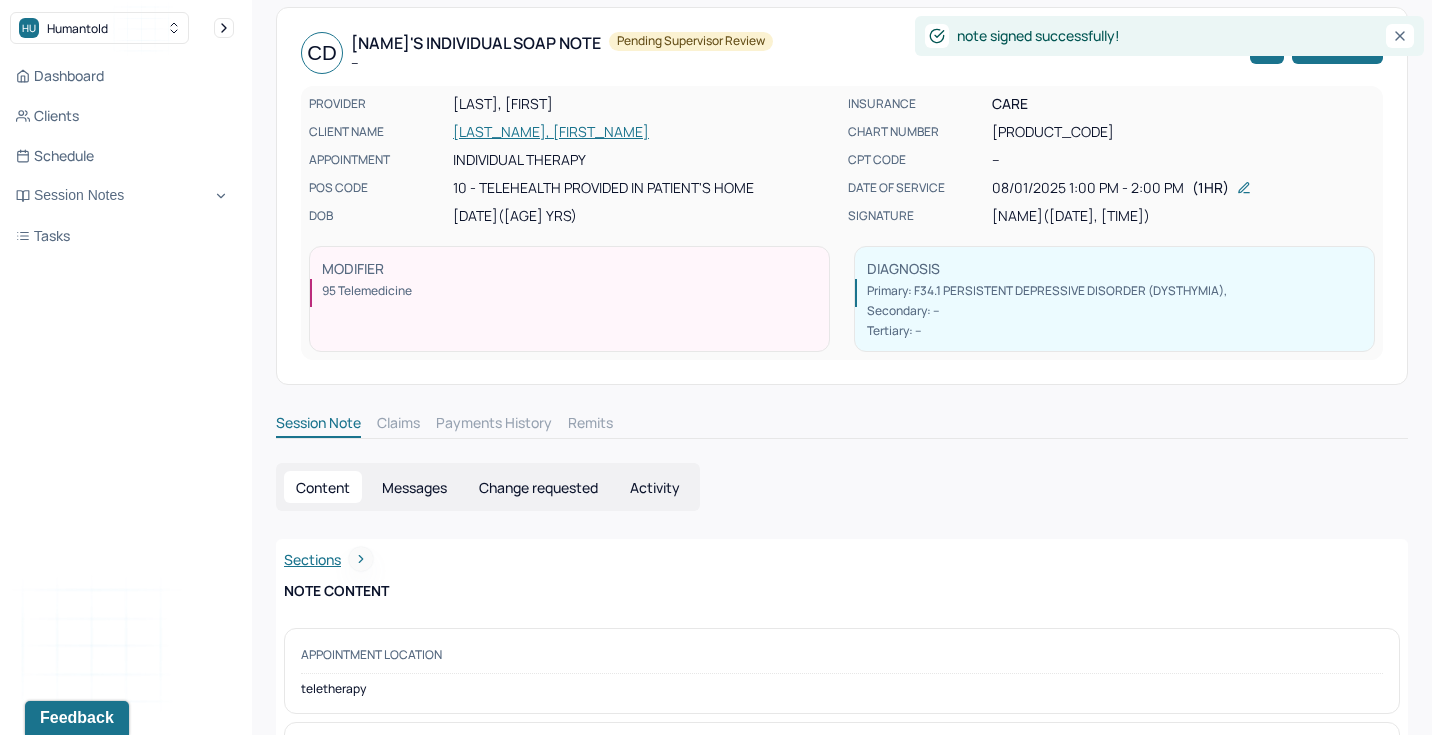 scroll, scrollTop: 85, scrollLeft: 0, axis: vertical 